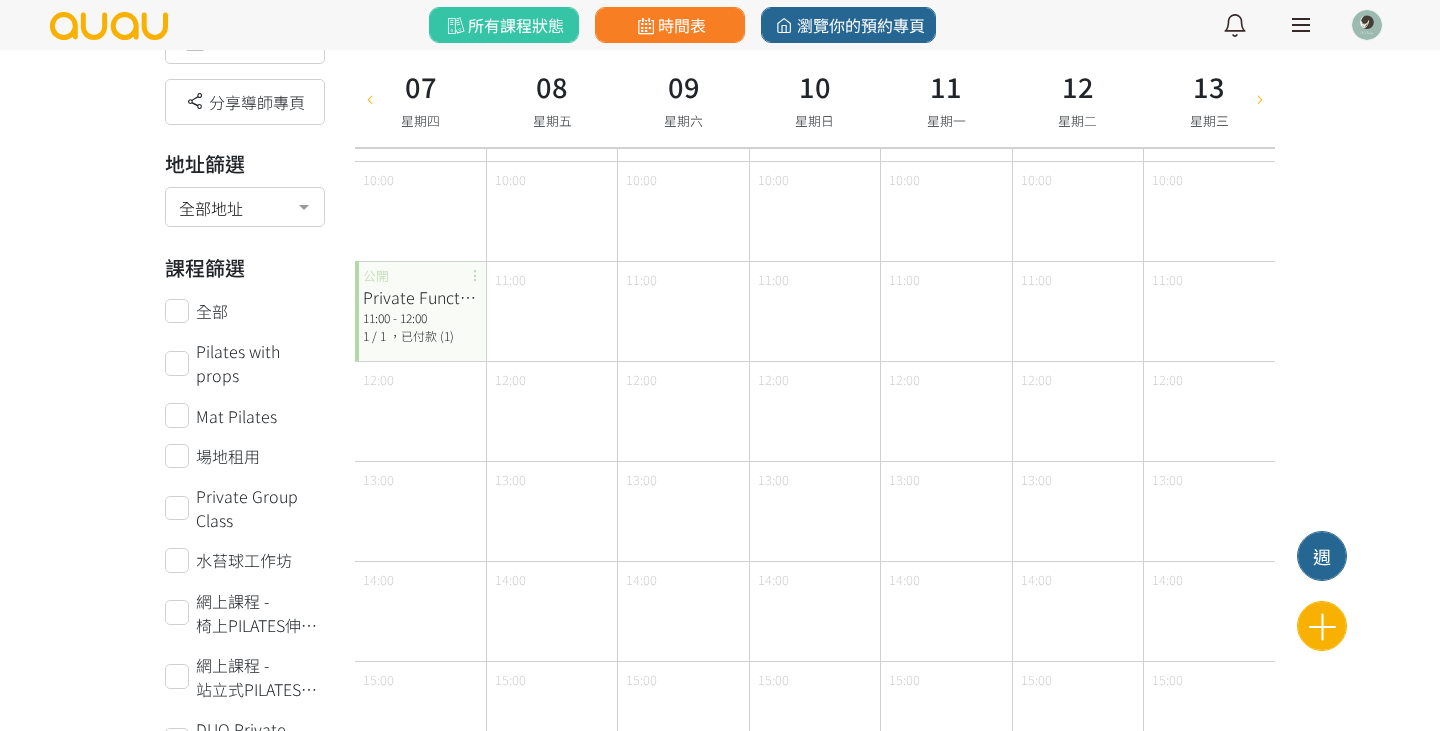 scroll, scrollTop: 0, scrollLeft: 0, axis: both 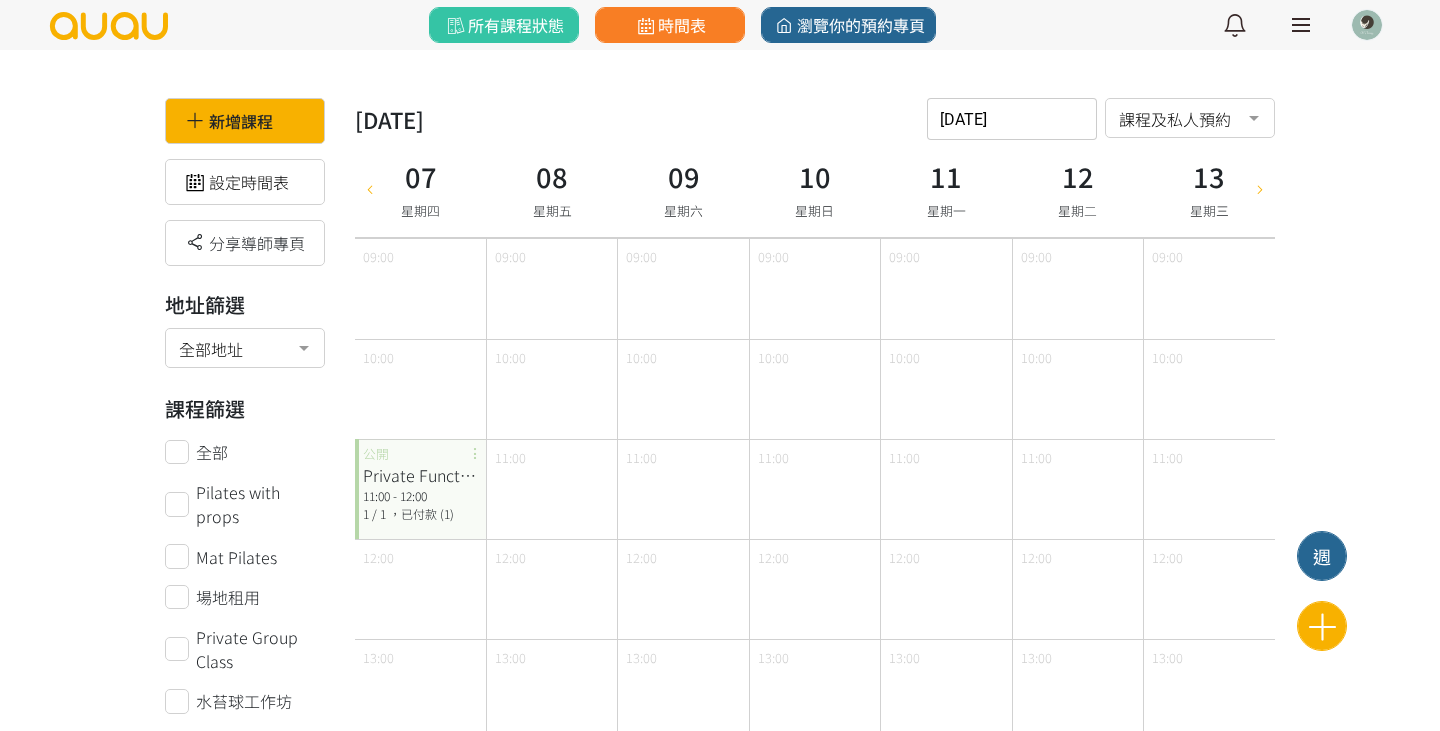 click at bounding box center (370, 188) 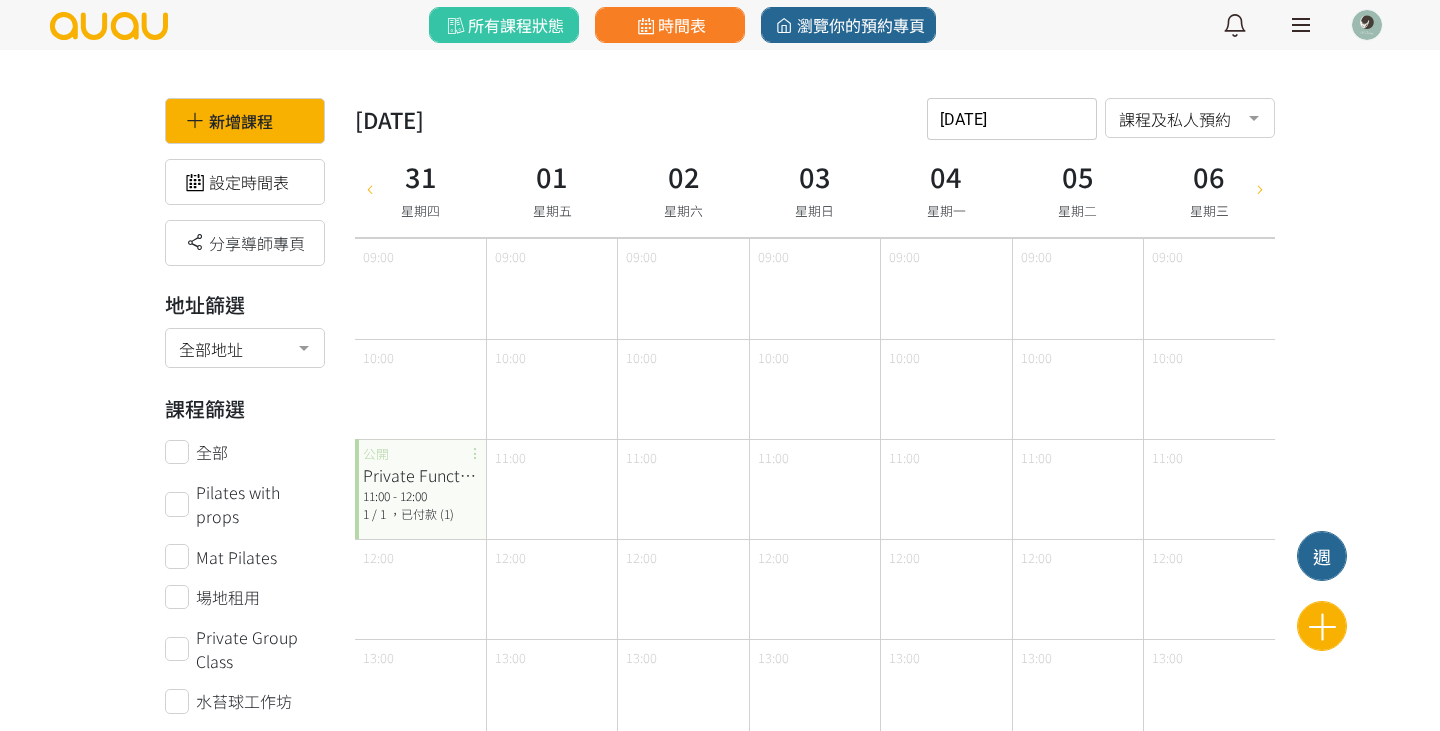 click at bounding box center [370, 188] 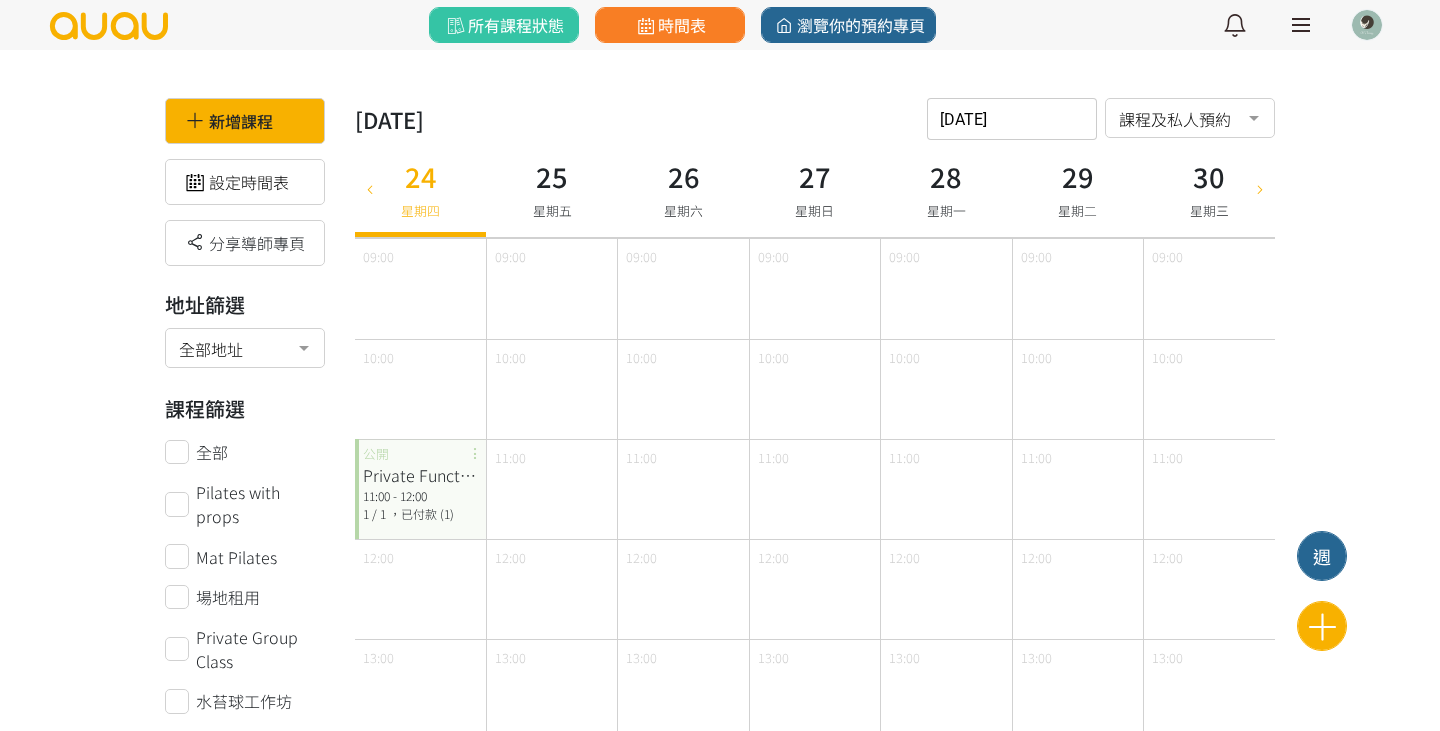 type on "2025-07-24" 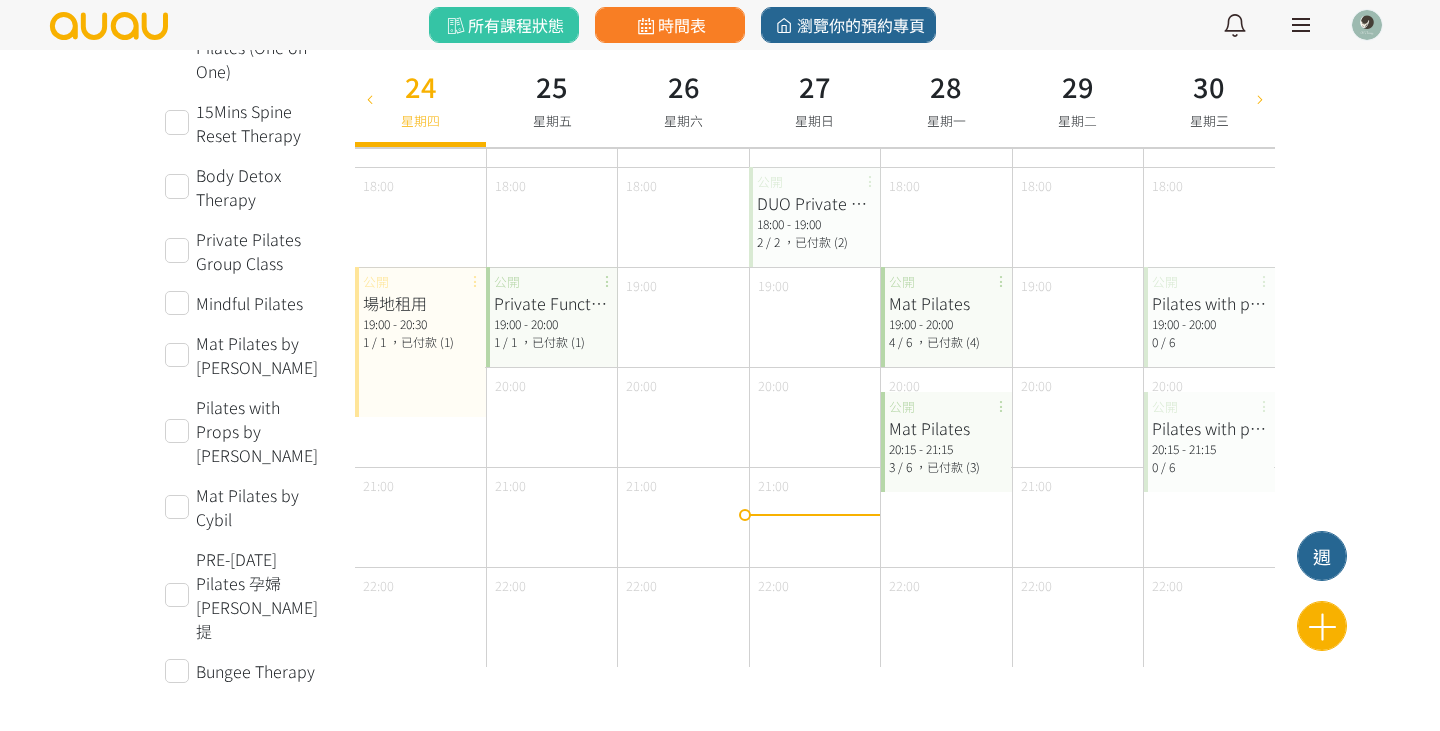 scroll, scrollTop: 971, scrollLeft: 0, axis: vertical 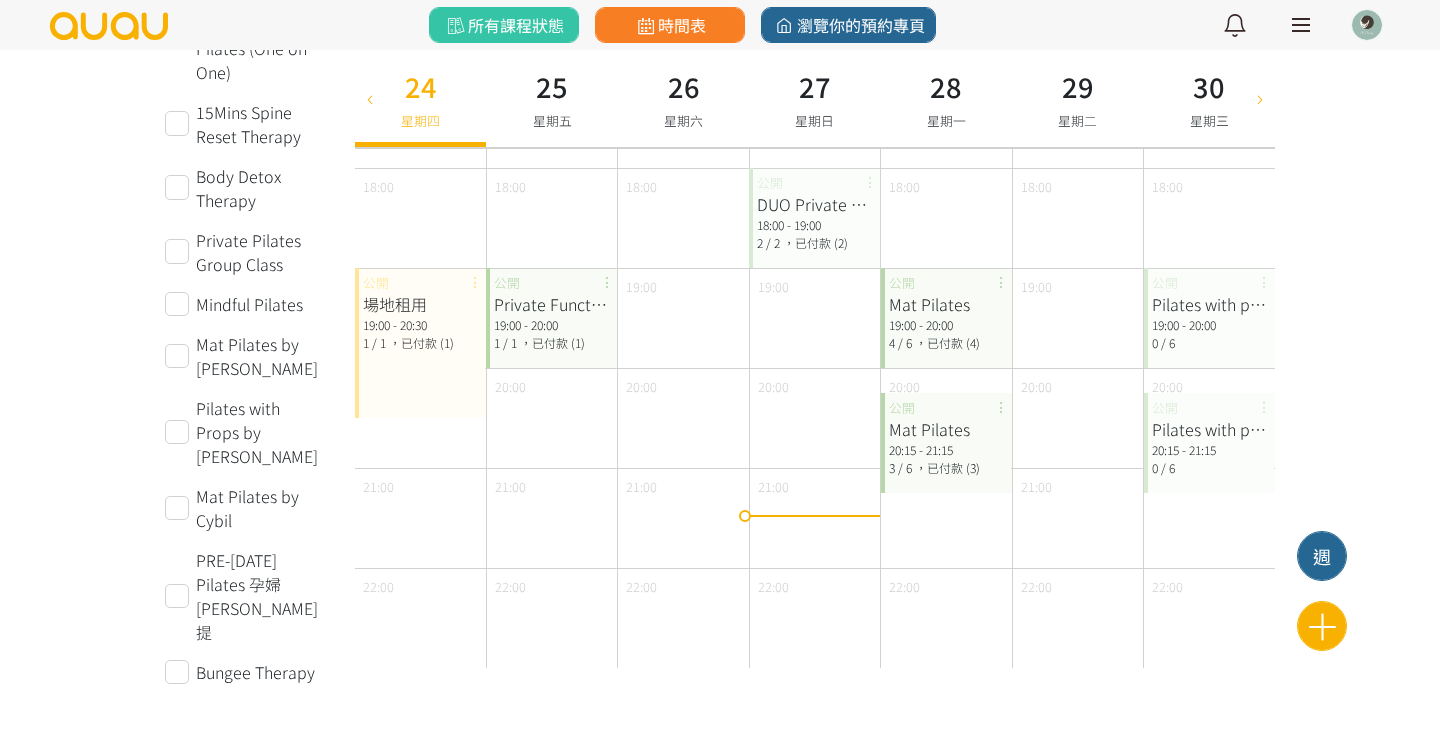 click on "20:15 -
21:15" at bounding box center [946, 450] 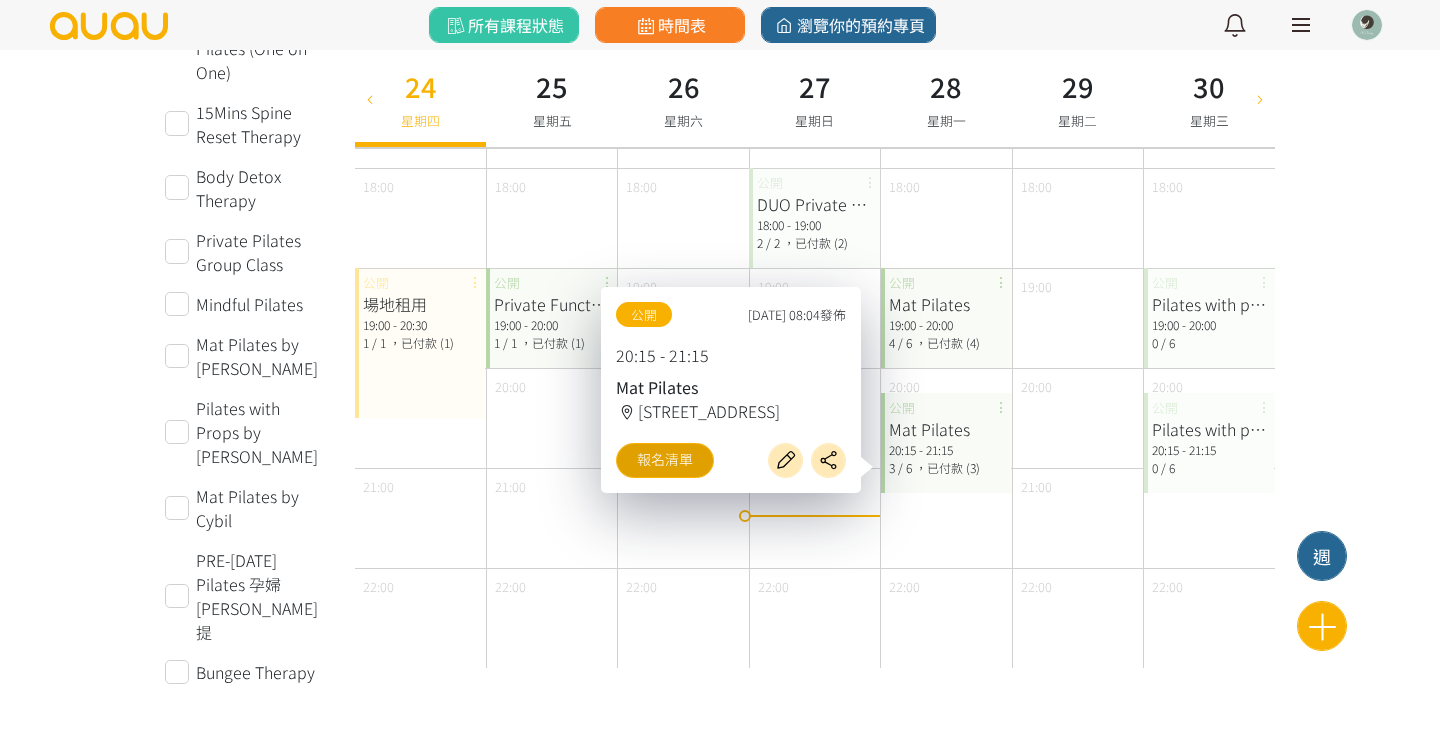 click on "報名清單" at bounding box center [665, 460] 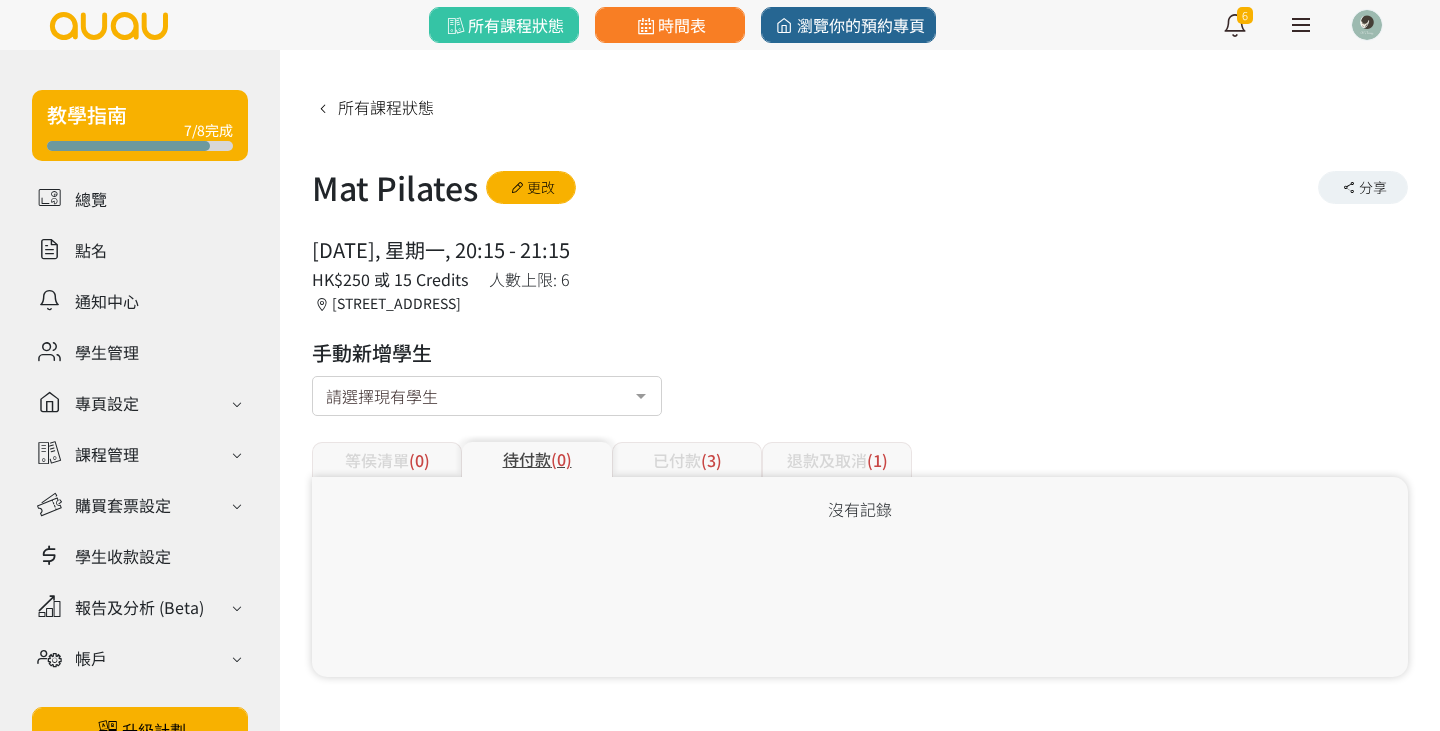 scroll, scrollTop: 16, scrollLeft: 0, axis: vertical 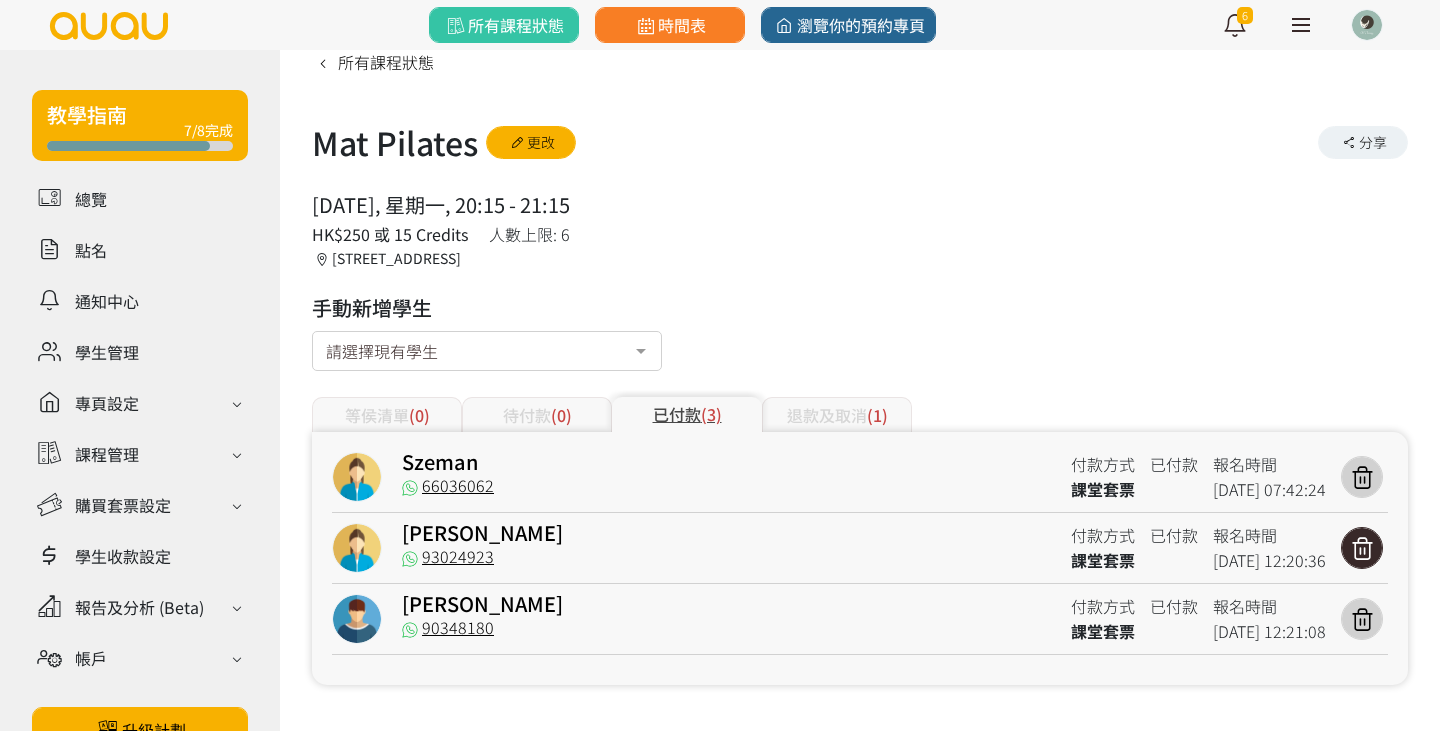 click at bounding box center (1362, 548) 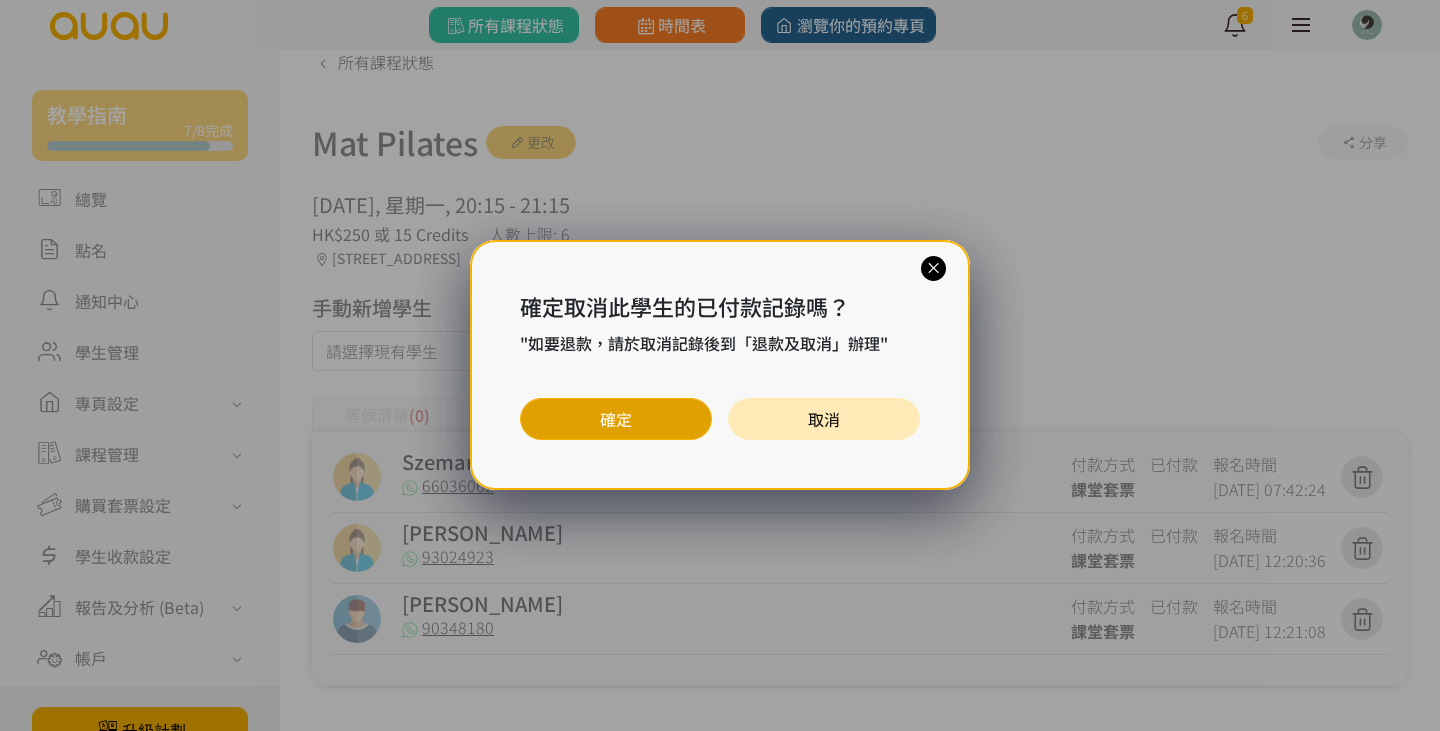 click on "確定" at bounding box center (616, 419) 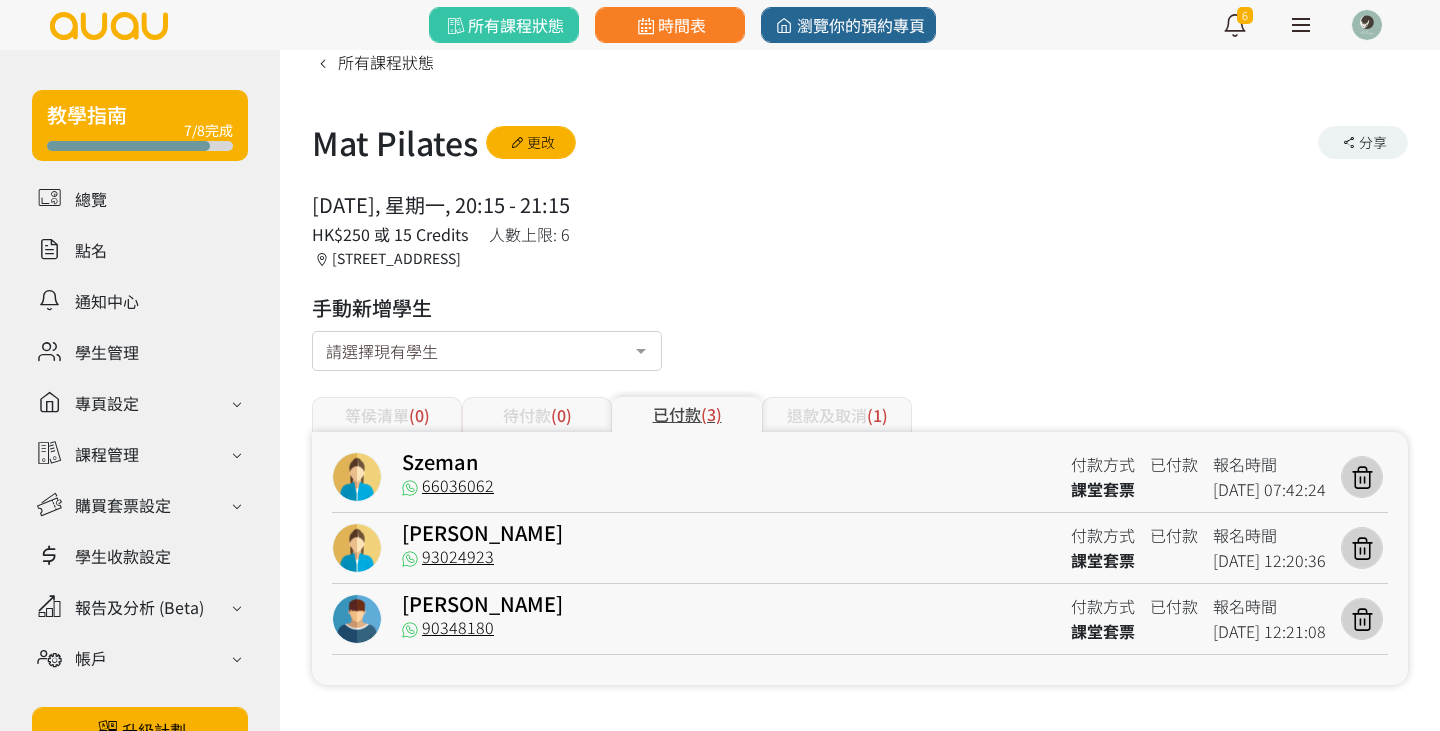 scroll, scrollTop: 16, scrollLeft: 0, axis: vertical 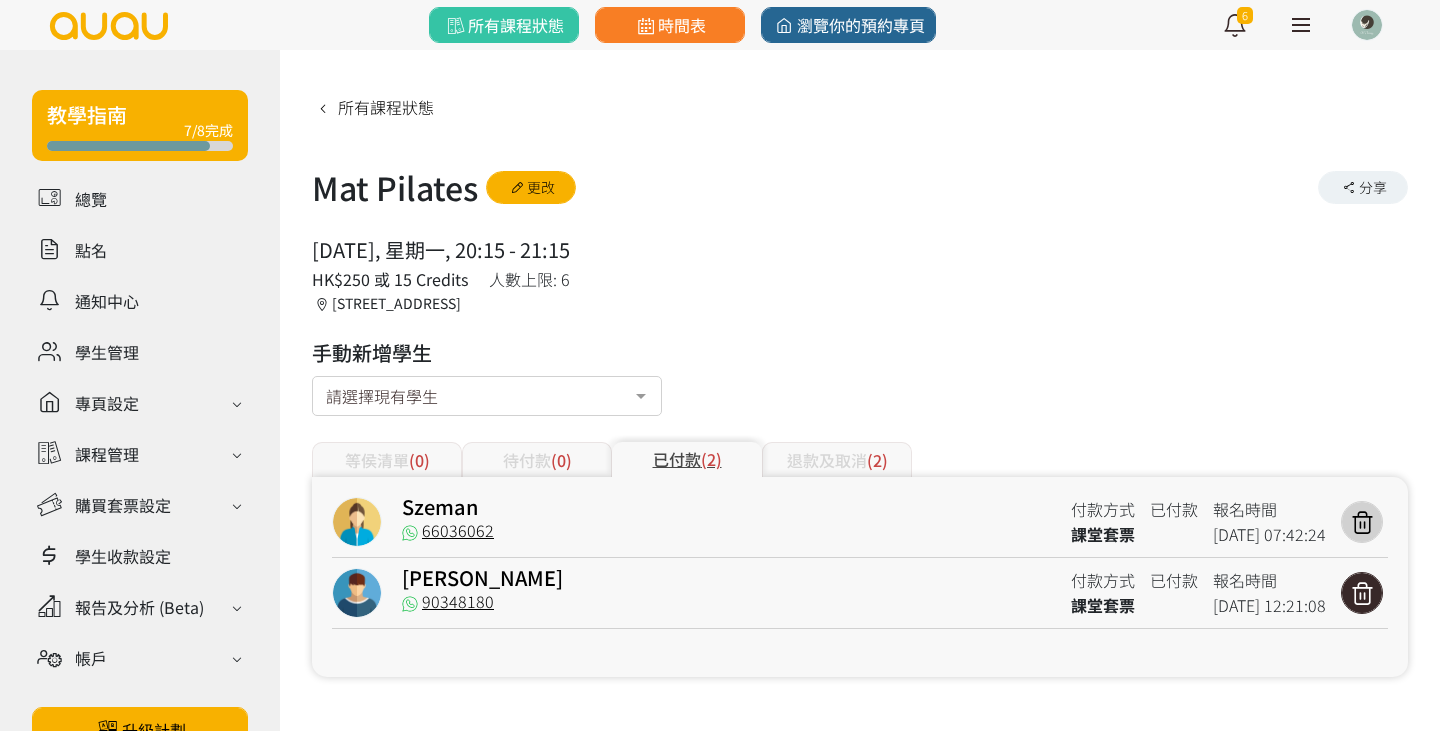 click at bounding box center [1362, 593] 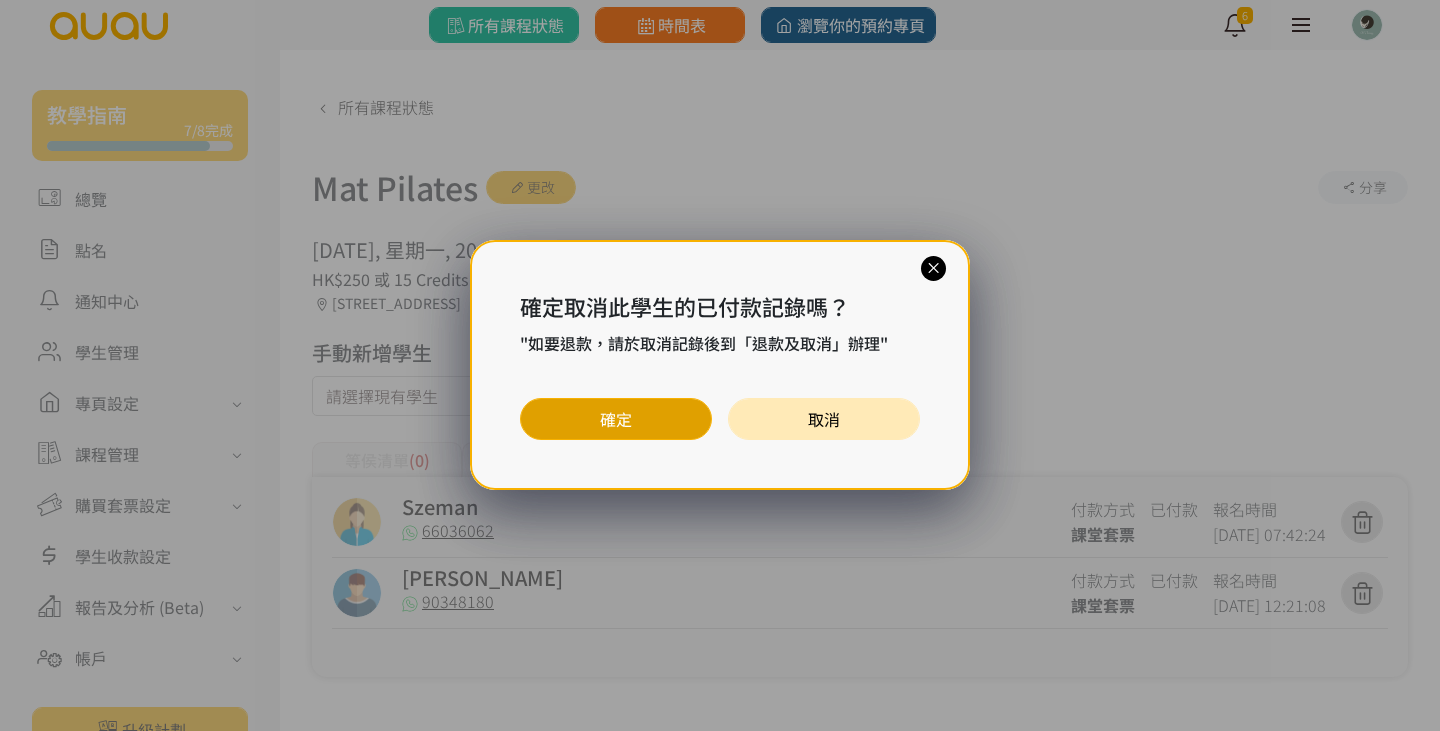 click on "確定" at bounding box center (616, 419) 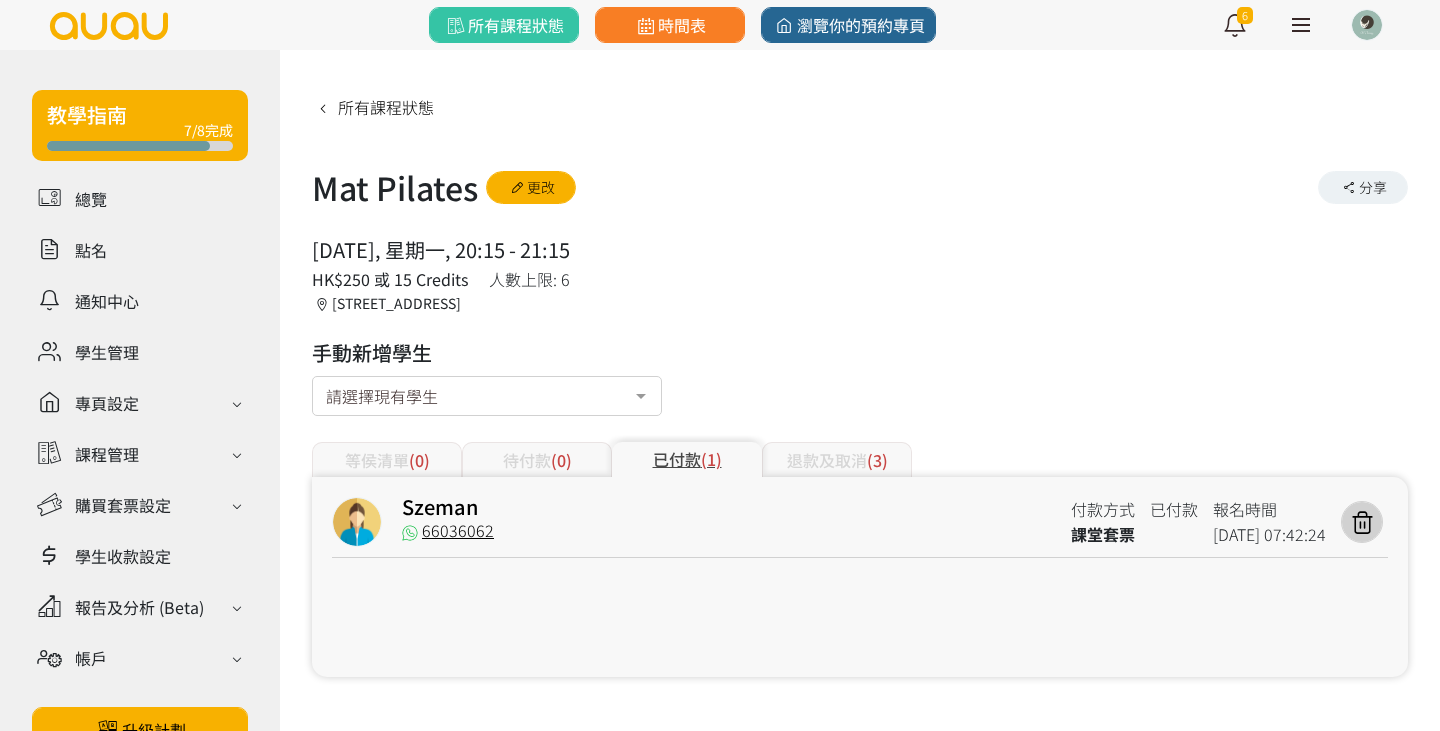 click on "退款及取消 (3)" at bounding box center (837, 459) 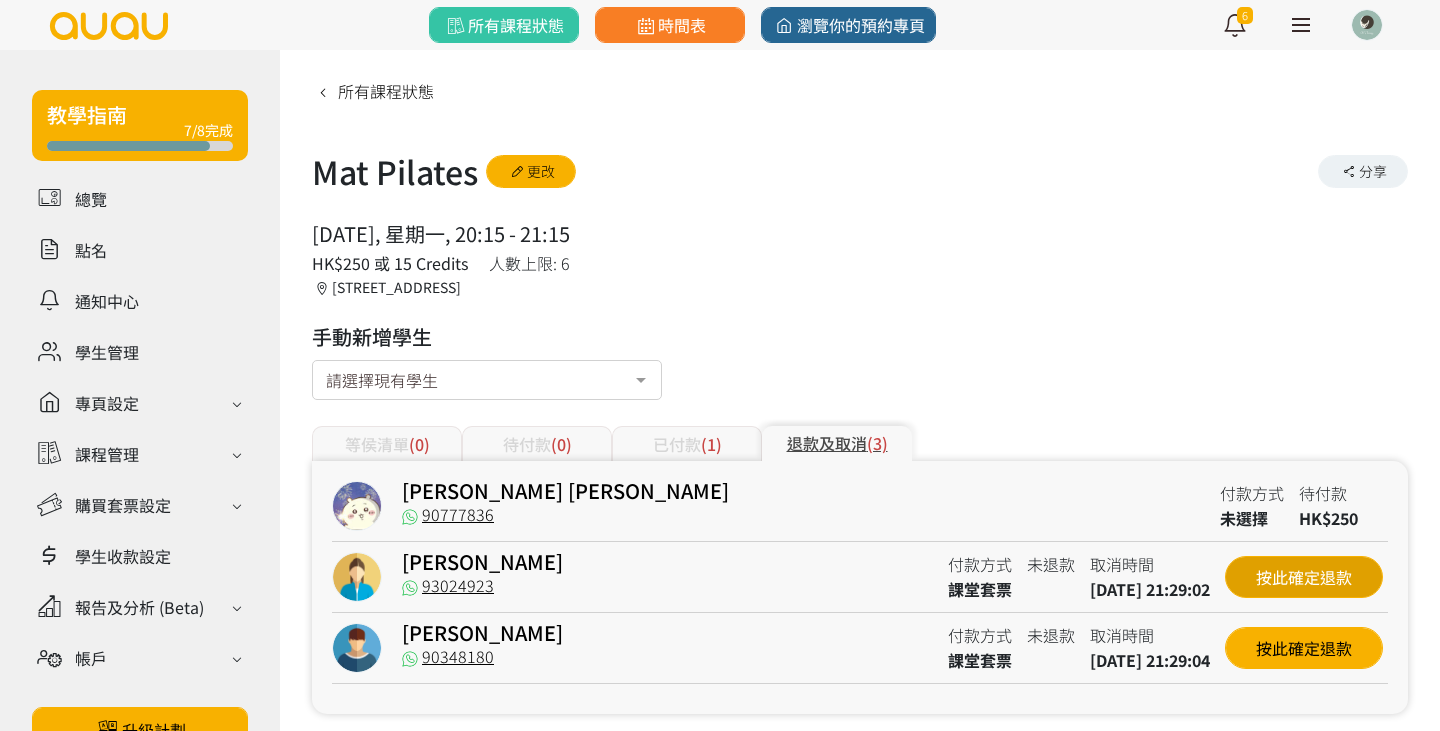 click on "按此確定退款" at bounding box center (1304, 577) 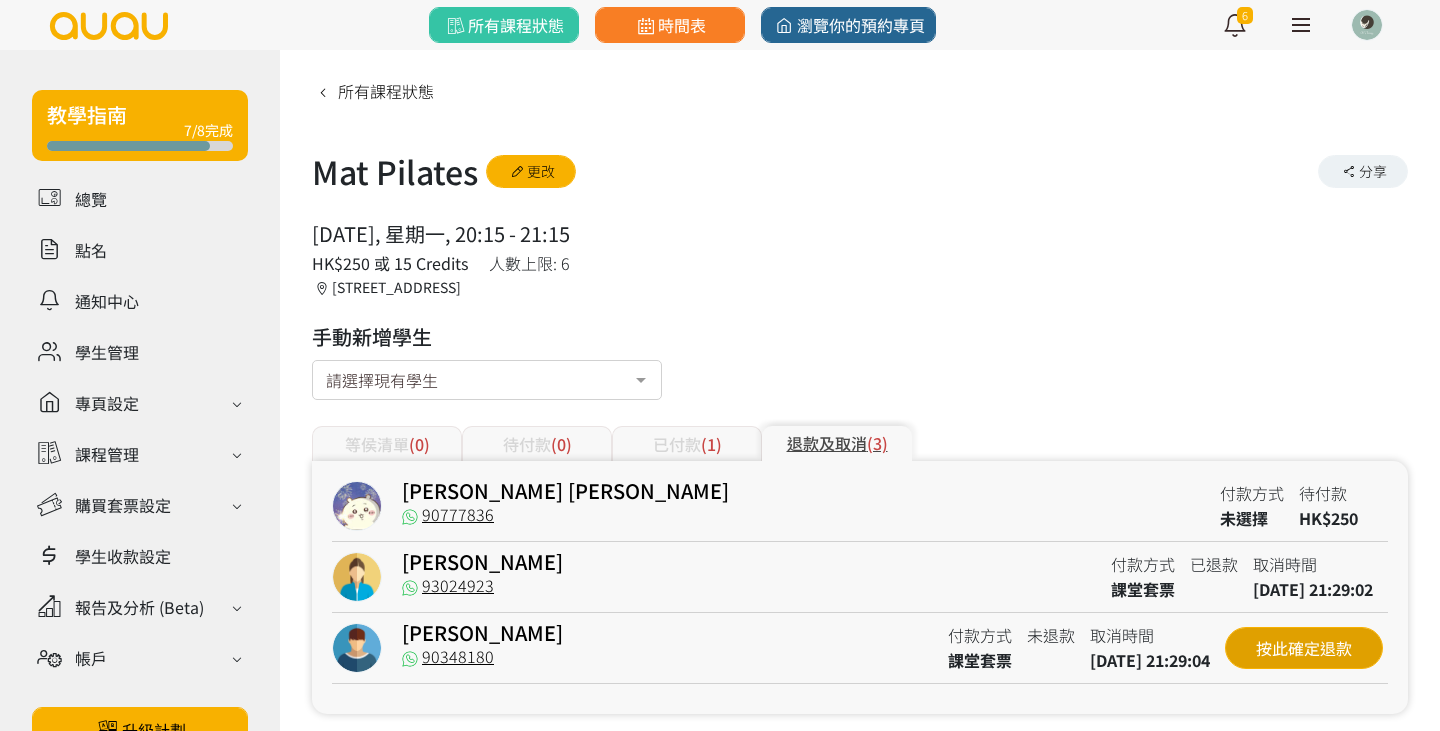 click on "按此確定退款" at bounding box center (1304, 648) 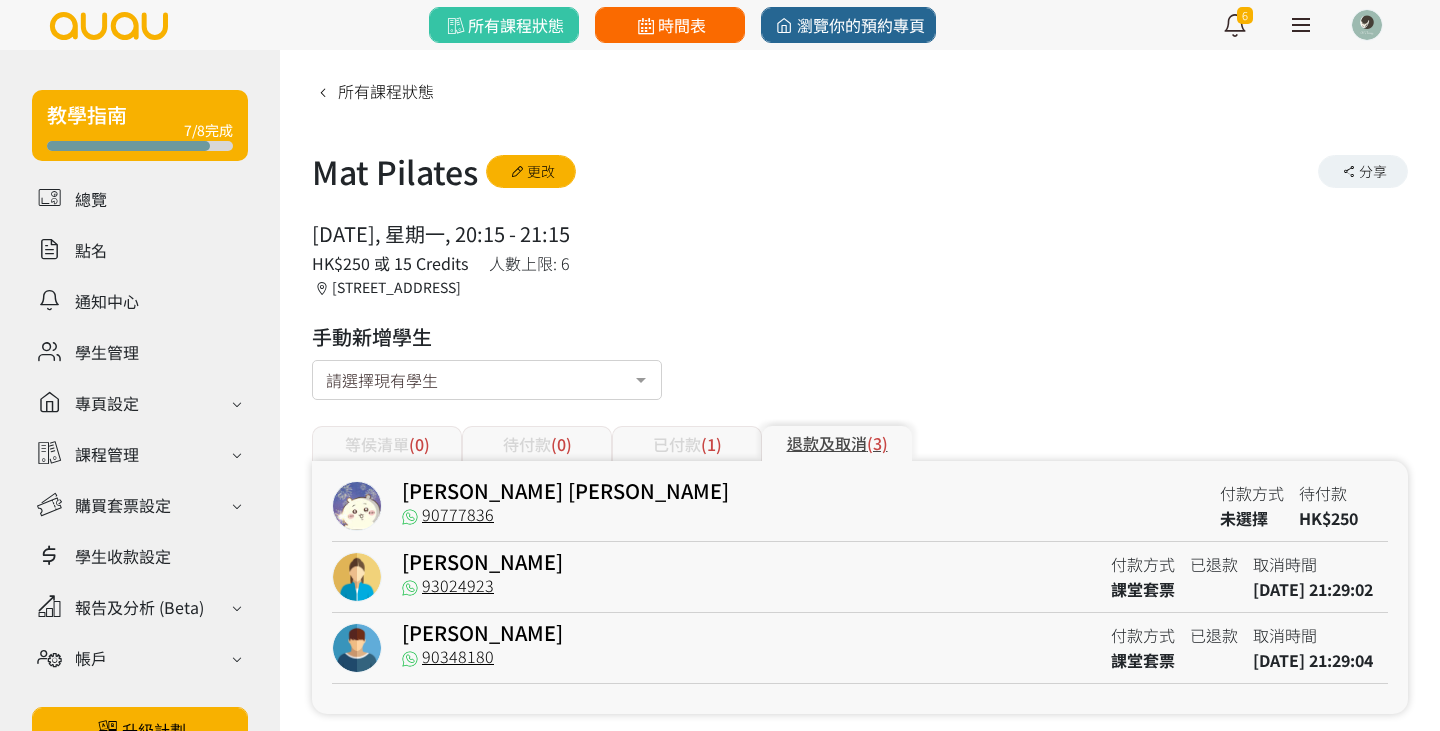 click on "時間表" at bounding box center [669, 25] 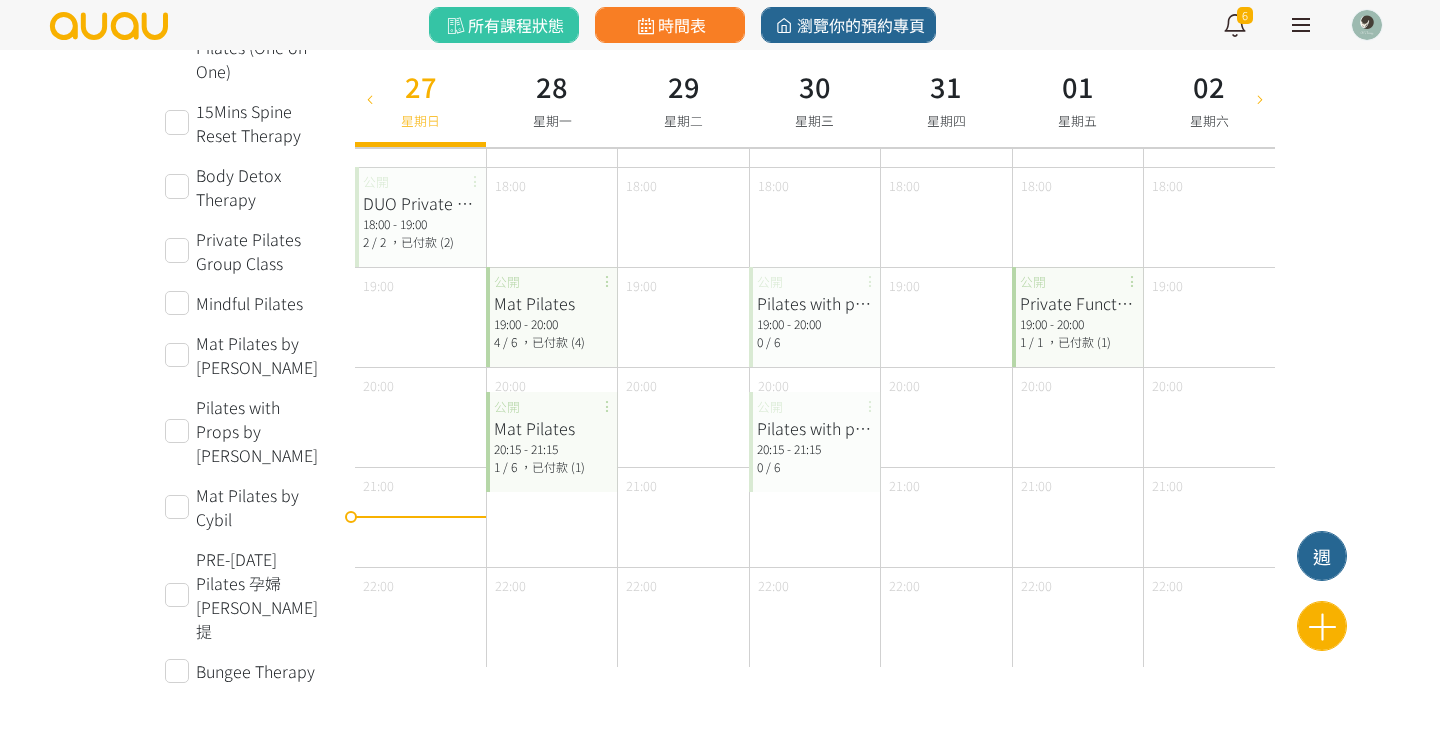 scroll, scrollTop: 971, scrollLeft: 0, axis: vertical 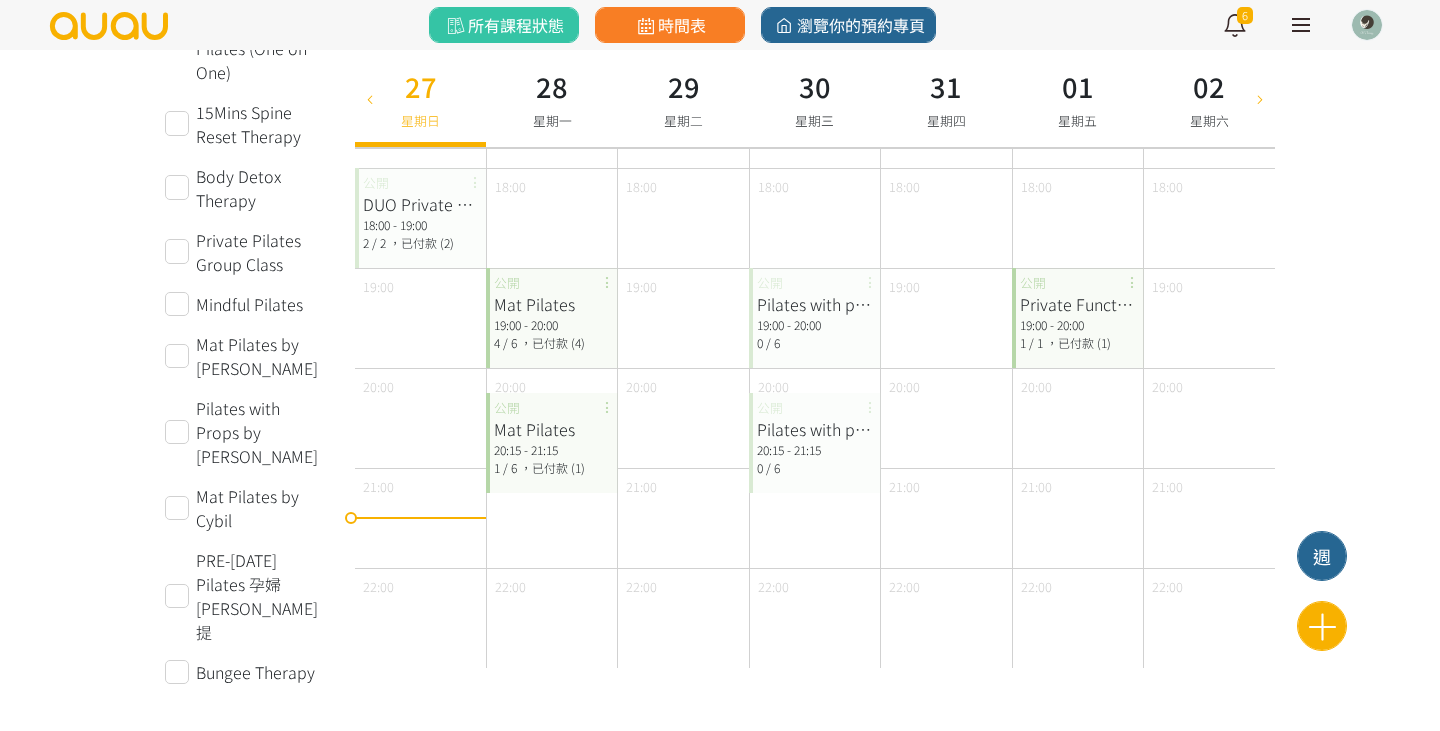 click on "，已付款 (4)" at bounding box center [552, 342] 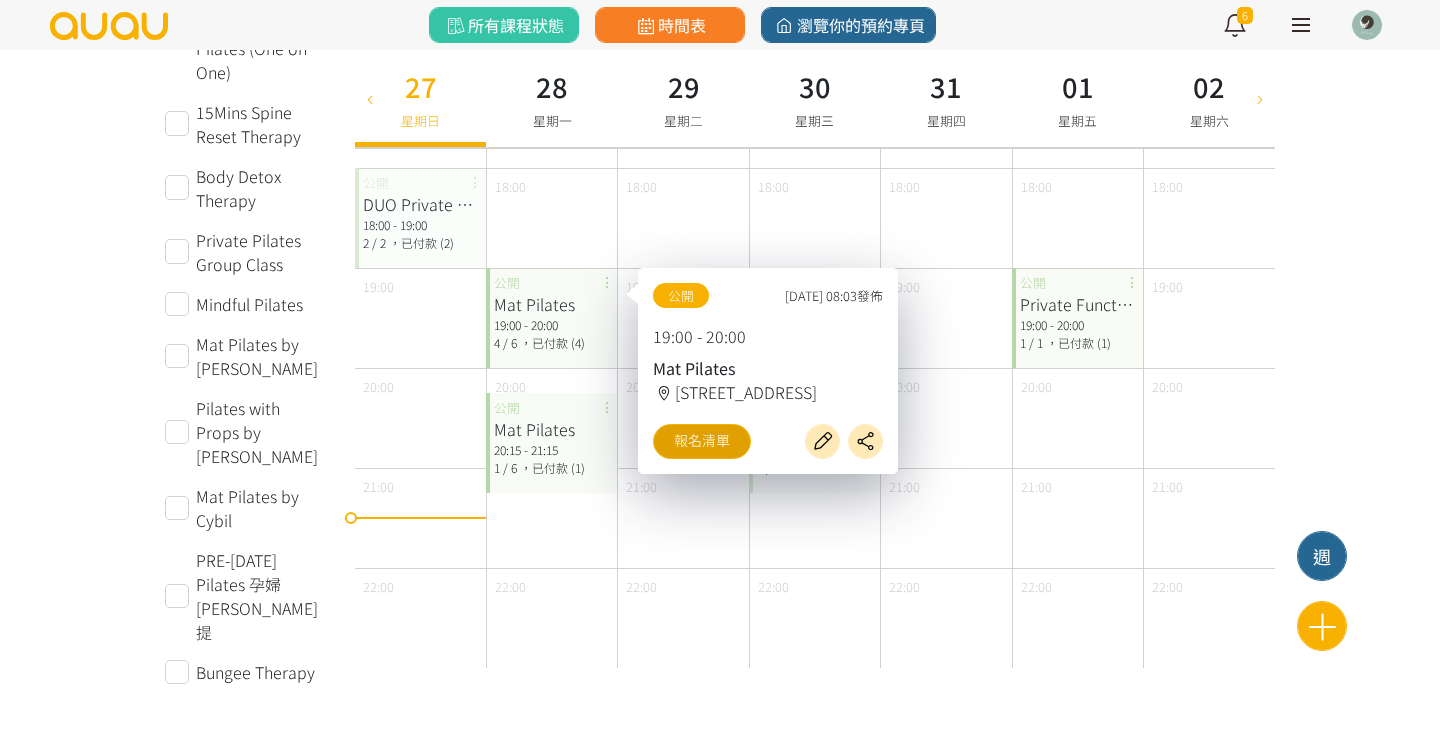 click on "報名清單" at bounding box center (702, 441) 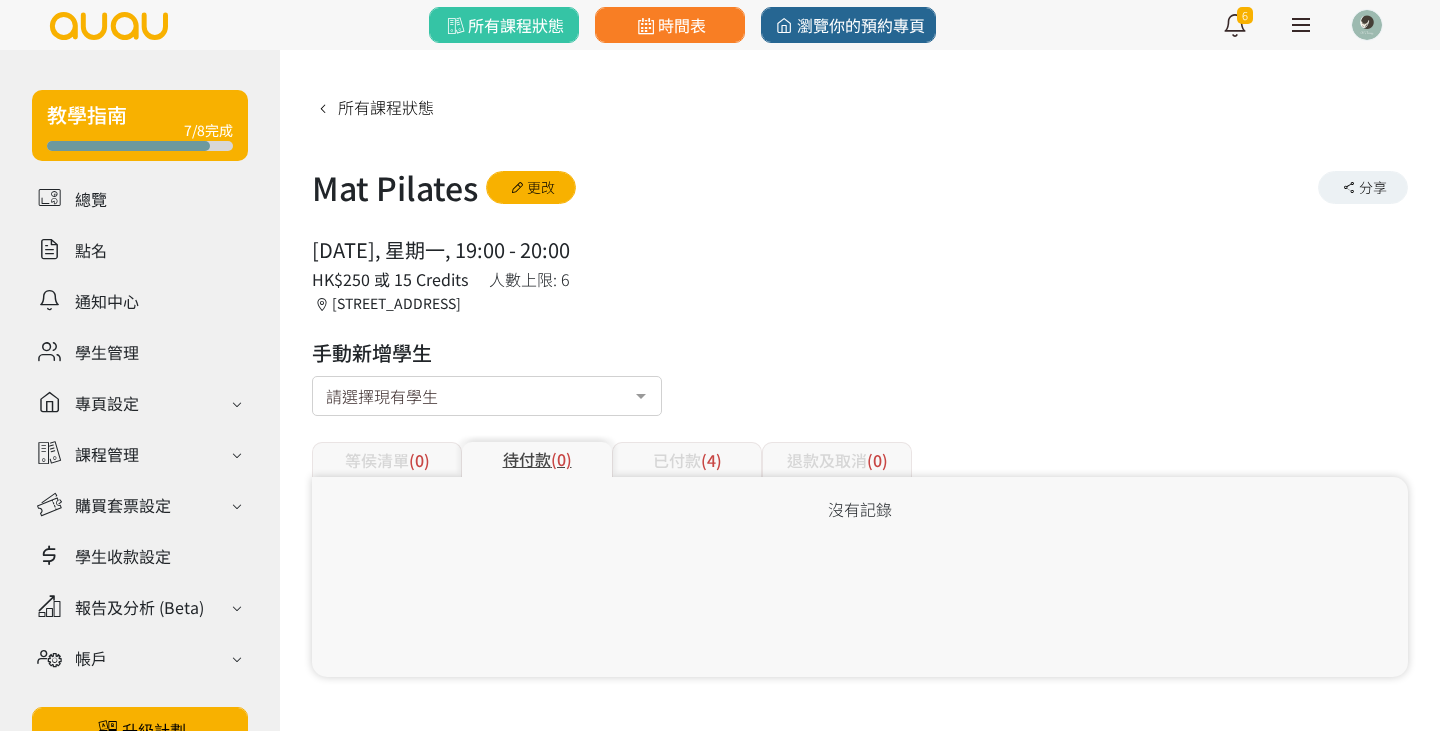 scroll, scrollTop: 0, scrollLeft: 0, axis: both 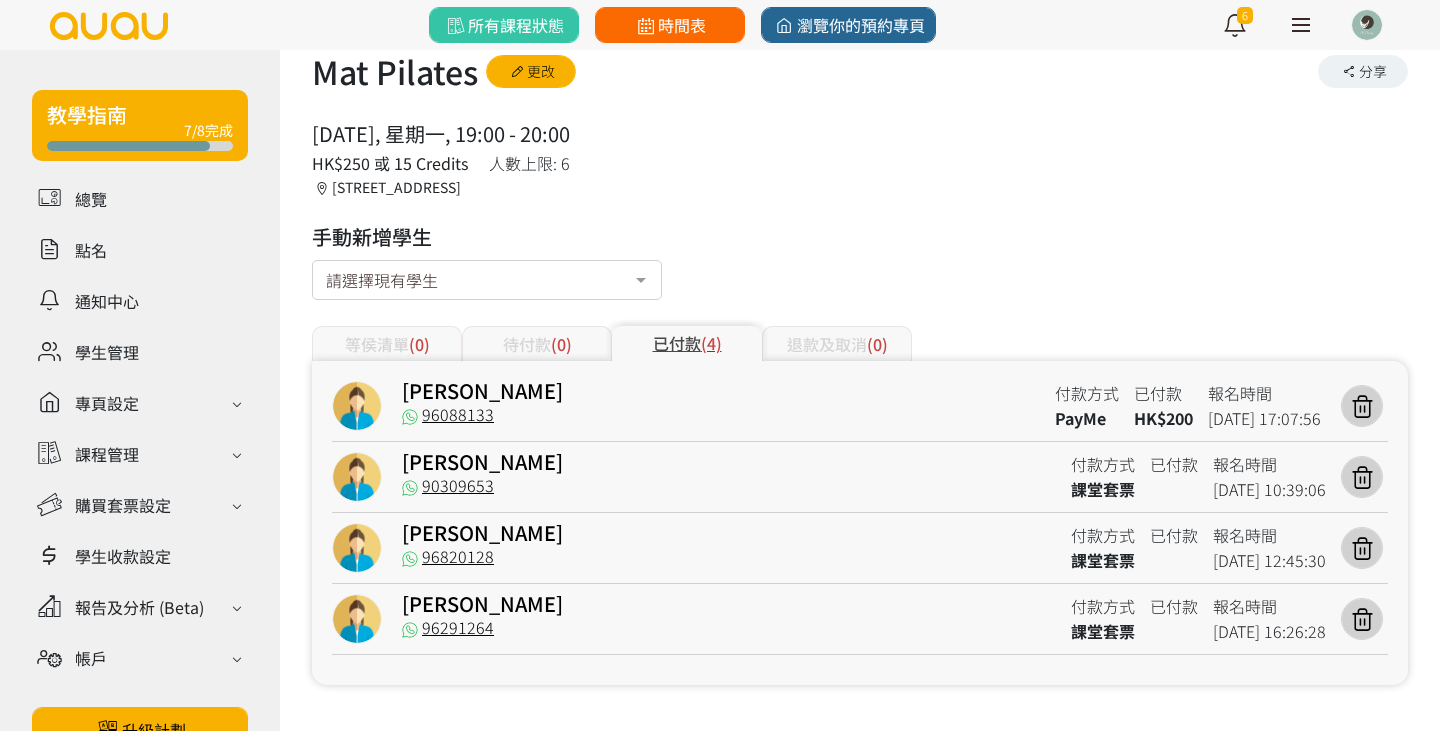 click on "時間表" at bounding box center (669, 25) 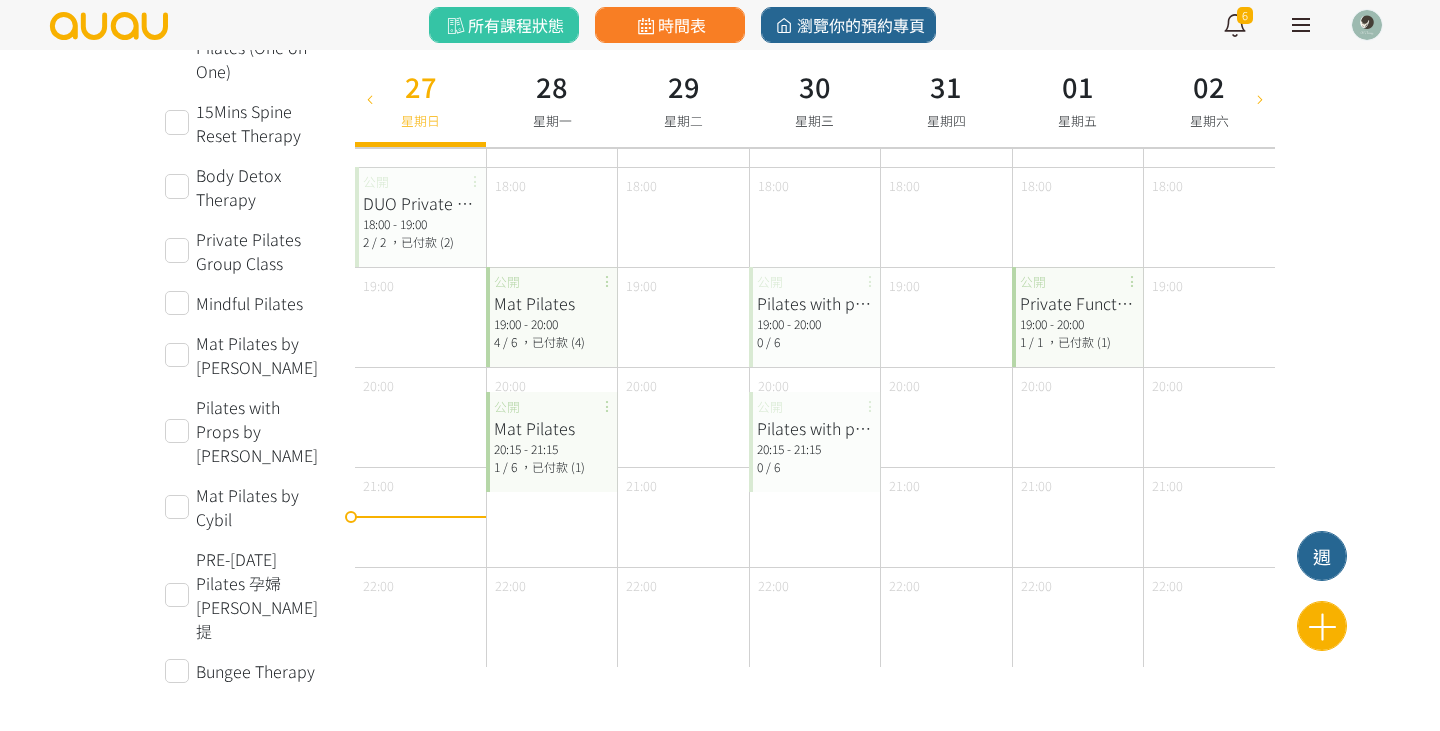 scroll, scrollTop: 971, scrollLeft: 0, axis: vertical 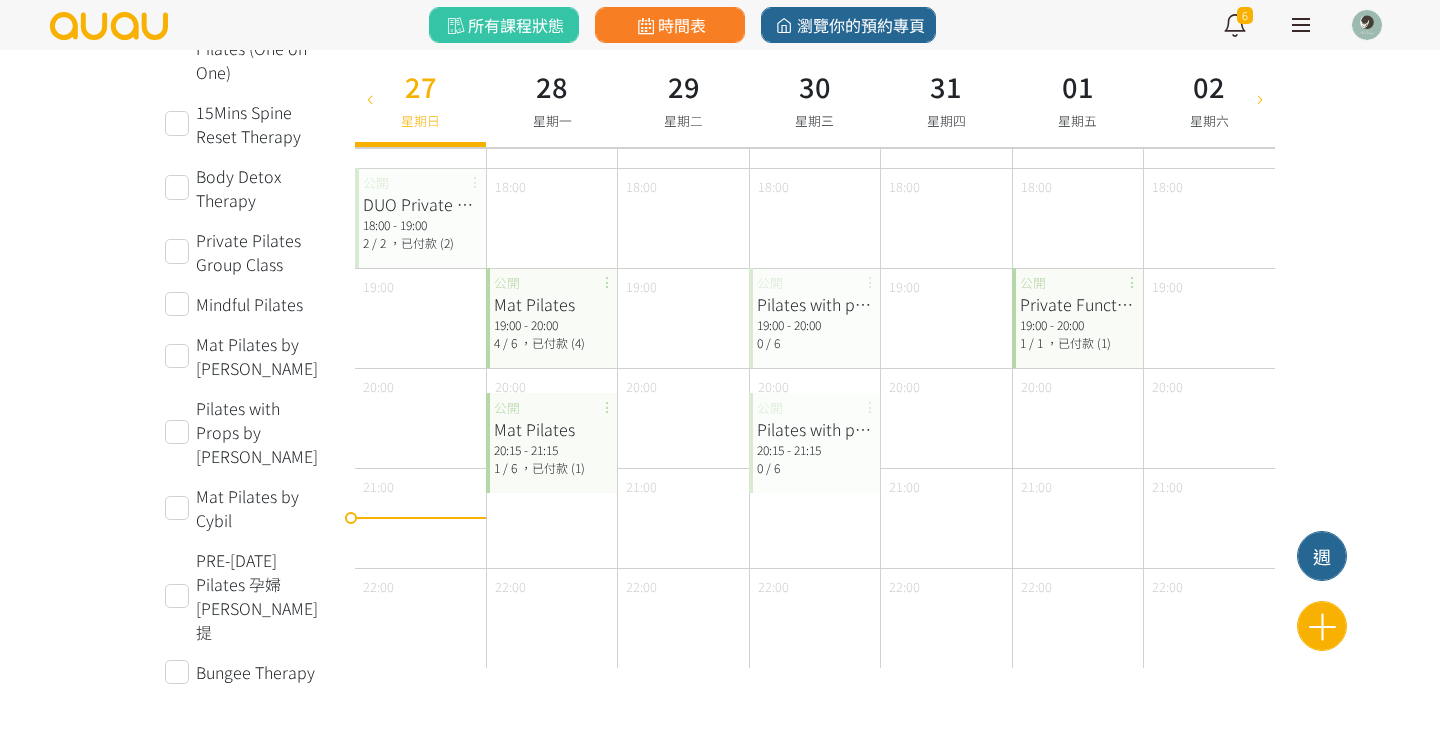 click on "/ 6" at bounding box center (510, 467) 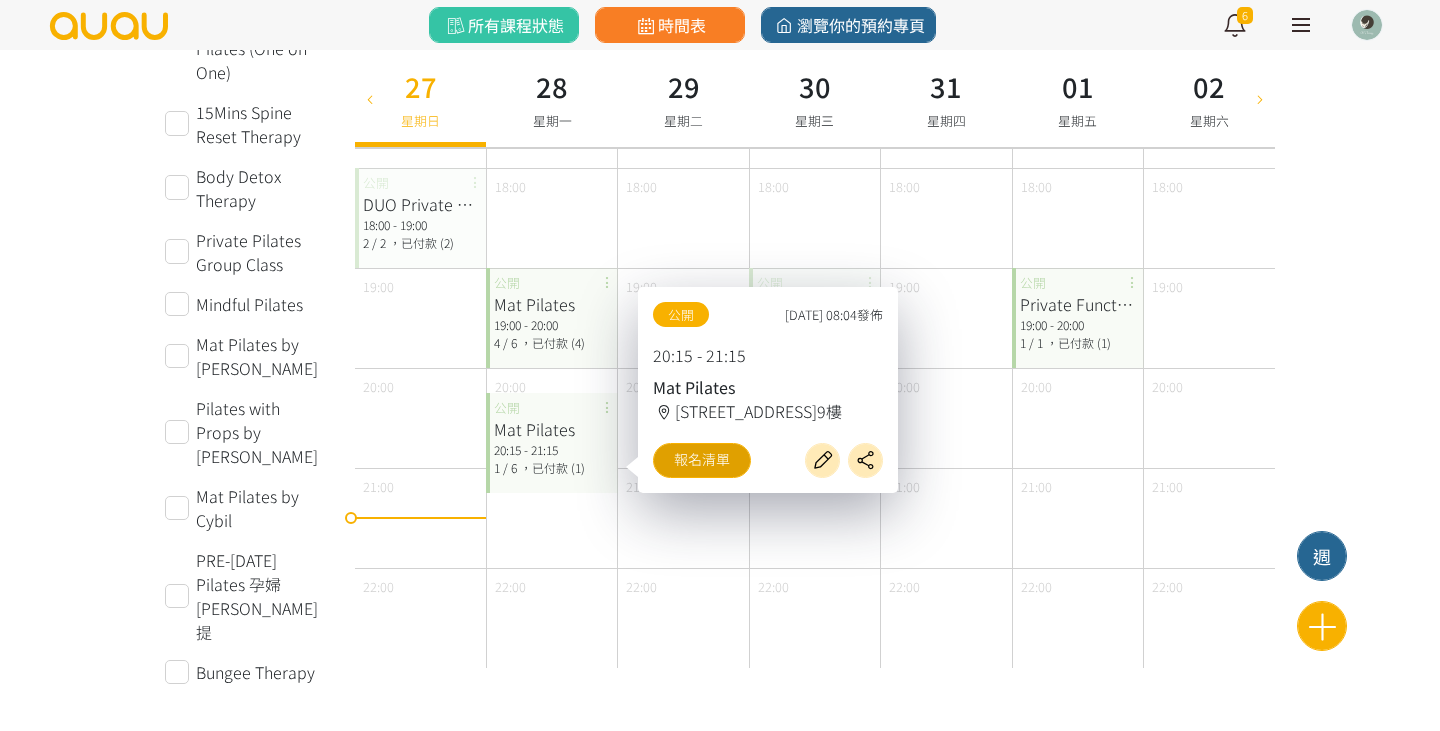 click on "報名清單" at bounding box center (702, 460) 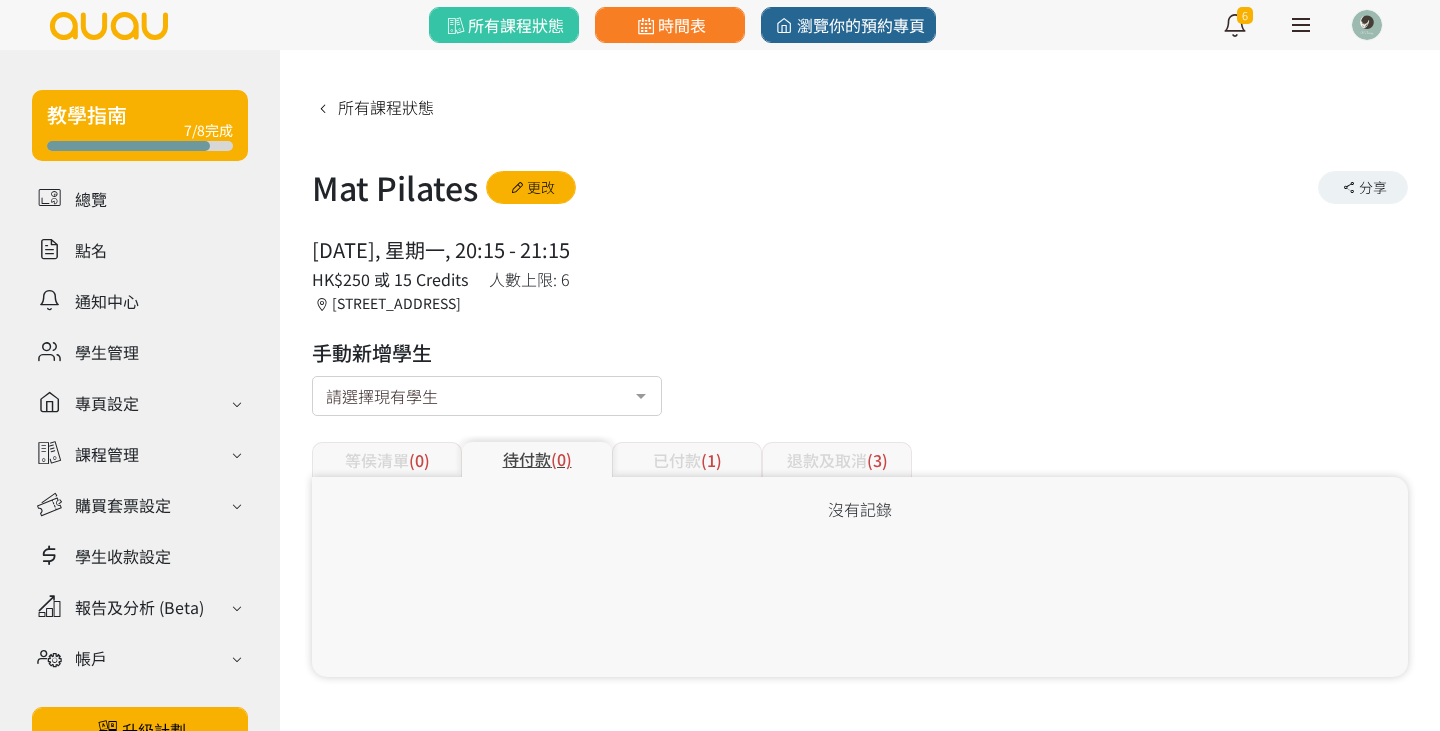 scroll, scrollTop: 0, scrollLeft: 0, axis: both 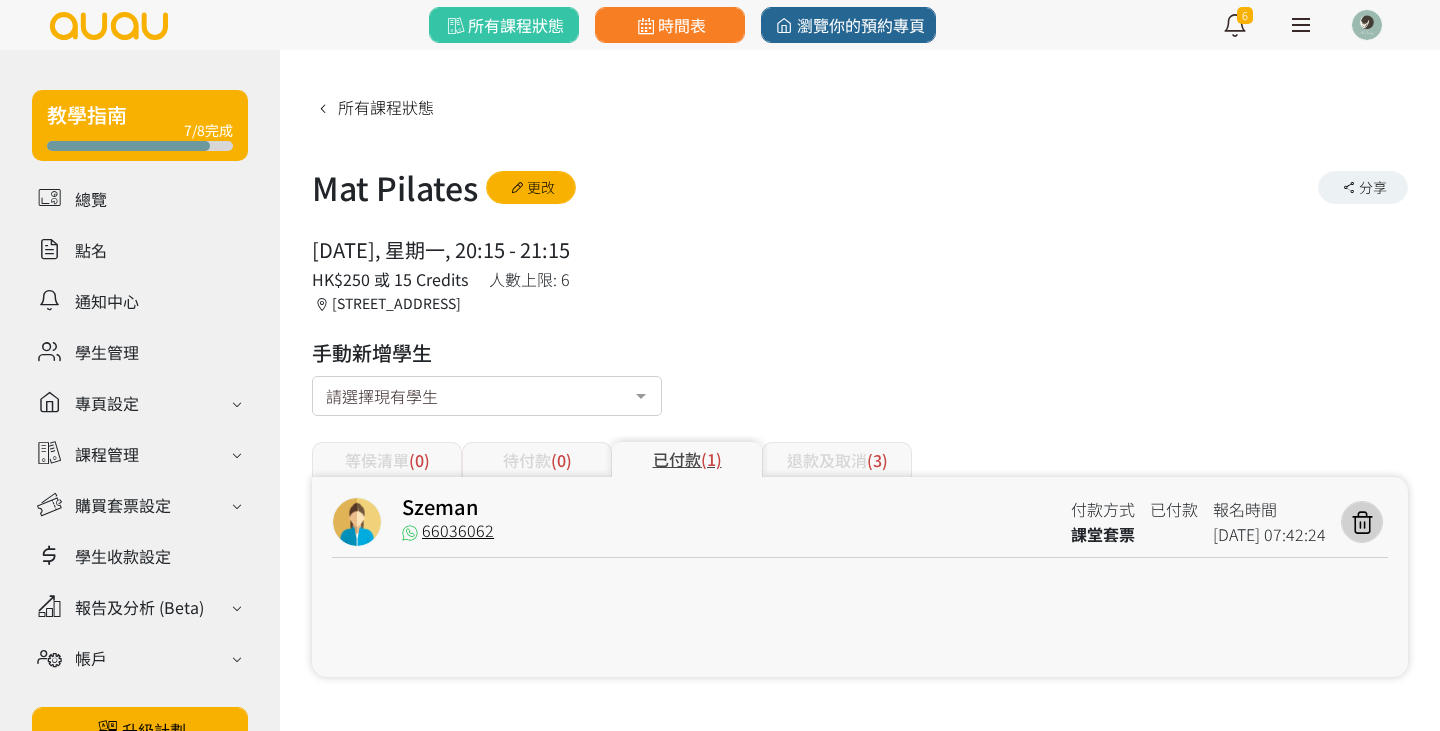click on "退款及取消 (3)" at bounding box center [837, 459] 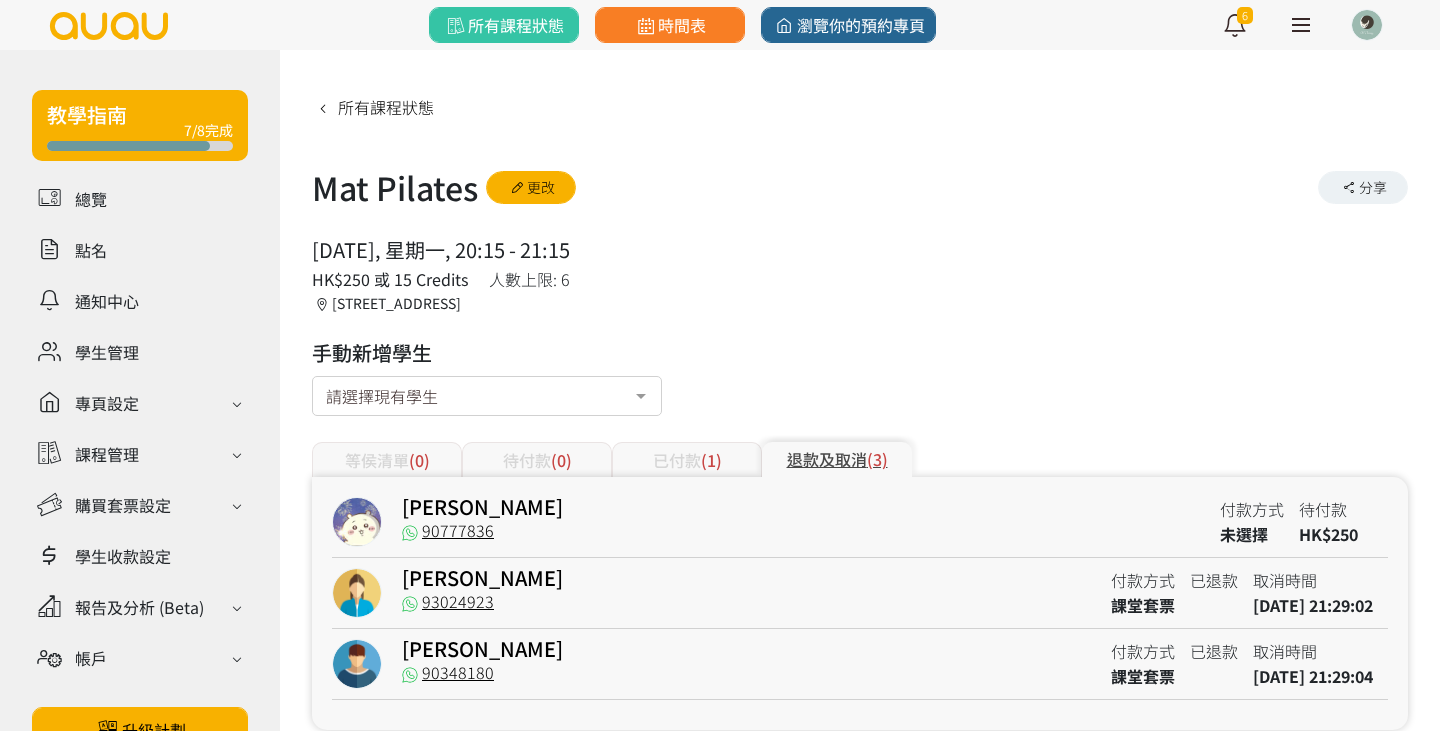 scroll, scrollTop: 0, scrollLeft: 0, axis: both 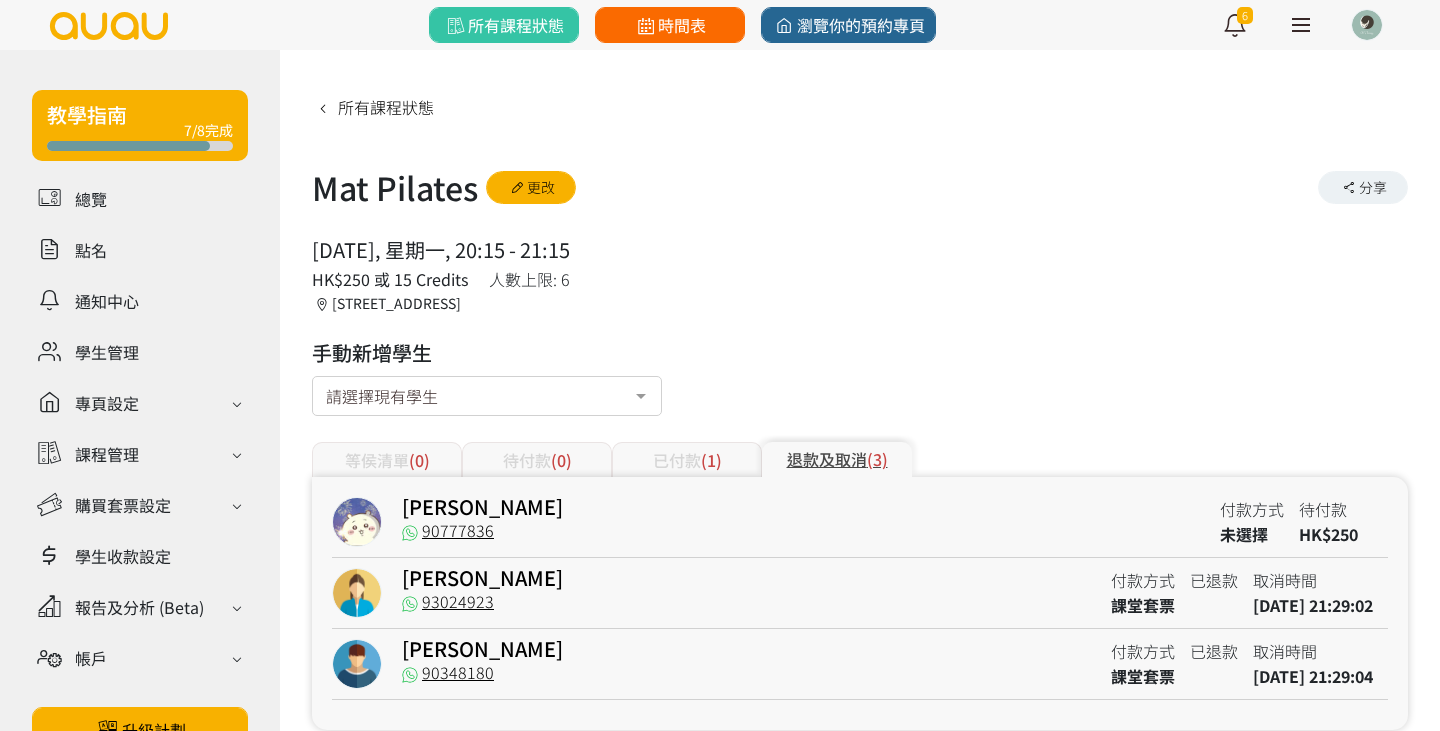 click at bounding box center (645, 26) 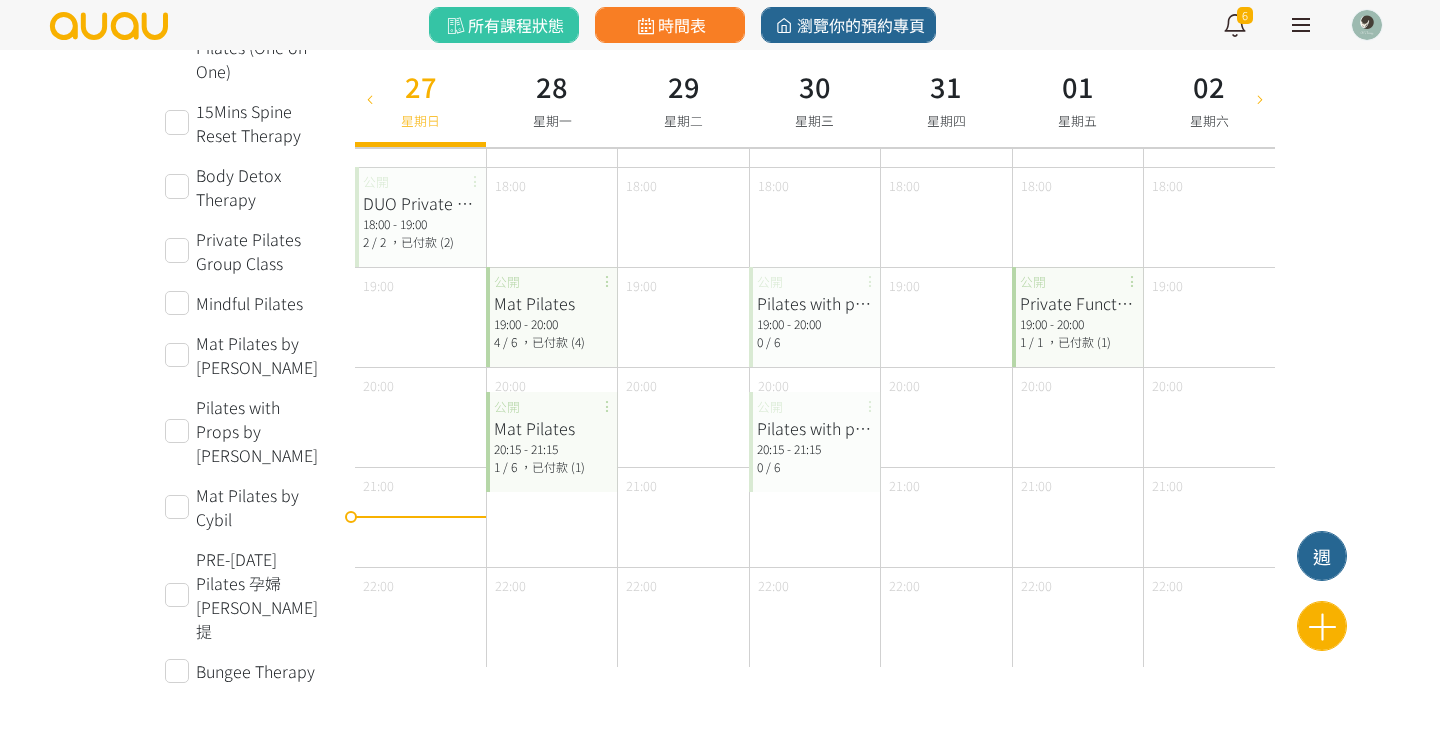 scroll, scrollTop: 971, scrollLeft: 0, axis: vertical 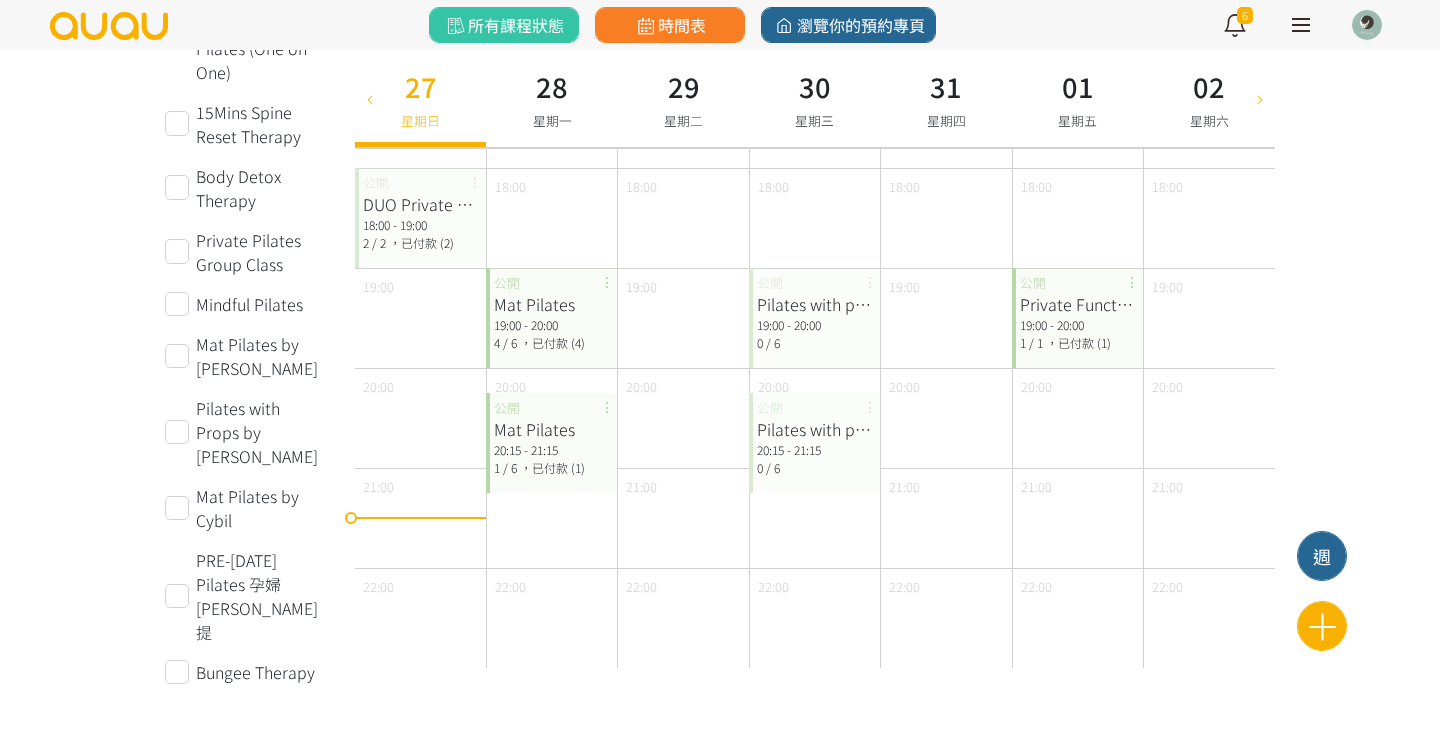 click at bounding box center [1260, 98] 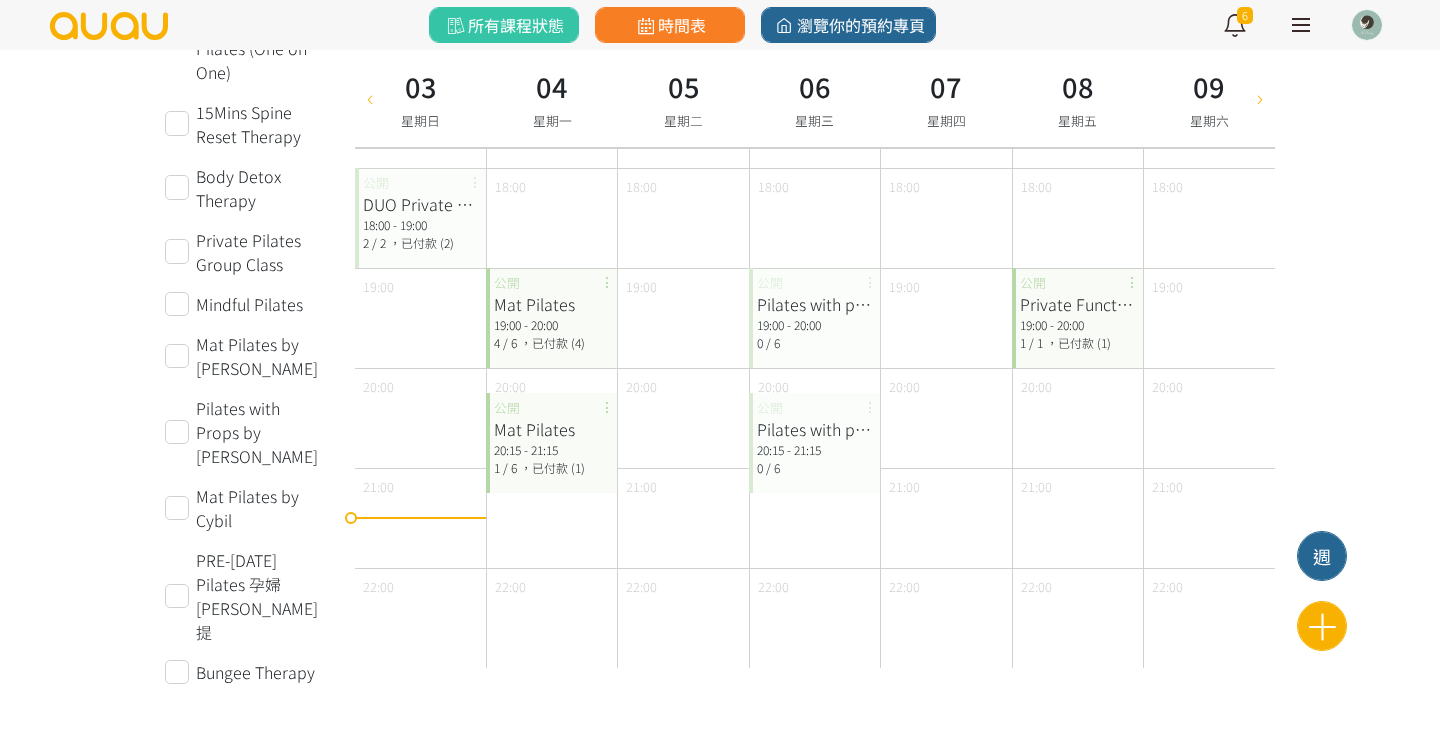 type on "[DATE]" 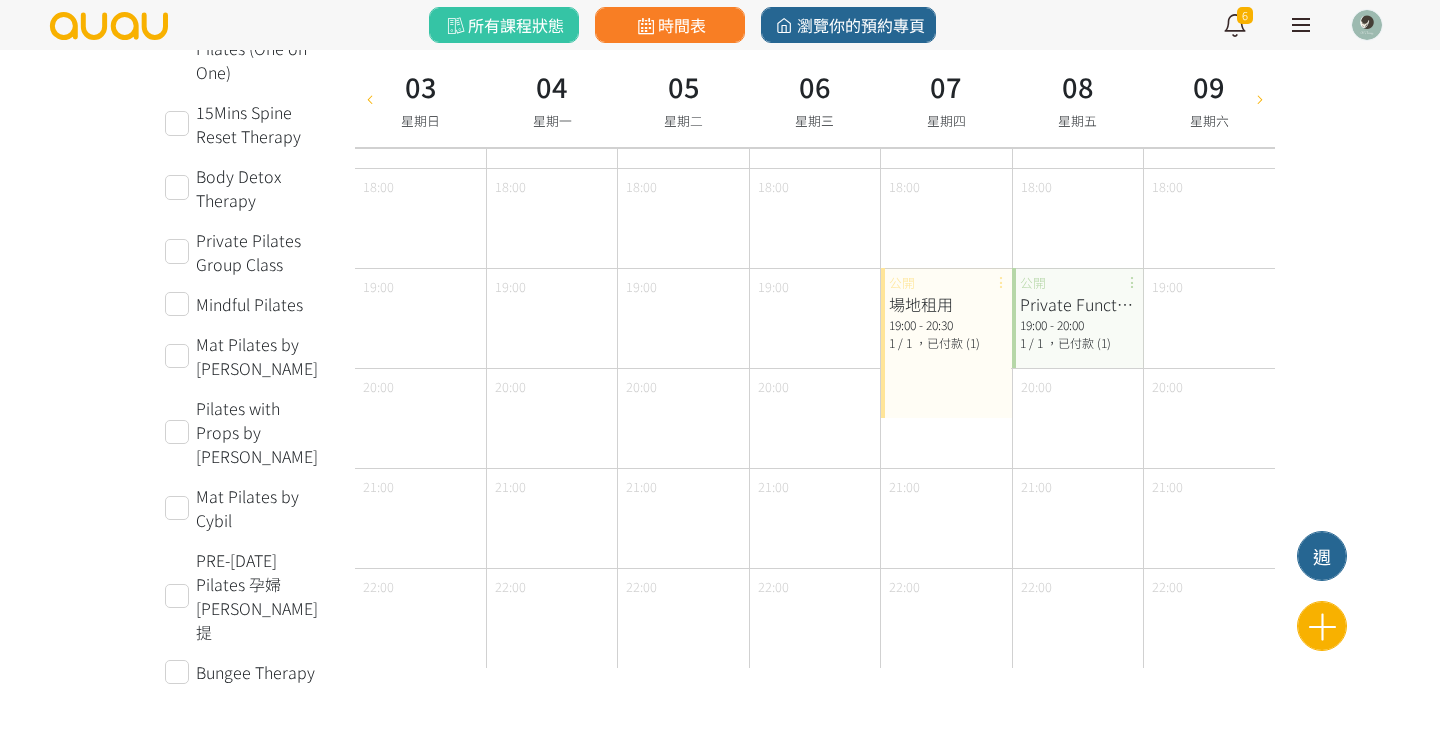 click on "新增課程
設定時間表
分享導師專頁
地址篩選              全部地址         全部地址   [STREET_ADDRESS]   網上課程，確認報名後當天會收到登入連結   Bungee Physio HK [STREET_ADDRESS]     No elements found. Consider changing the search query.   List is empty.         課程篩選     全部   Pilates with props   Mat Pilates   場地租用   Private Group Class   水苔球工作坊   網上課程 - 椅上PILATES伸展運動   網上課程 - 站立式PILATES核心訓練運動   DUO Private Reformer Pilates   Private Functional Pilates (One on One)   15Mins Spine Reset Therapy   Body Detox Therapy   Private Pilates Group Class   Mindful Pilates   Mat Pilates by [PERSON_NAME] with Props by [PERSON_NAME] Pilates by Cybil   PRE-[DATE] Pilates 孕婦普拉提   Bungee Therapy
篩選
設定
[DATE]
請選擇時間表日期" at bounding box center (720, -120) 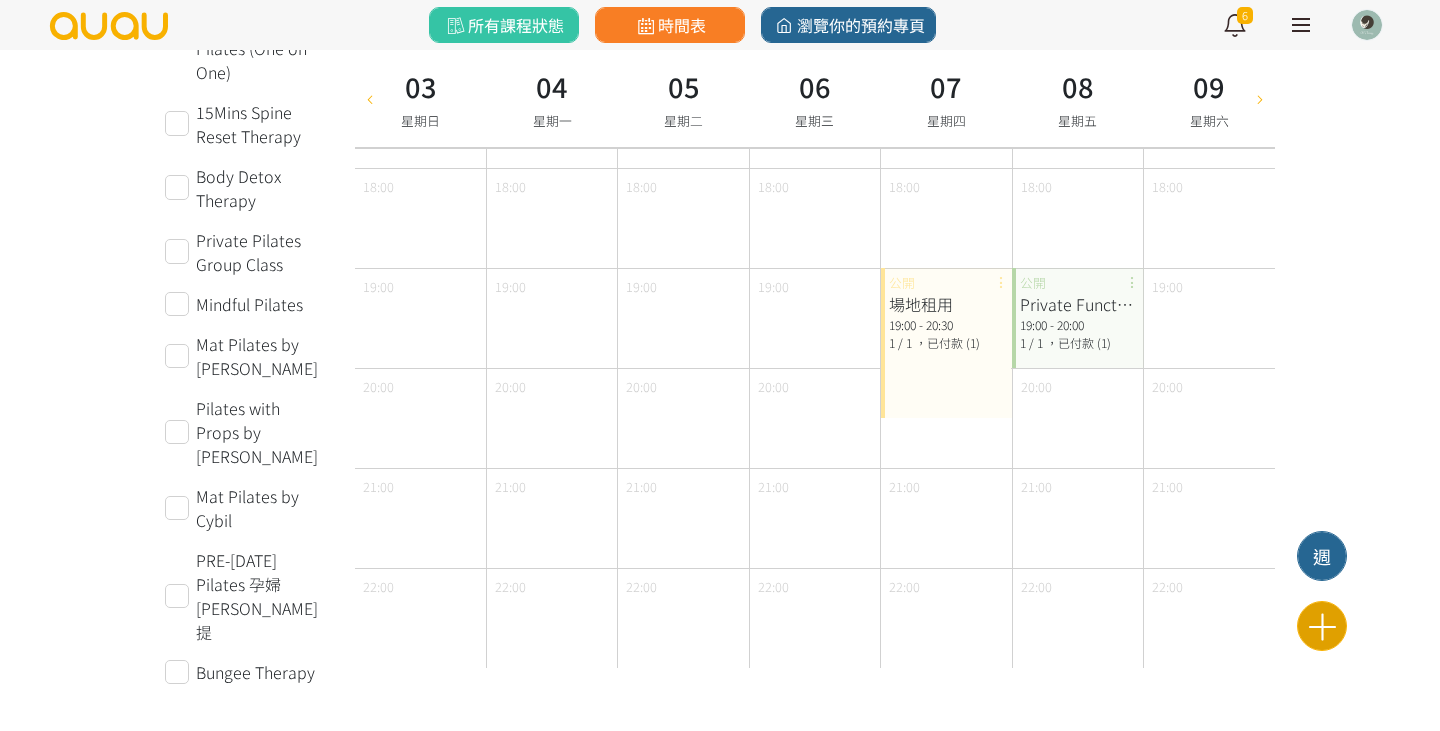 click at bounding box center [1322, 626] 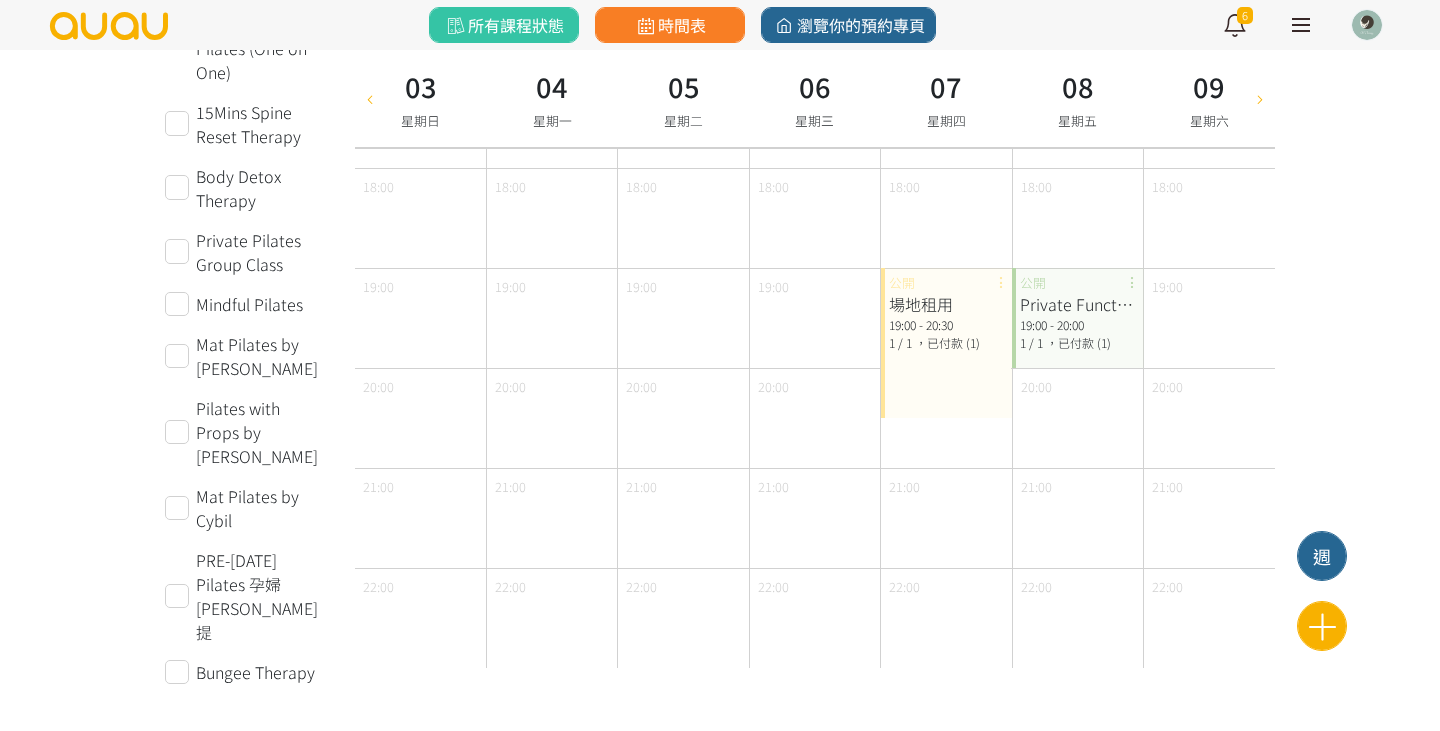 scroll, scrollTop: 923, scrollLeft: 0, axis: vertical 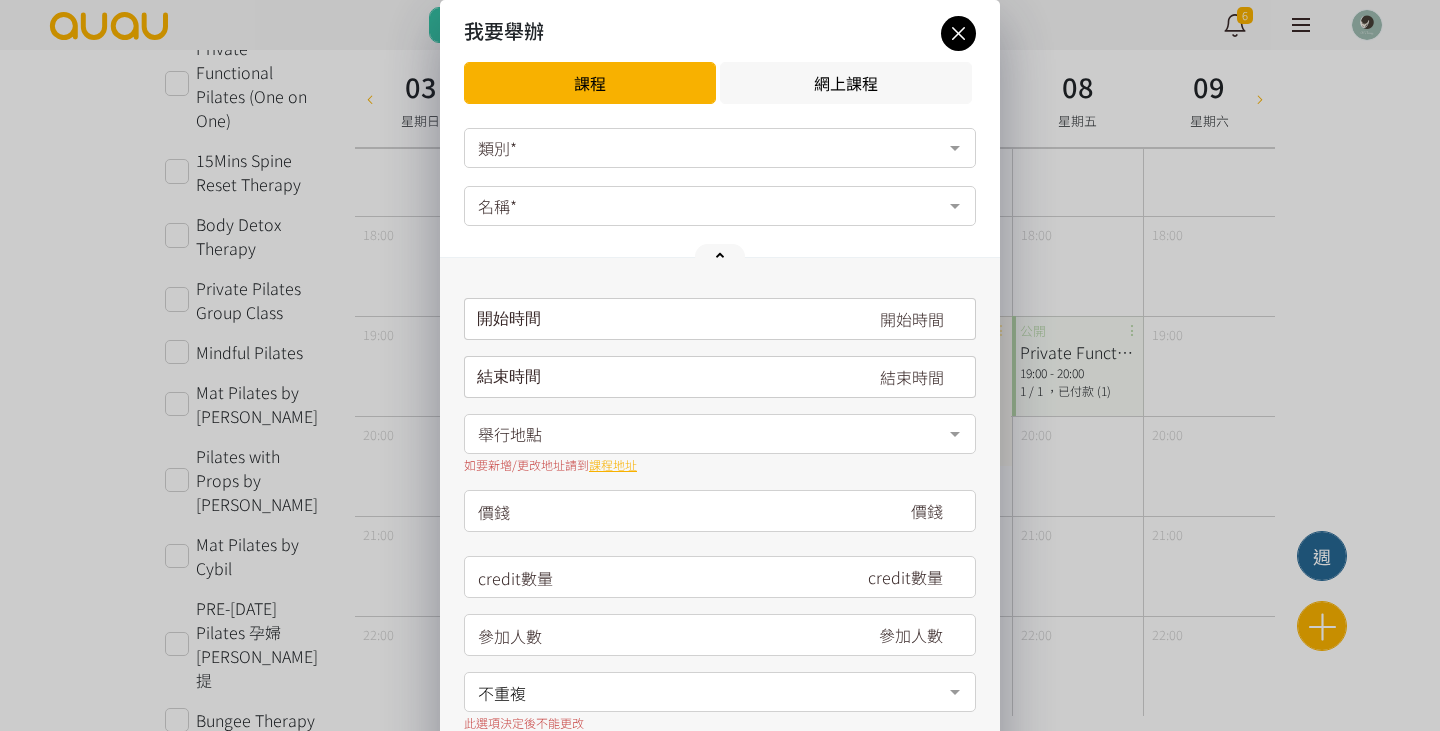 click on "類別*" at bounding box center (720, 148) 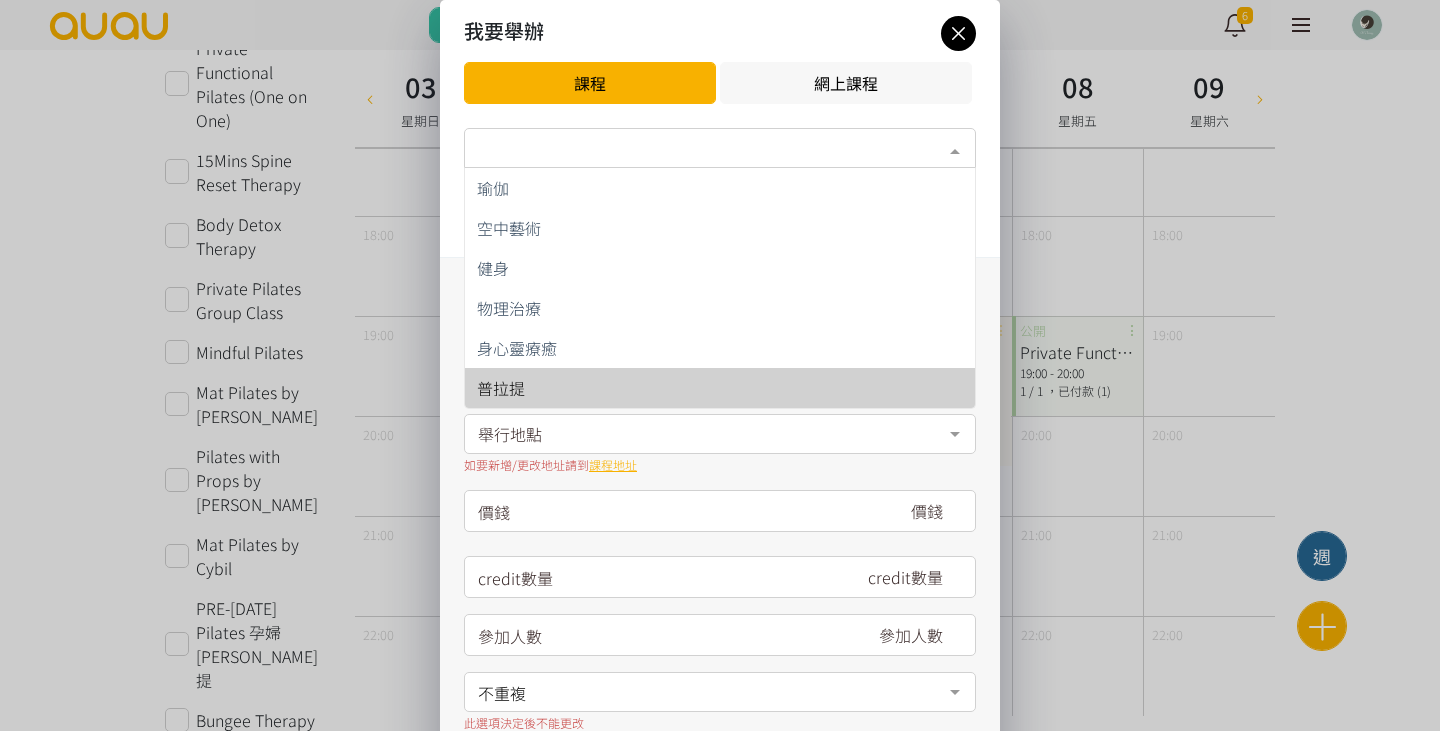 click on "普拉提" at bounding box center (501, 388) 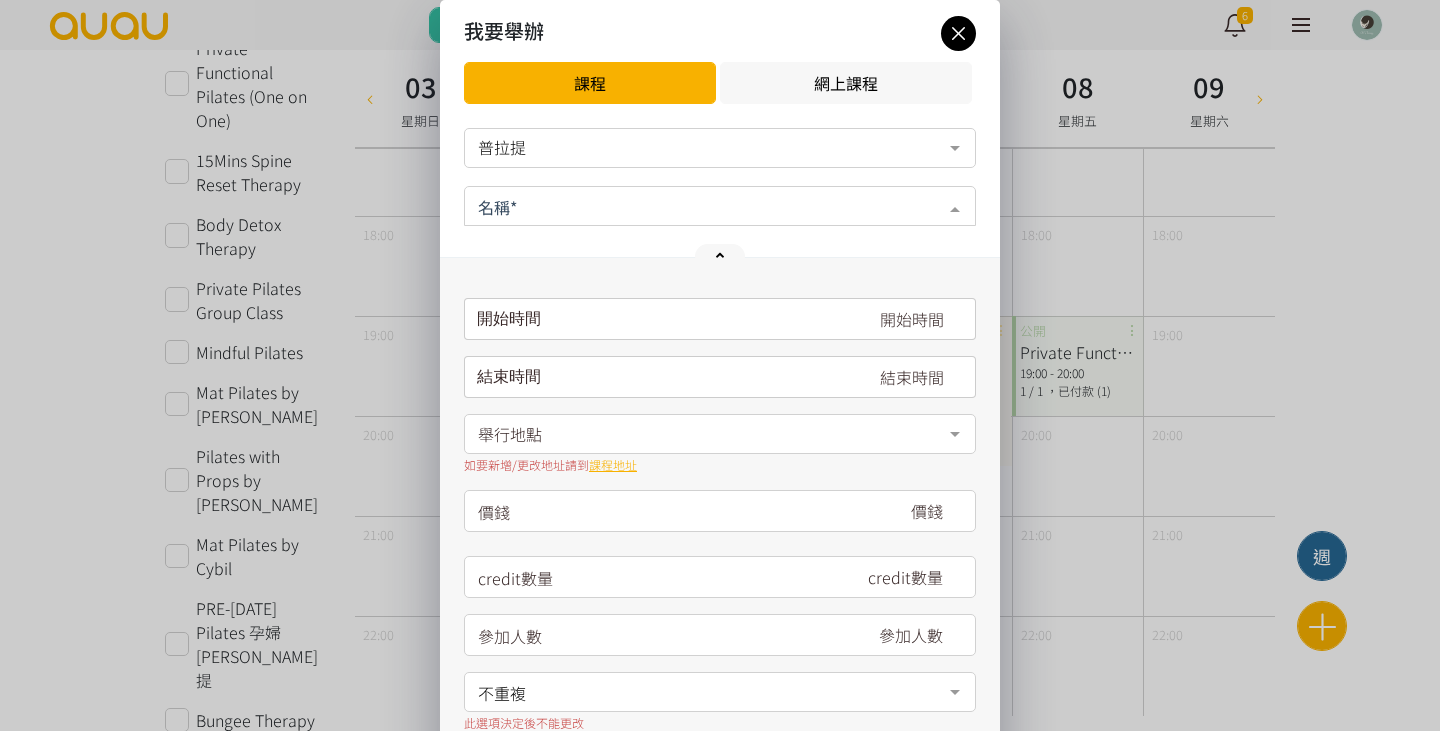 click at bounding box center [720, 206] 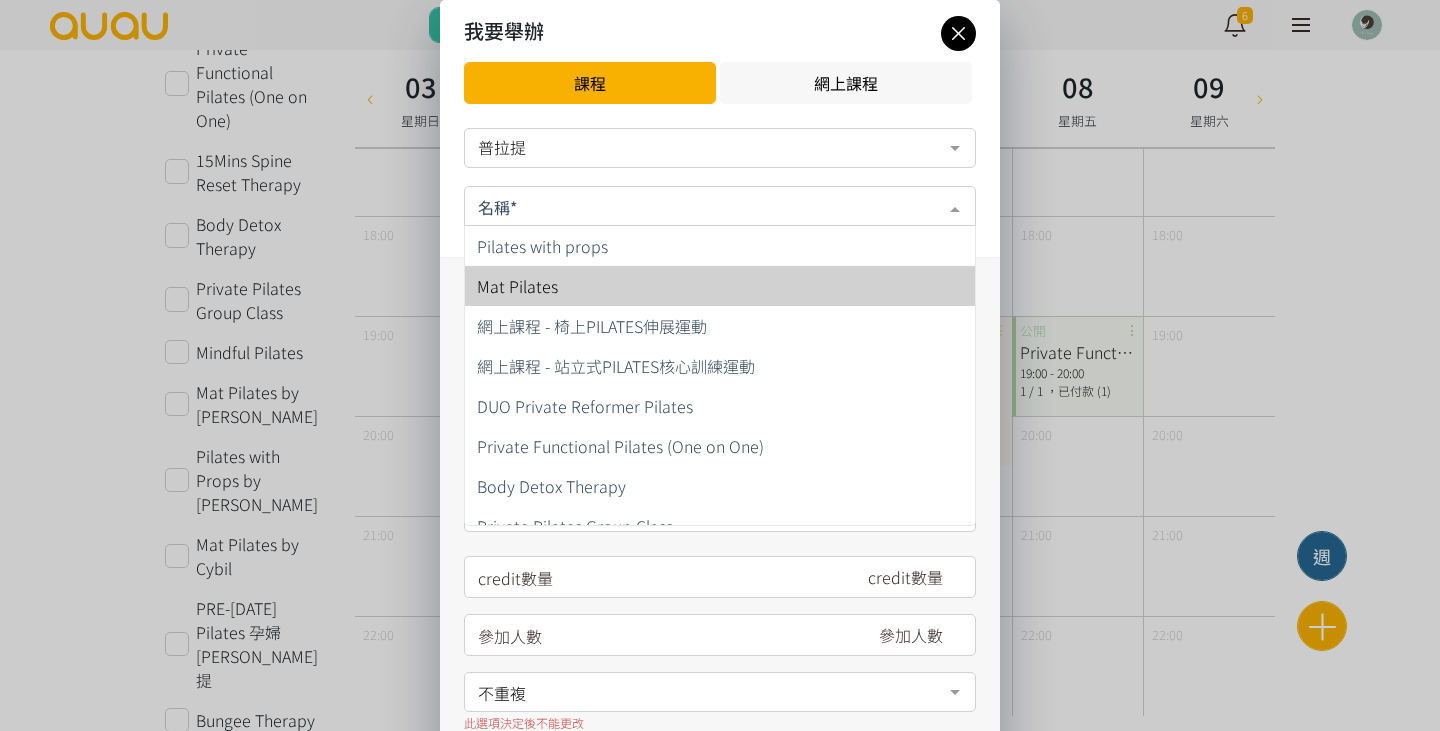 click on "Mat Pilates" at bounding box center (517, 286) 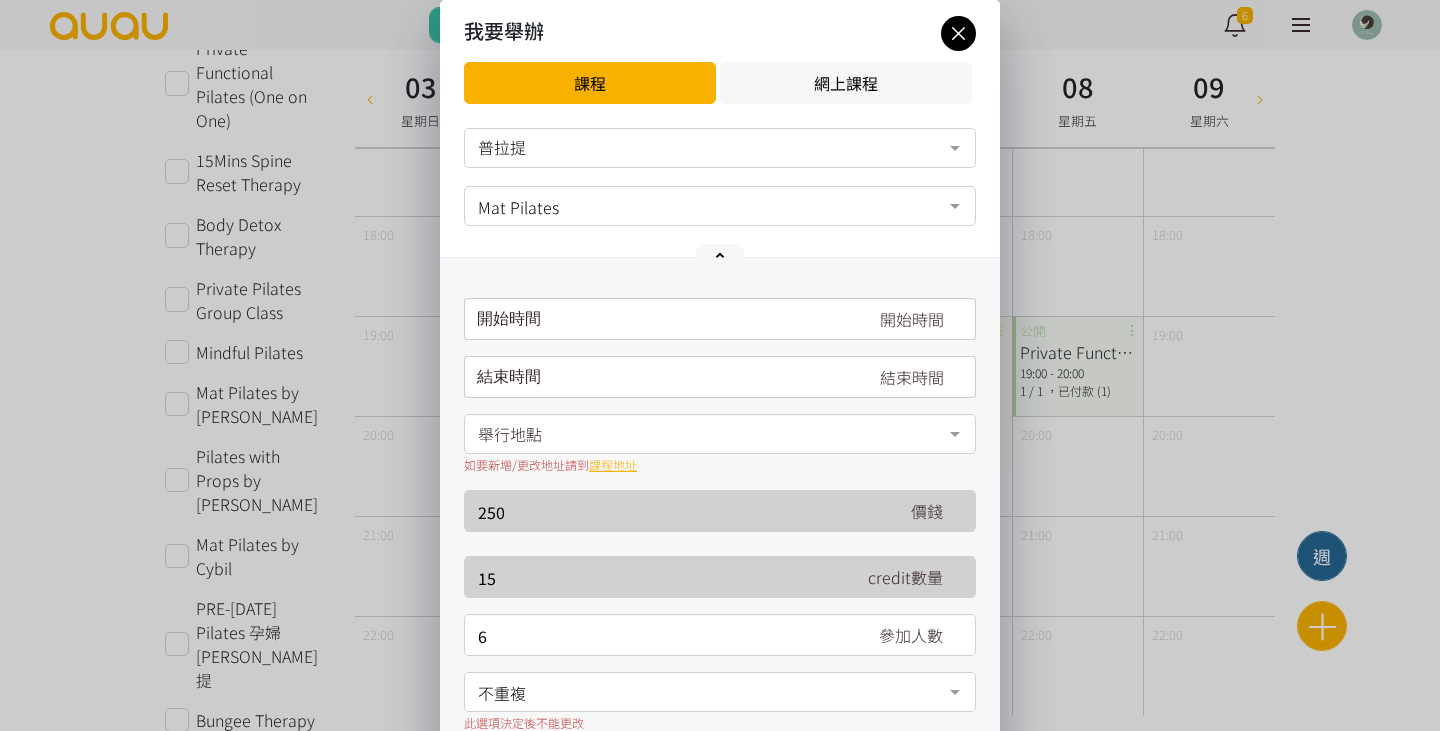 click on "請選擇時間表日期" at bounding box center [720, 319] 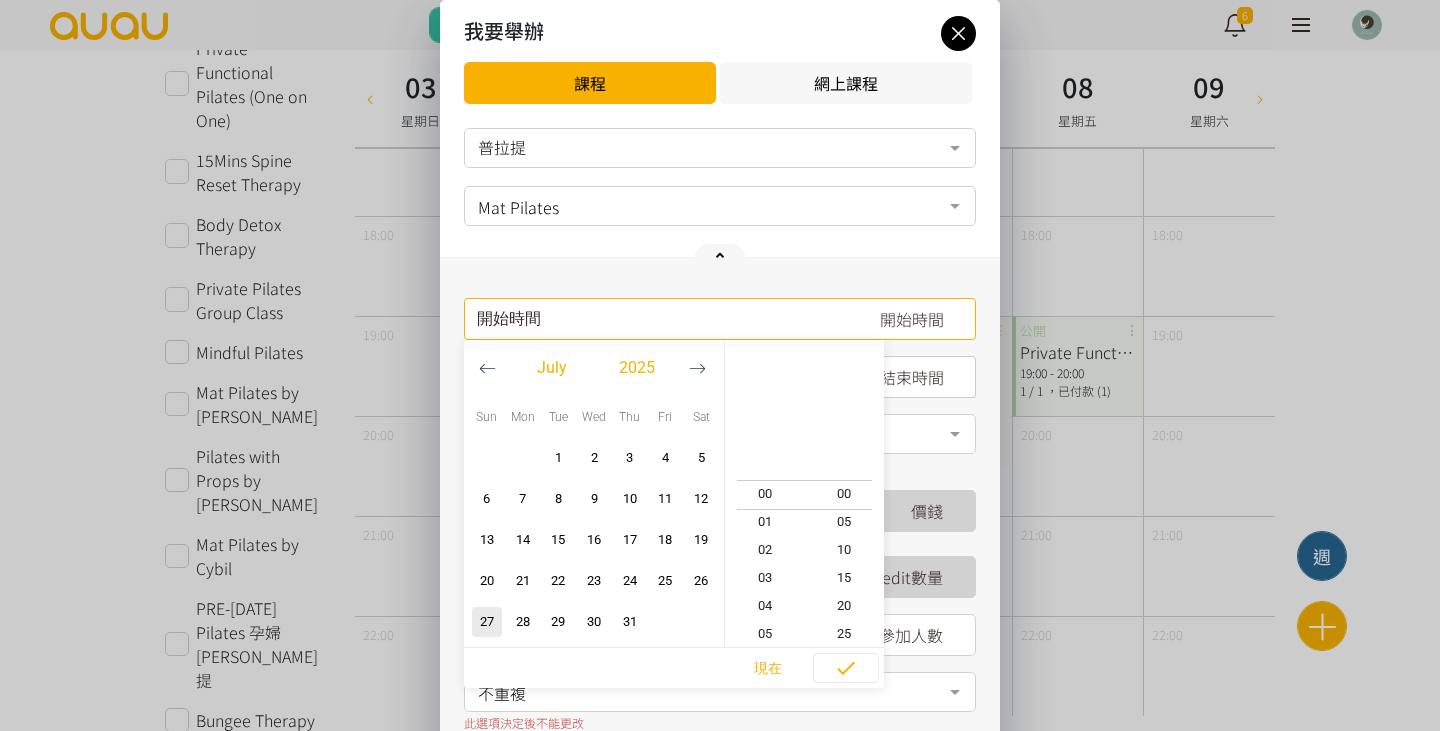 click 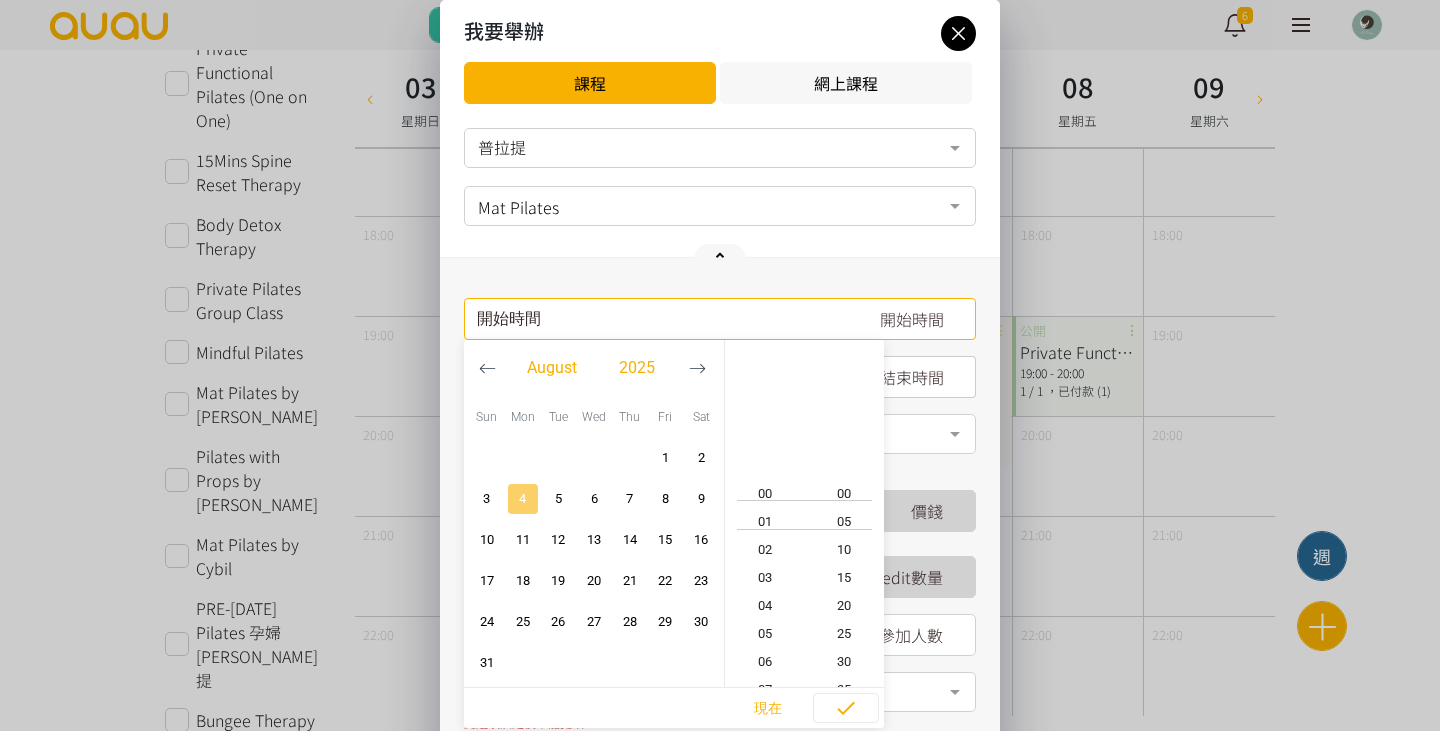 click on "4" at bounding box center (523, 499) 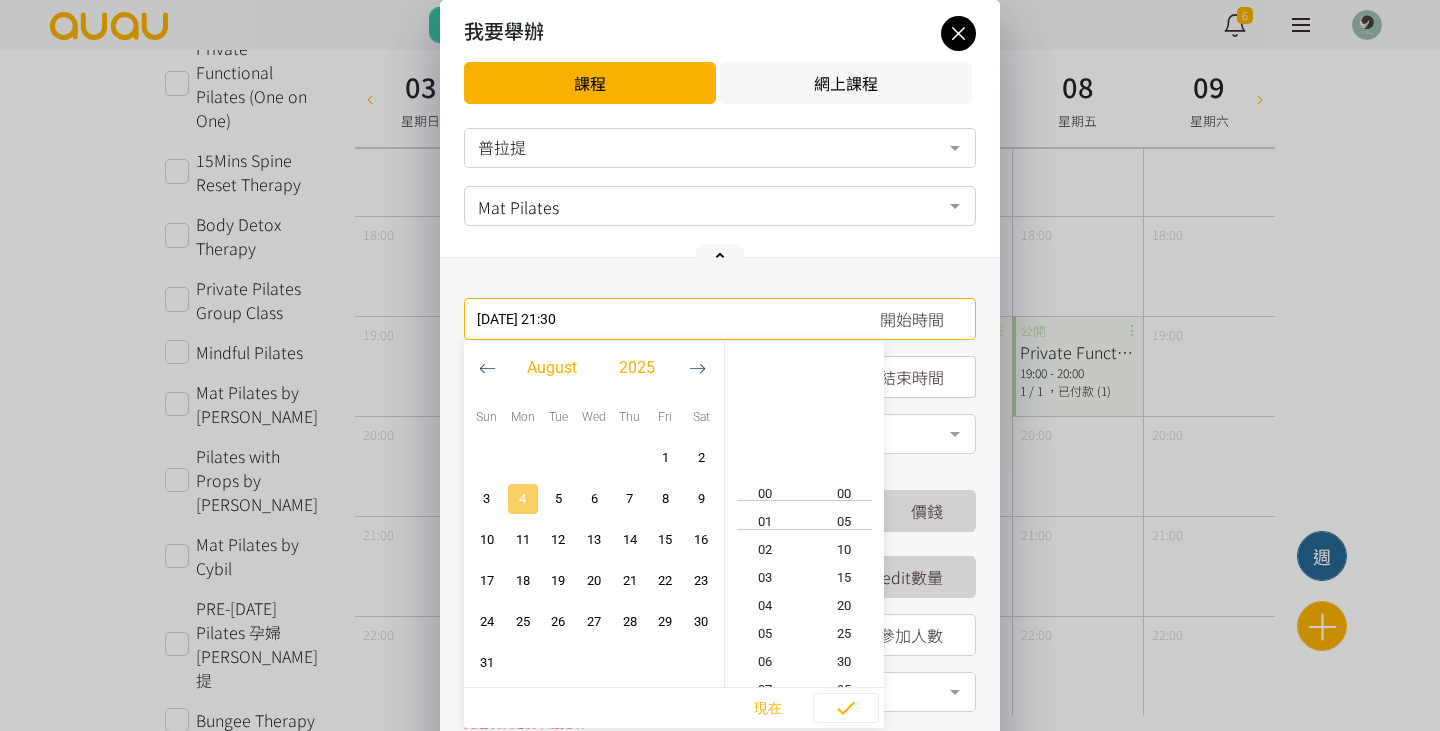 scroll, scrollTop: 588, scrollLeft: 0, axis: vertical 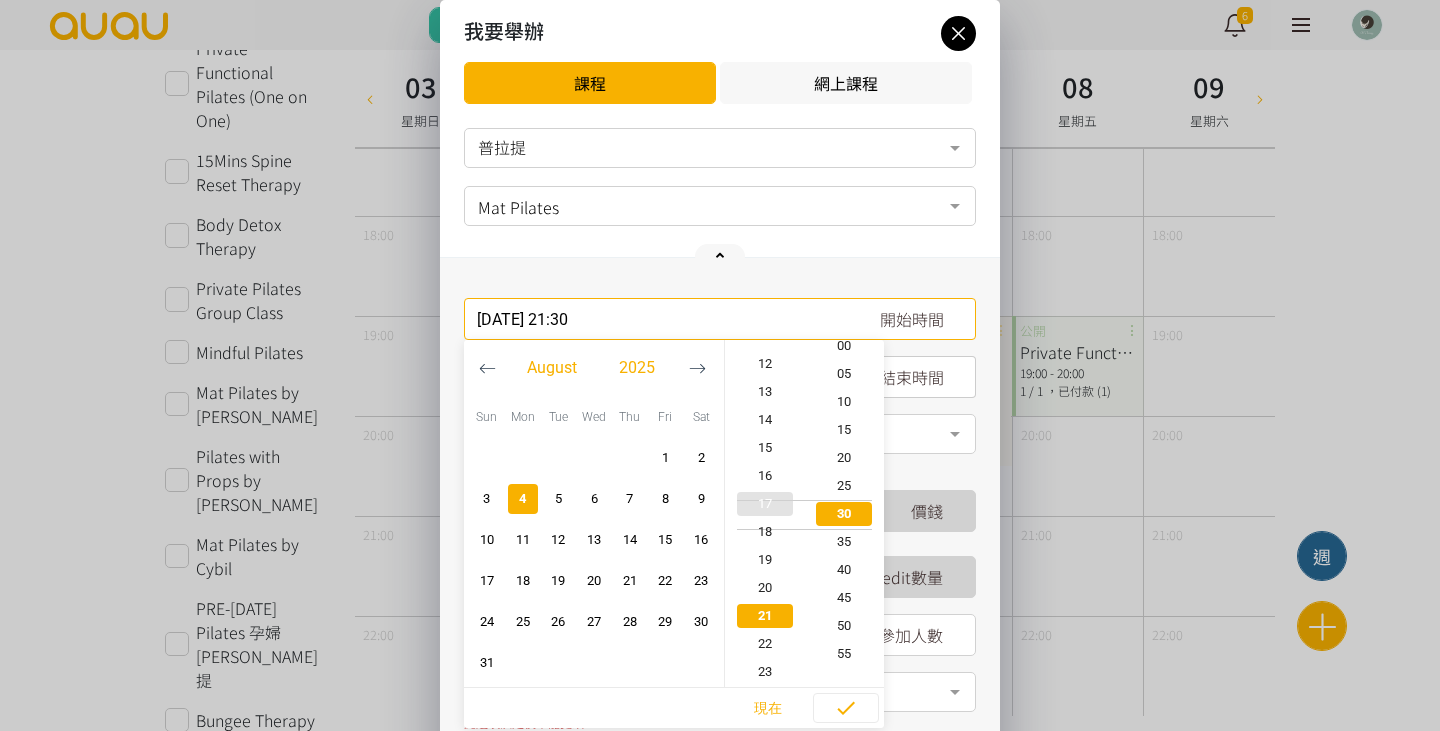 type on "[DATE] 17:30" 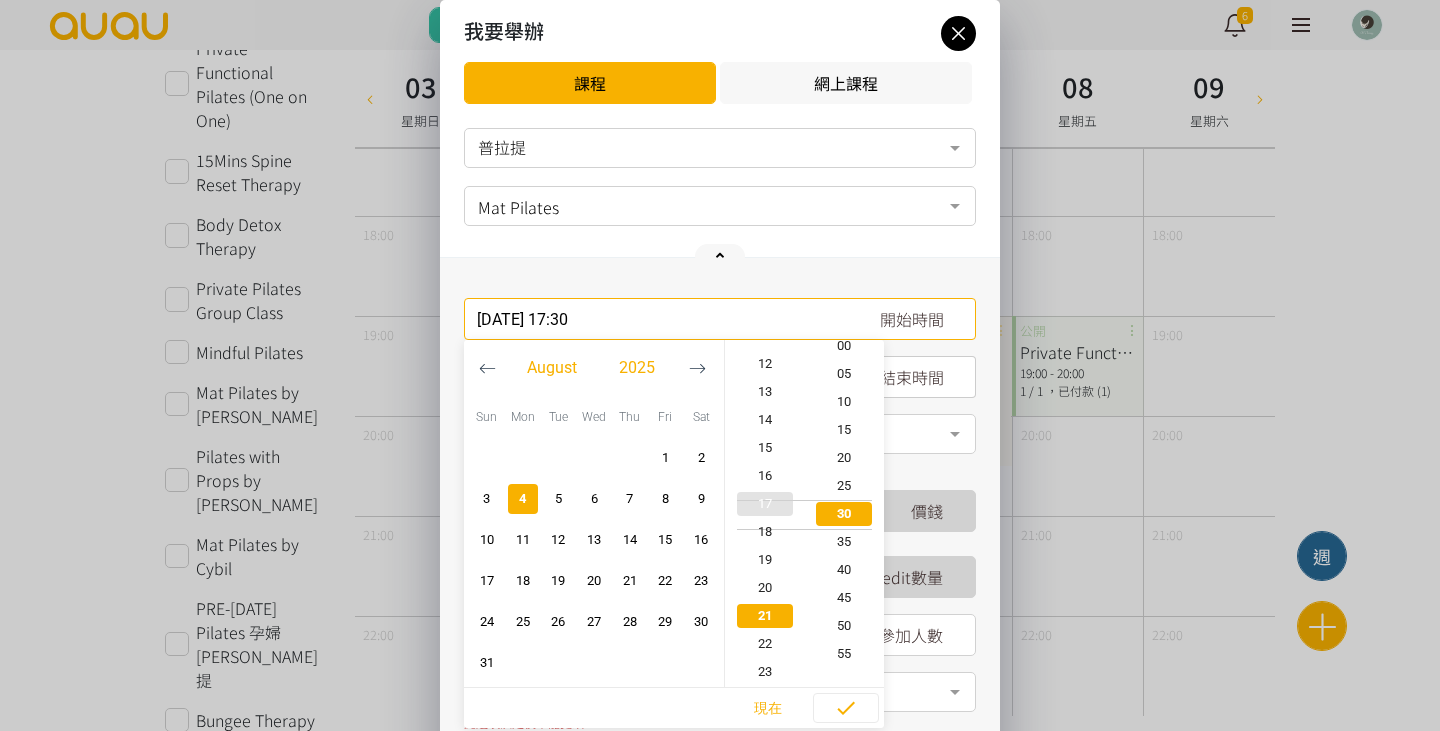 scroll, scrollTop: 476, scrollLeft: 0, axis: vertical 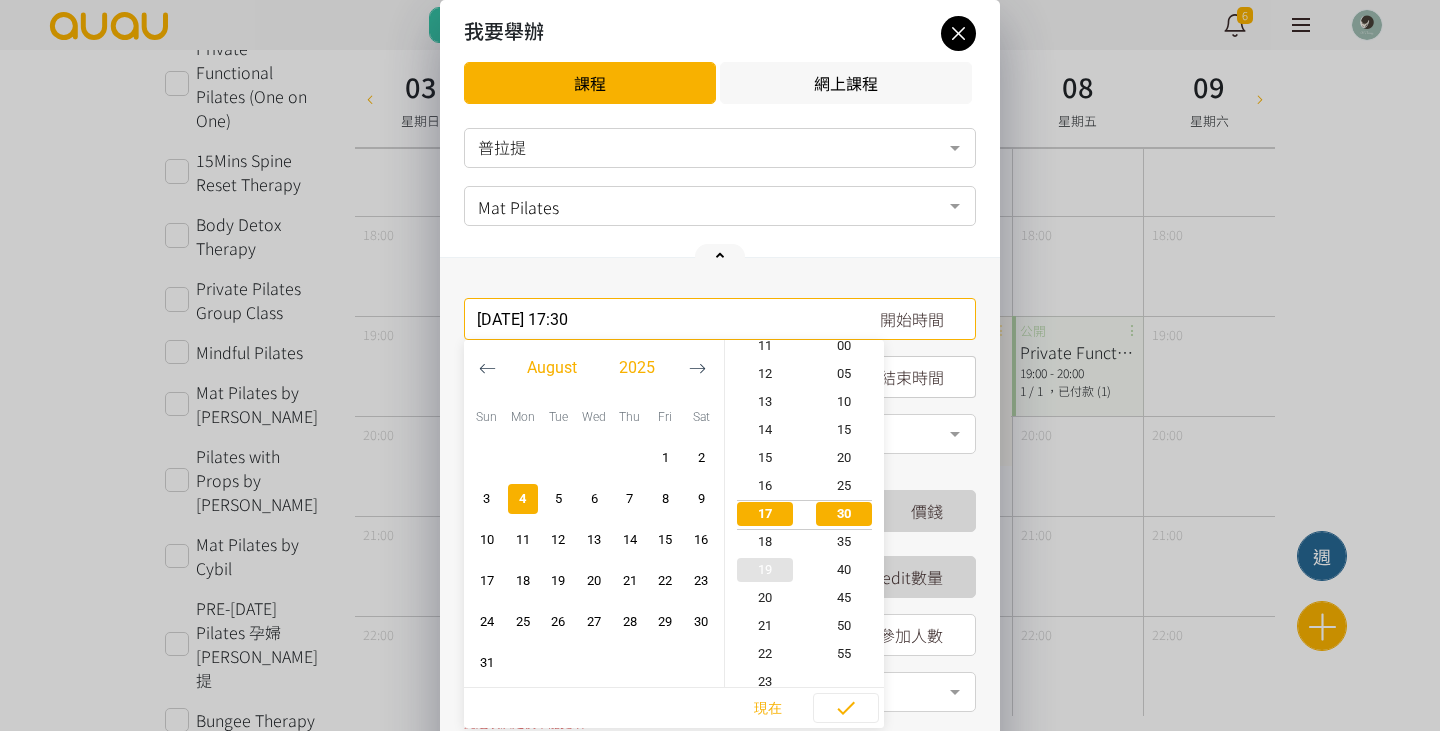 click on "19" at bounding box center (765, 570) 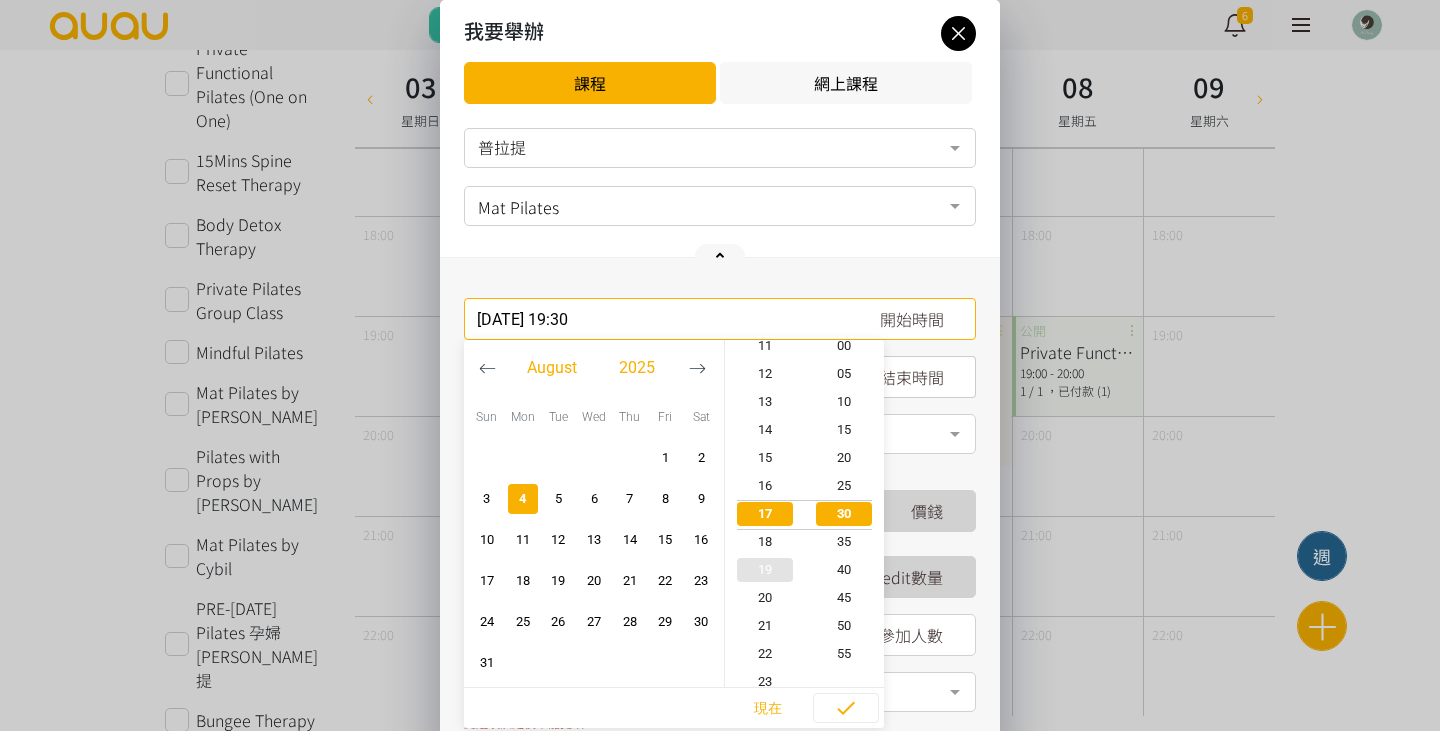 scroll, scrollTop: 532, scrollLeft: 0, axis: vertical 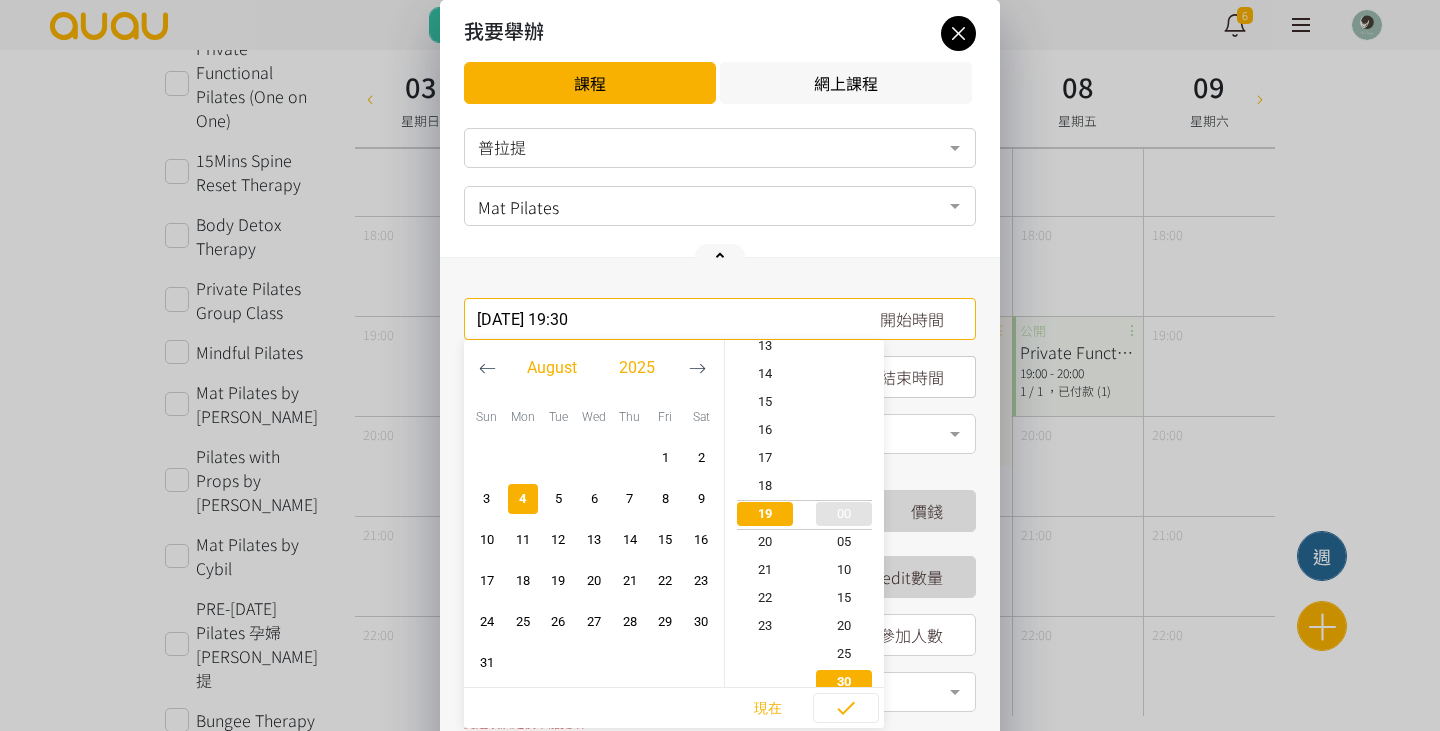 type on "[DATE] 19:00" 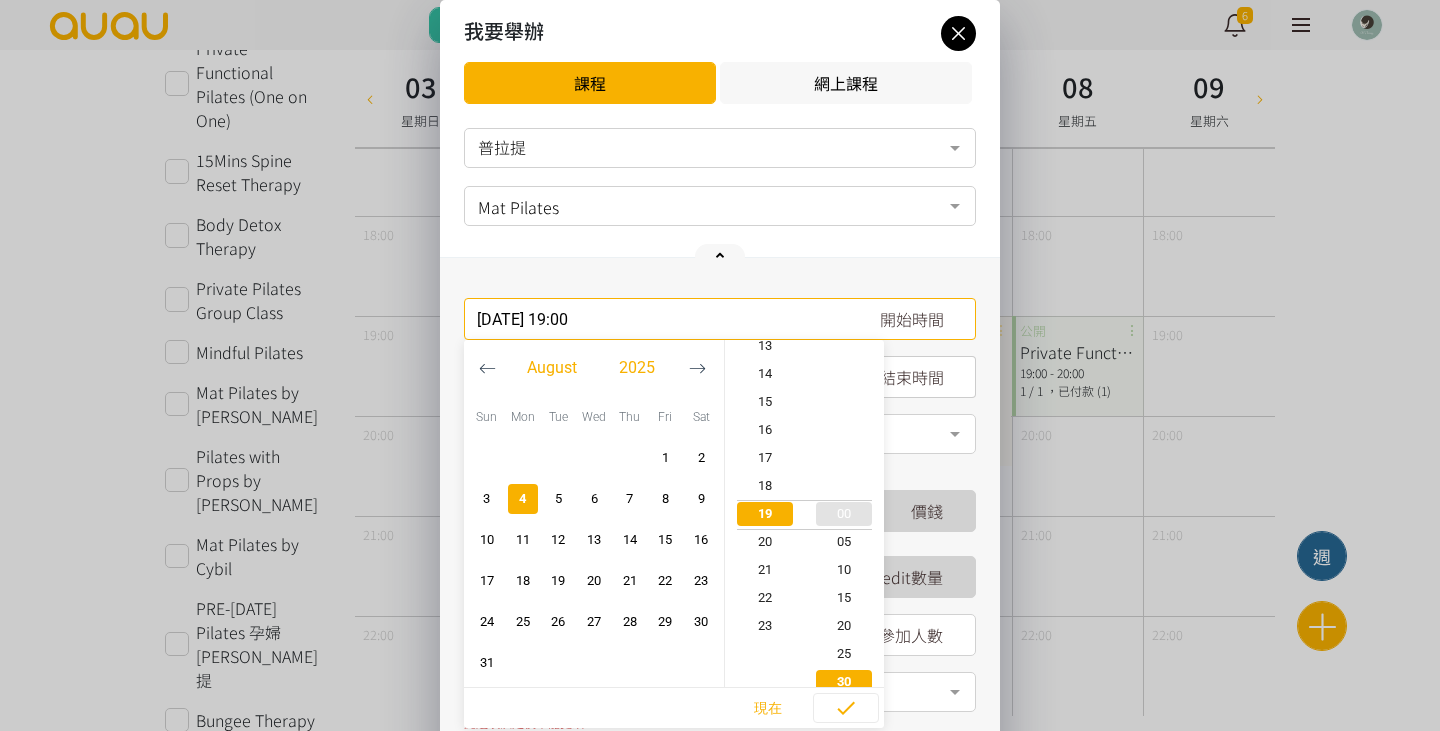 scroll, scrollTop: 532, scrollLeft: 0, axis: vertical 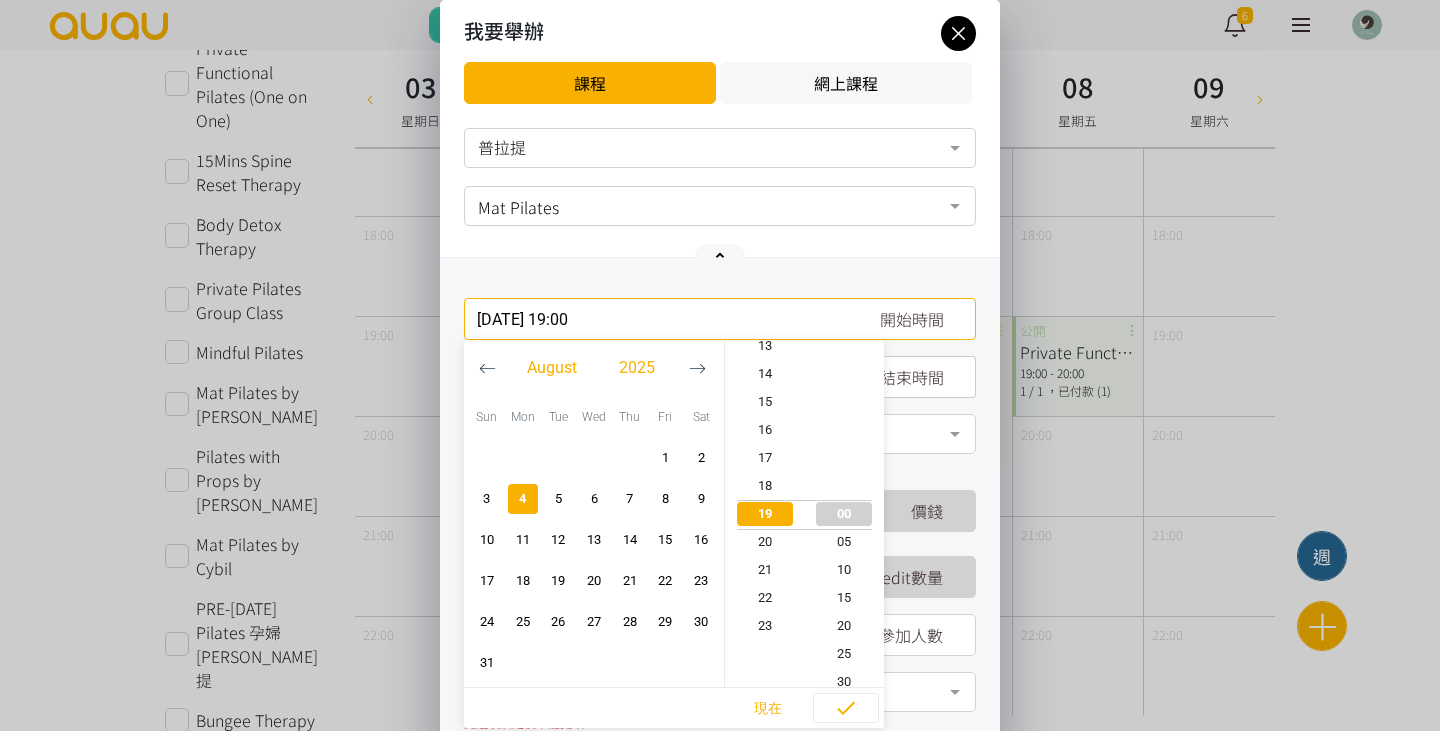 click on "00" at bounding box center [845, 514] 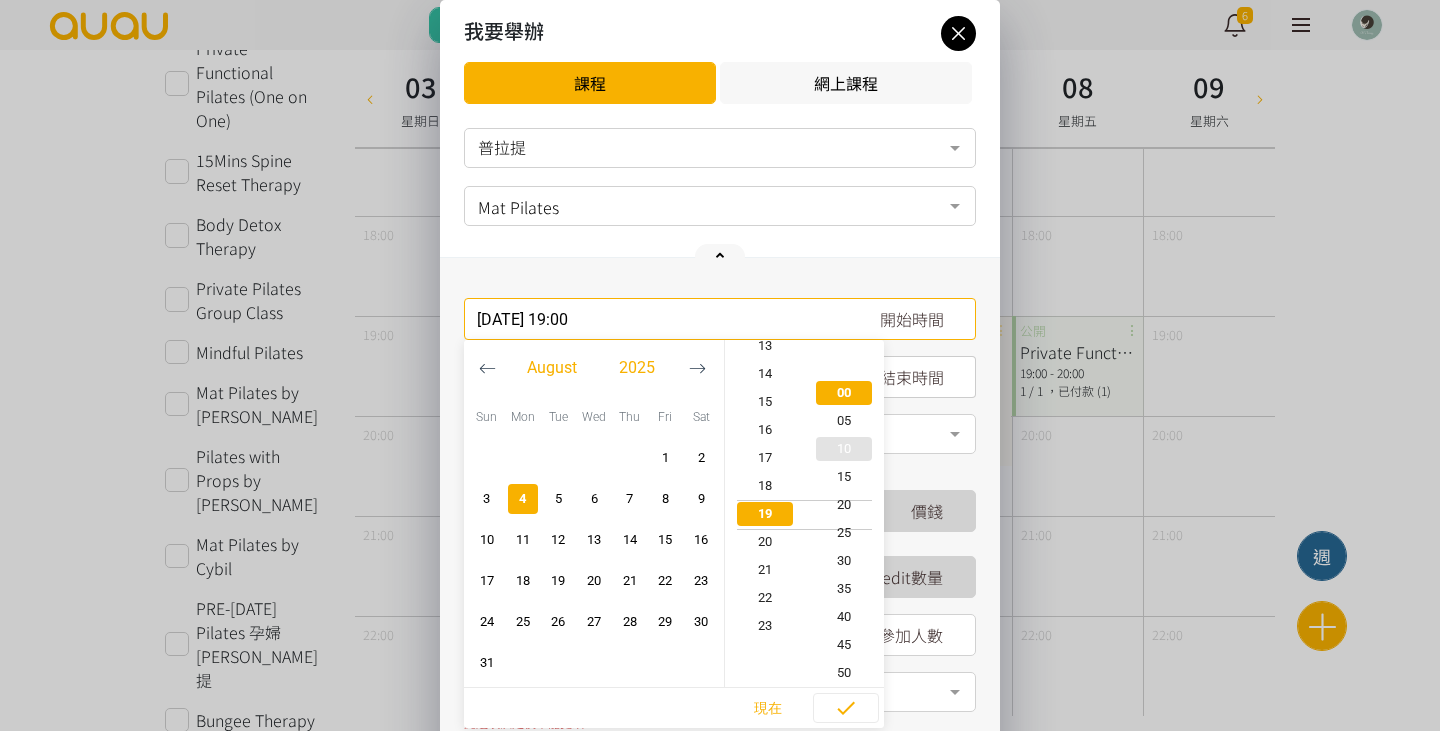 scroll, scrollTop: 26, scrollLeft: 0, axis: vertical 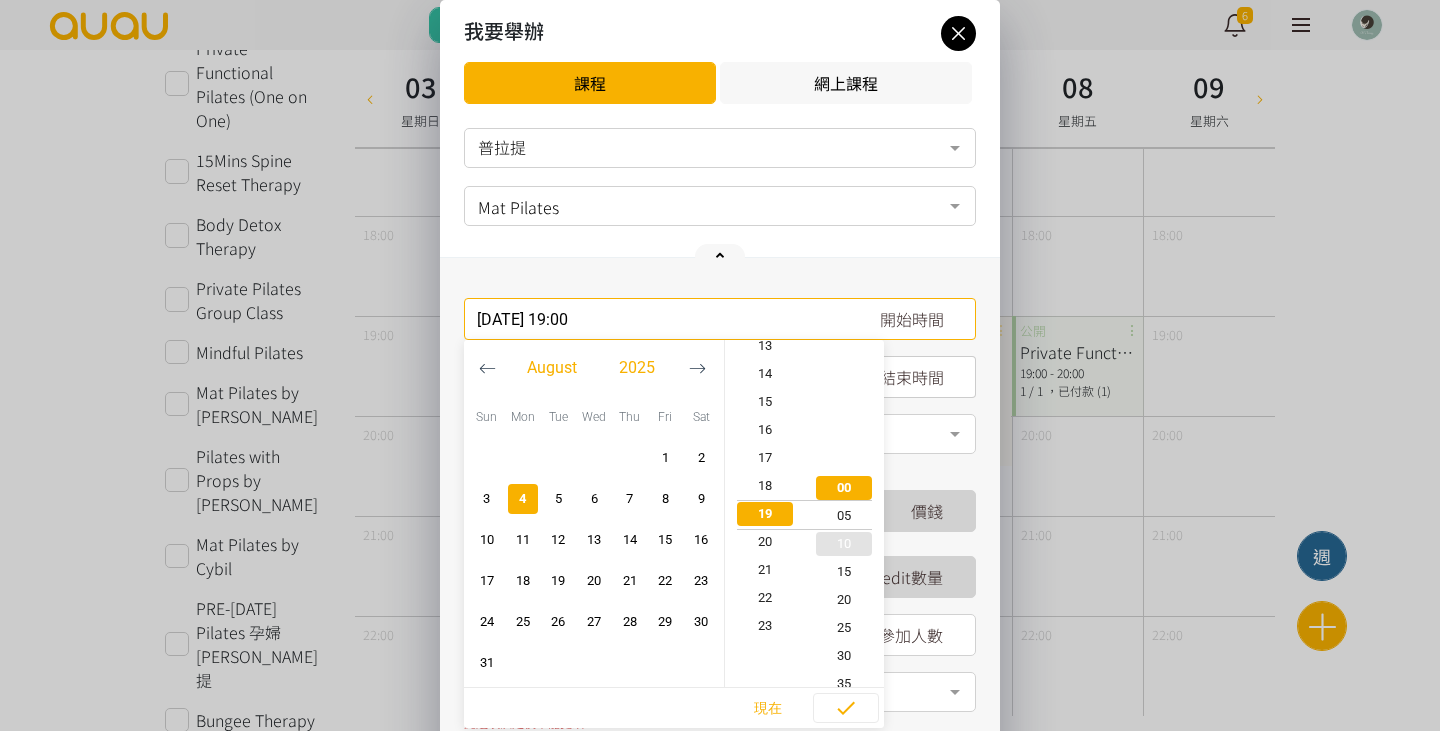 type on "[DATE] 19:05" 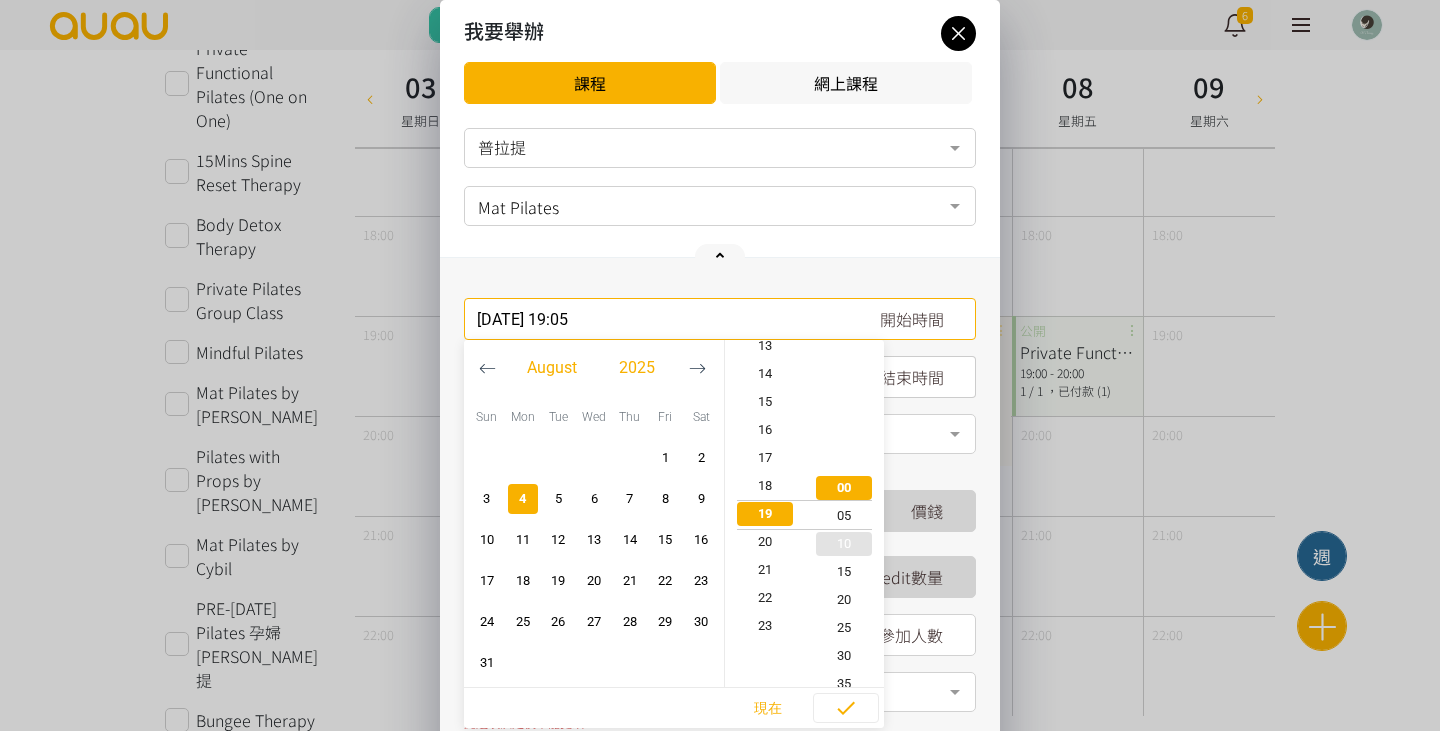 scroll, scrollTop: 532, scrollLeft: 0, axis: vertical 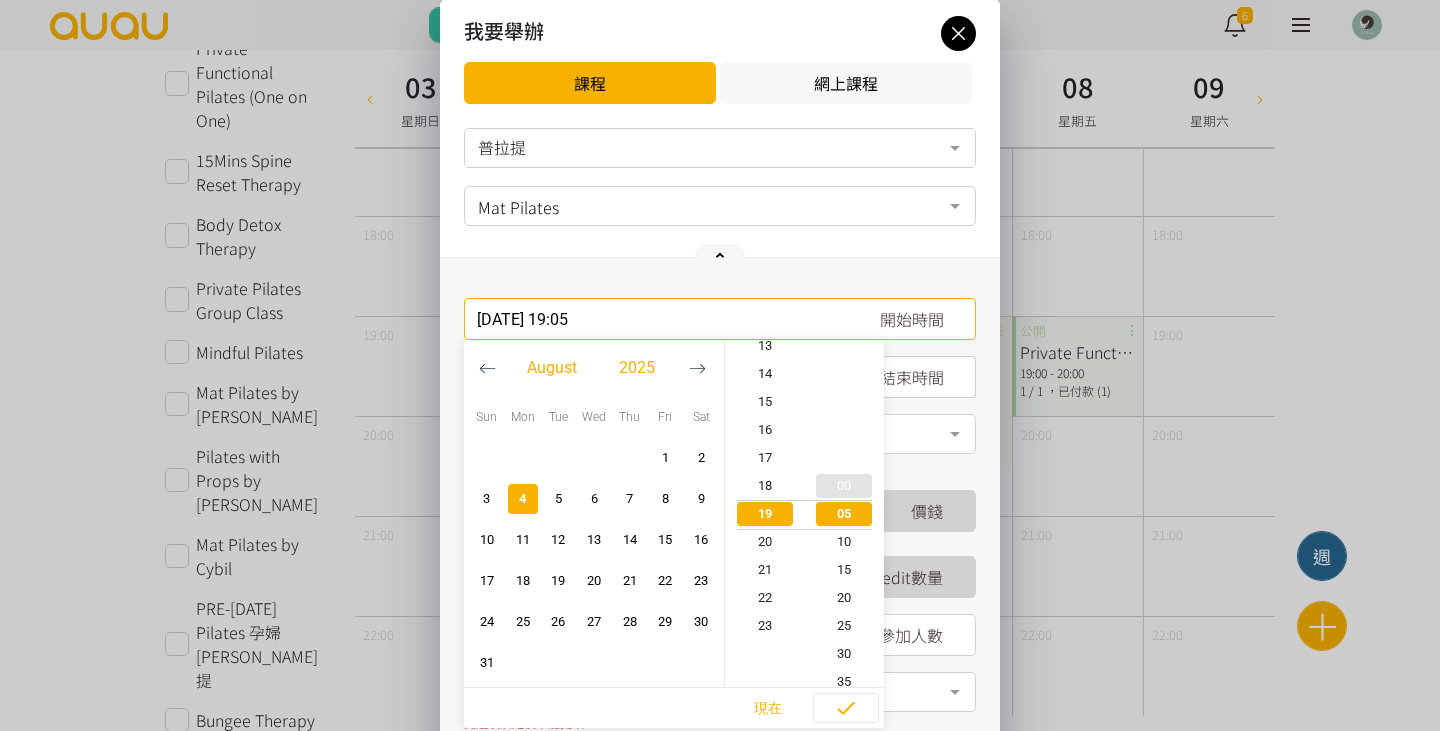 click on "00" at bounding box center [845, 486] 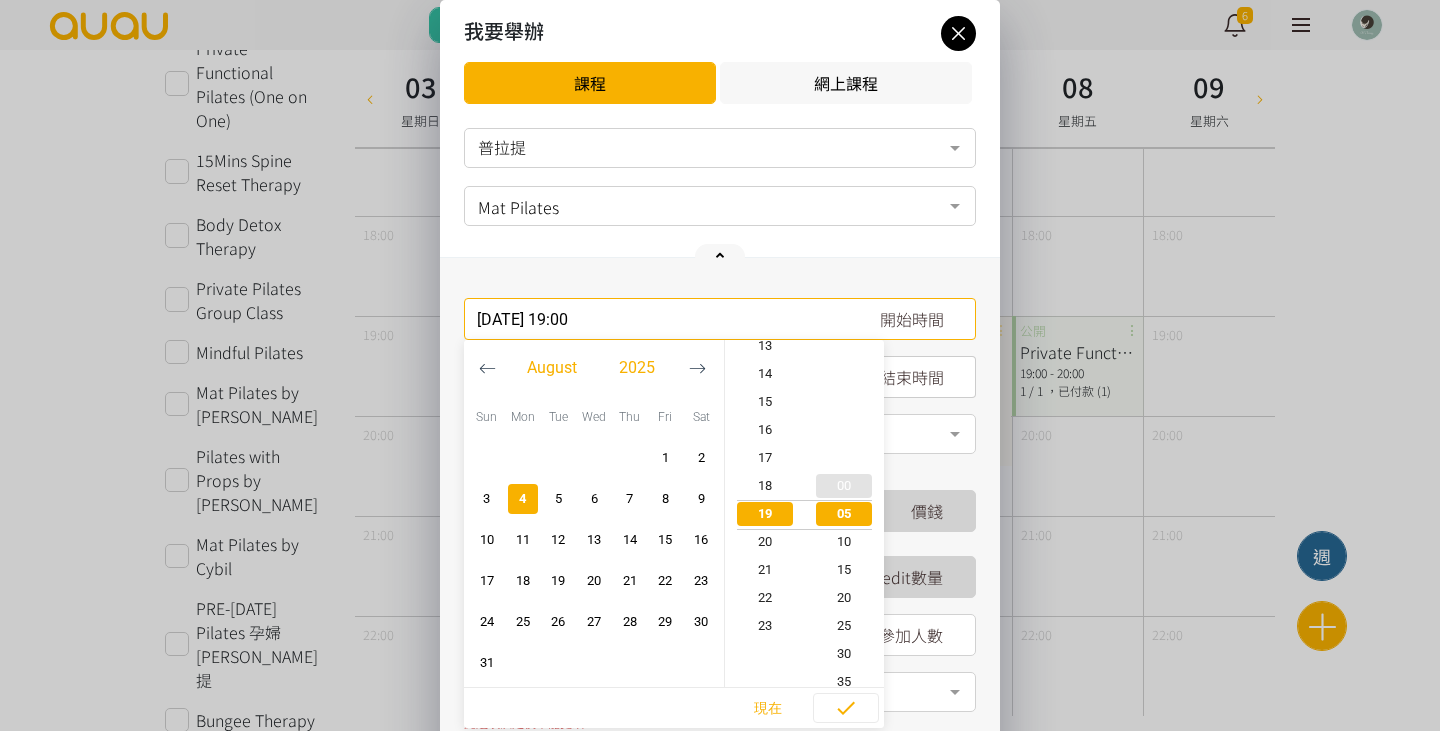 scroll, scrollTop: 532, scrollLeft: 0, axis: vertical 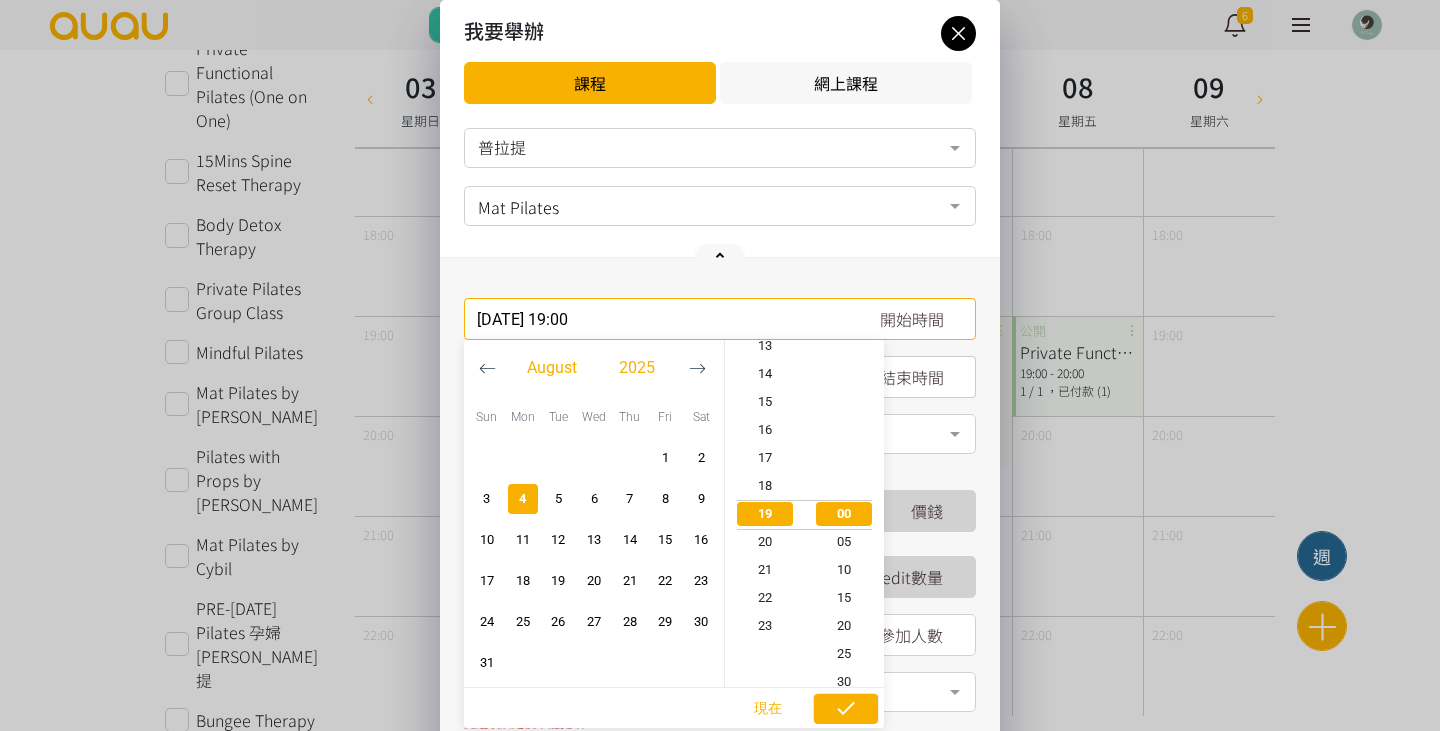 click 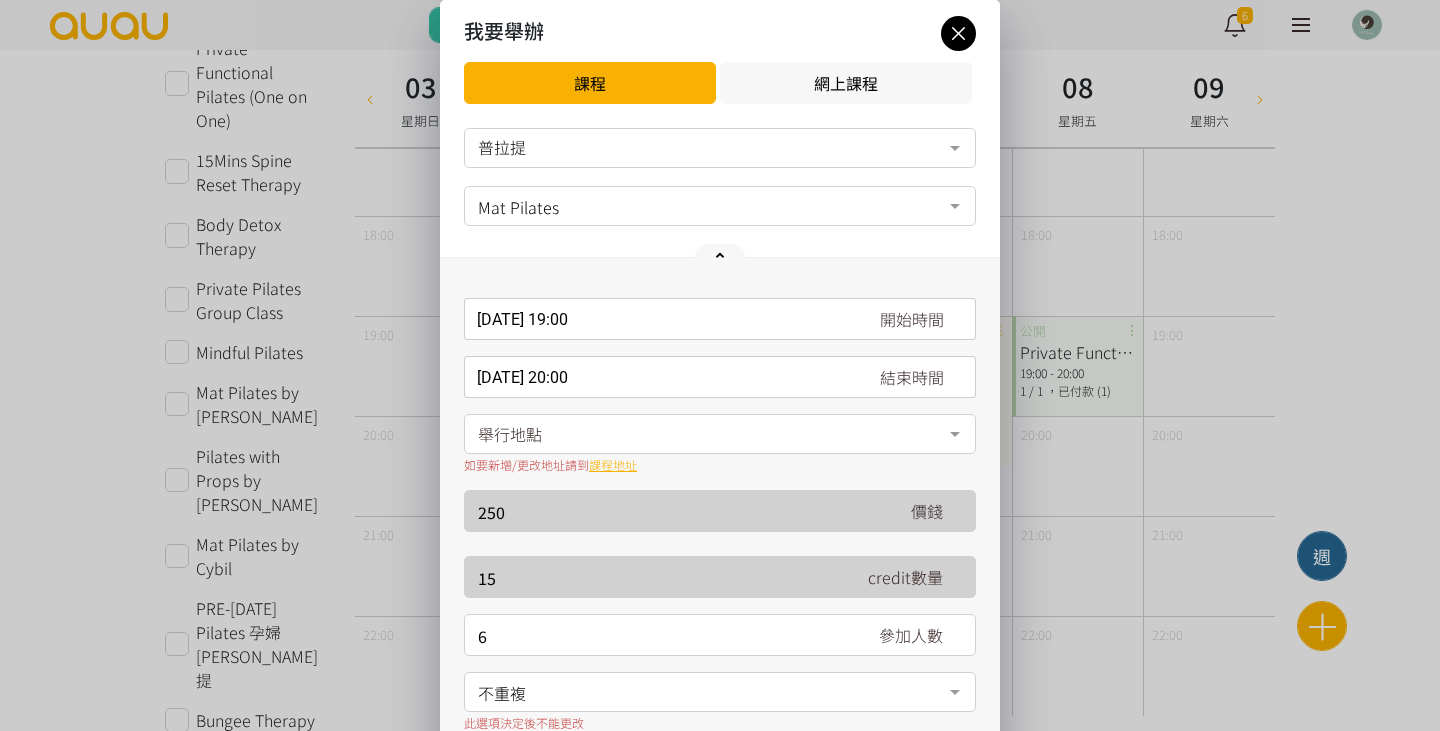 click on "舉行地點" at bounding box center [720, 434] 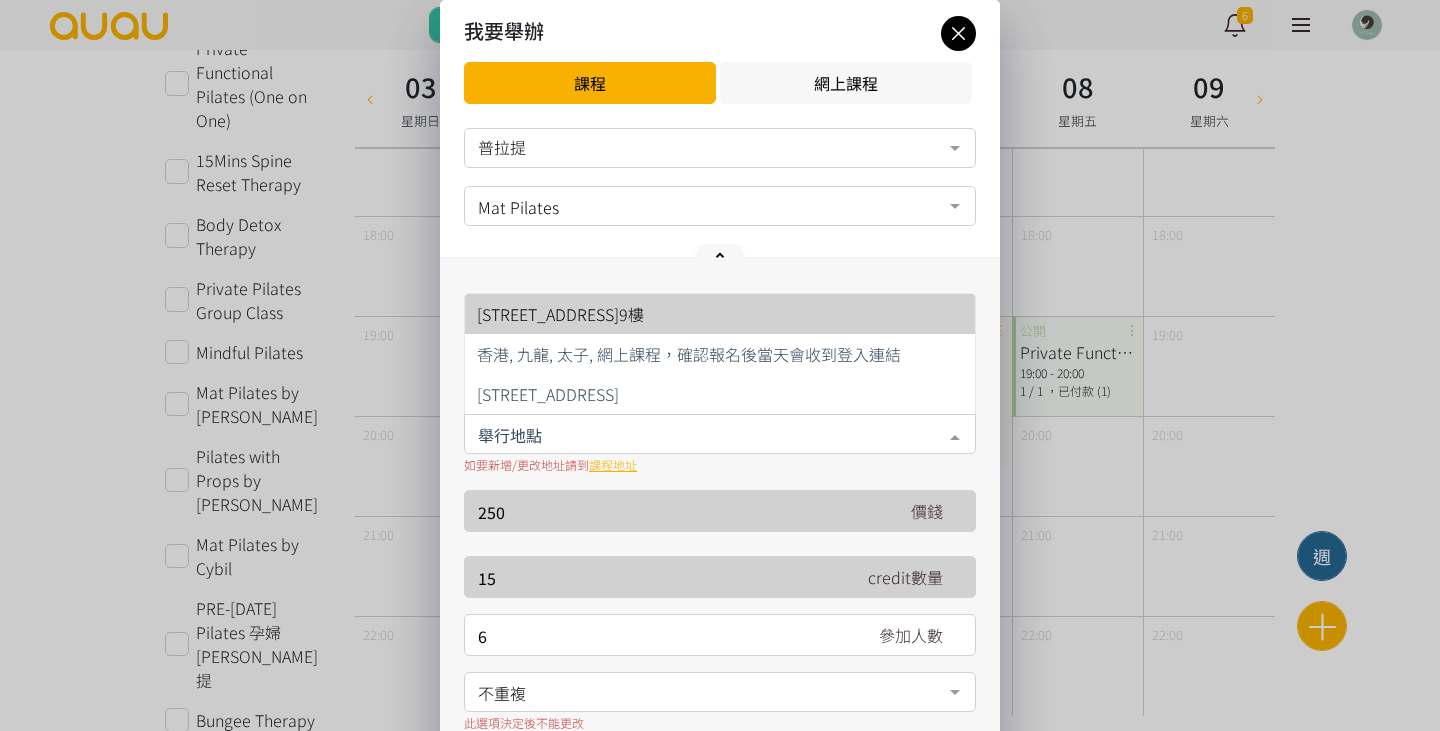 click on "[STREET_ADDRESS]9樓" at bounding box center (560, 314) 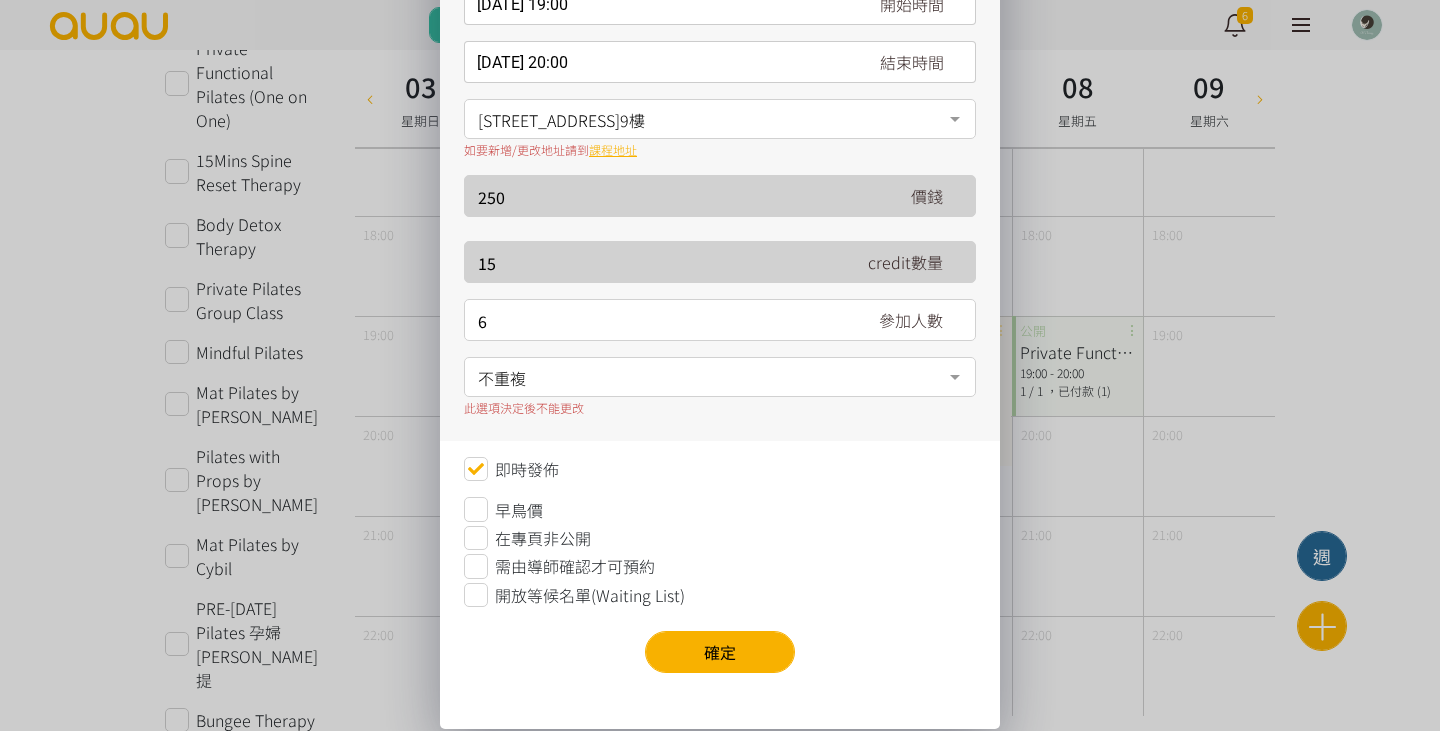 scroll, scrollTop: 315, scrollLeft: 0, axis: vertical 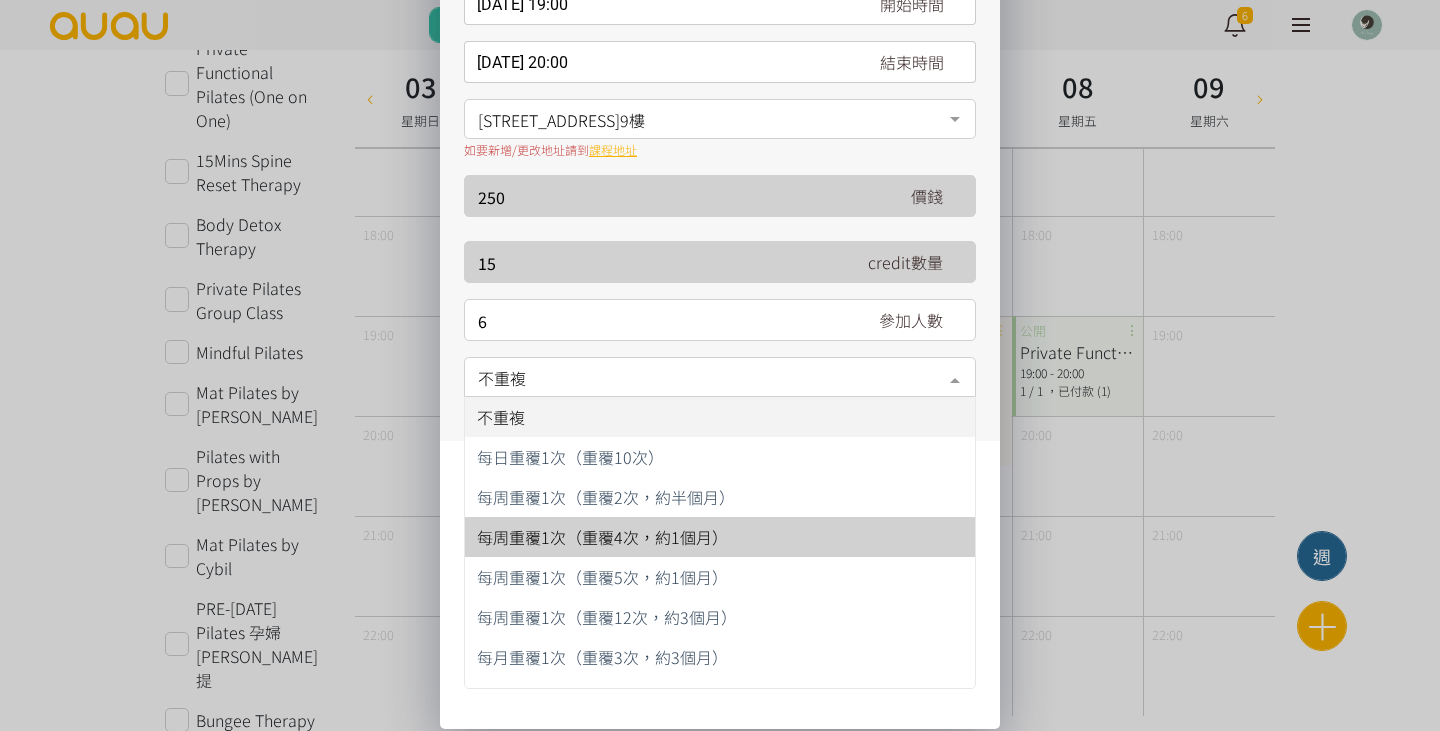 click on "每周重覆1次（重覆4次，約1個月）" at bounding box center [602, 537] 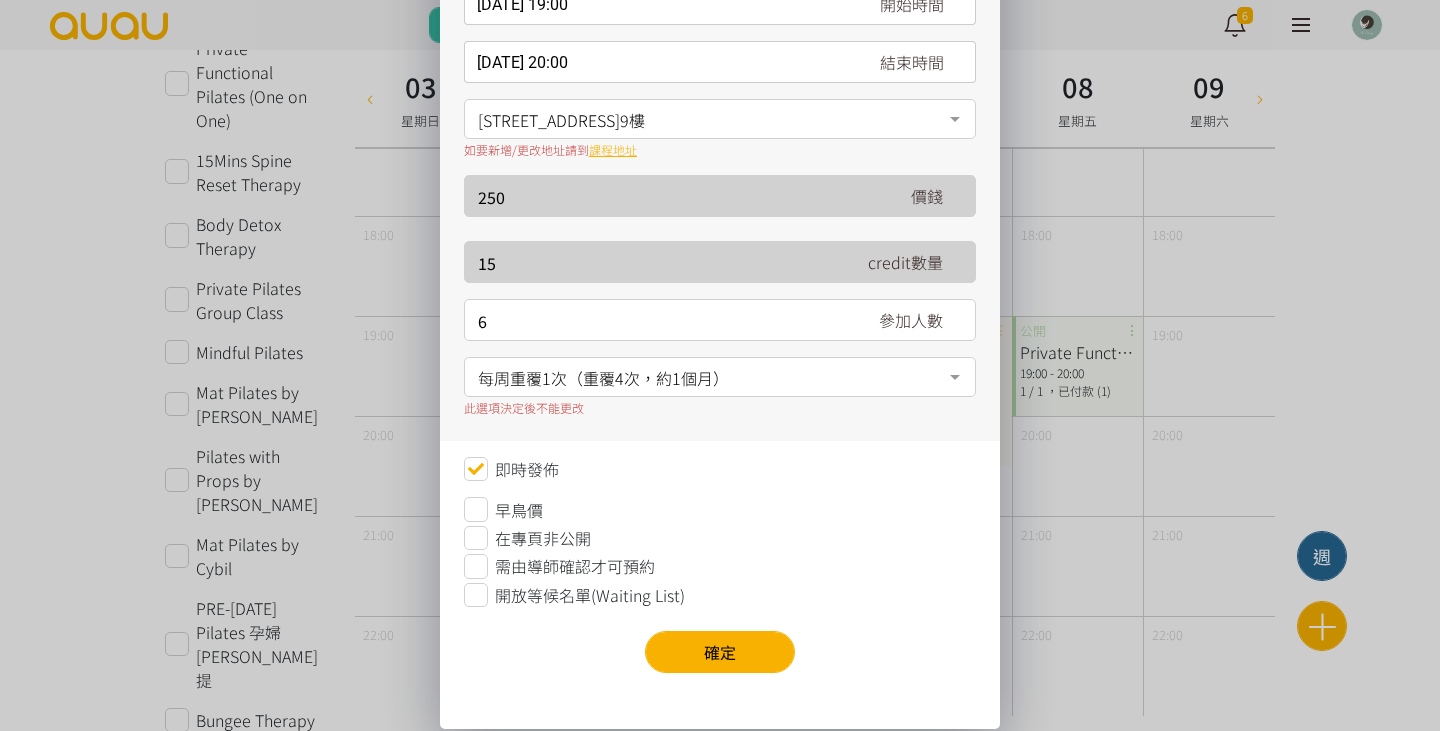 click on "開放等候名單(Waiting List)" at bounding box center [590, 595] 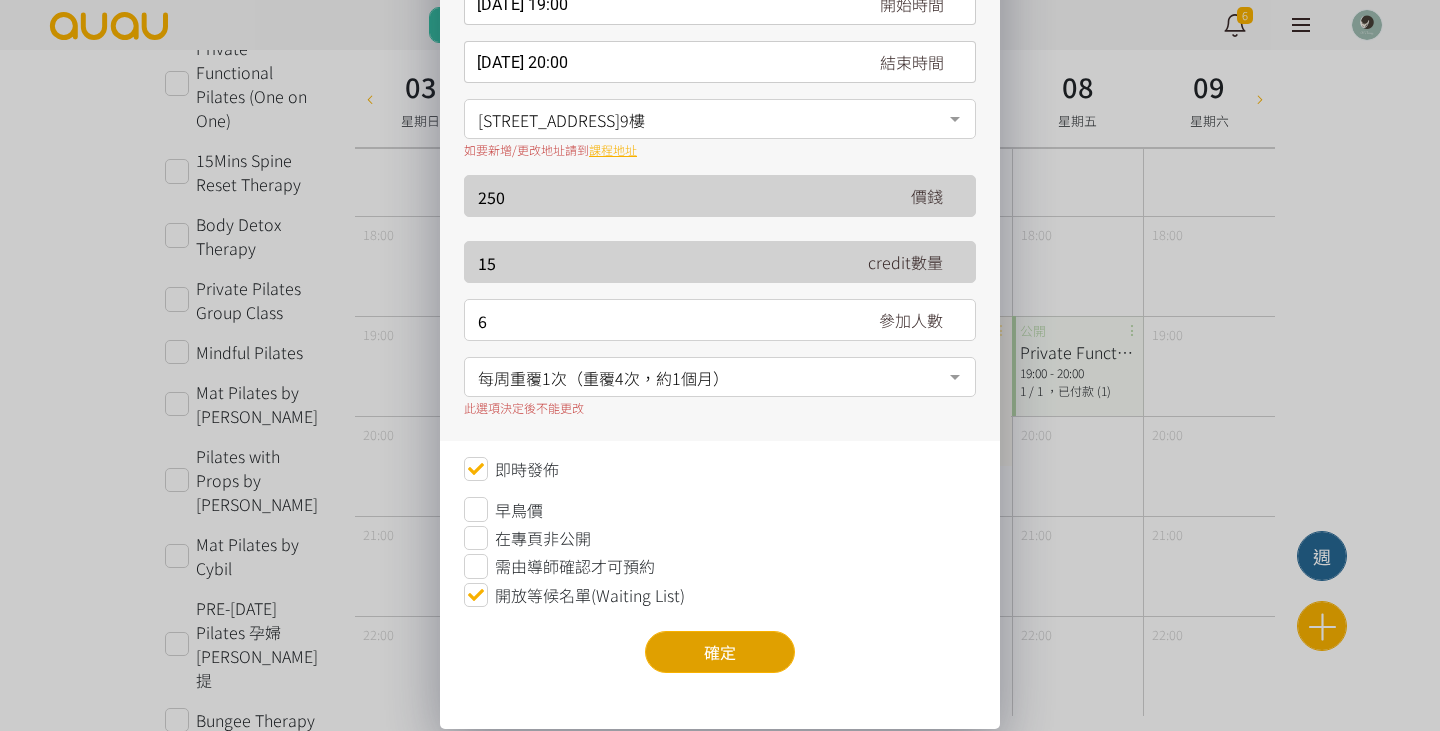click on "確定" at bounding box center [720, 652] 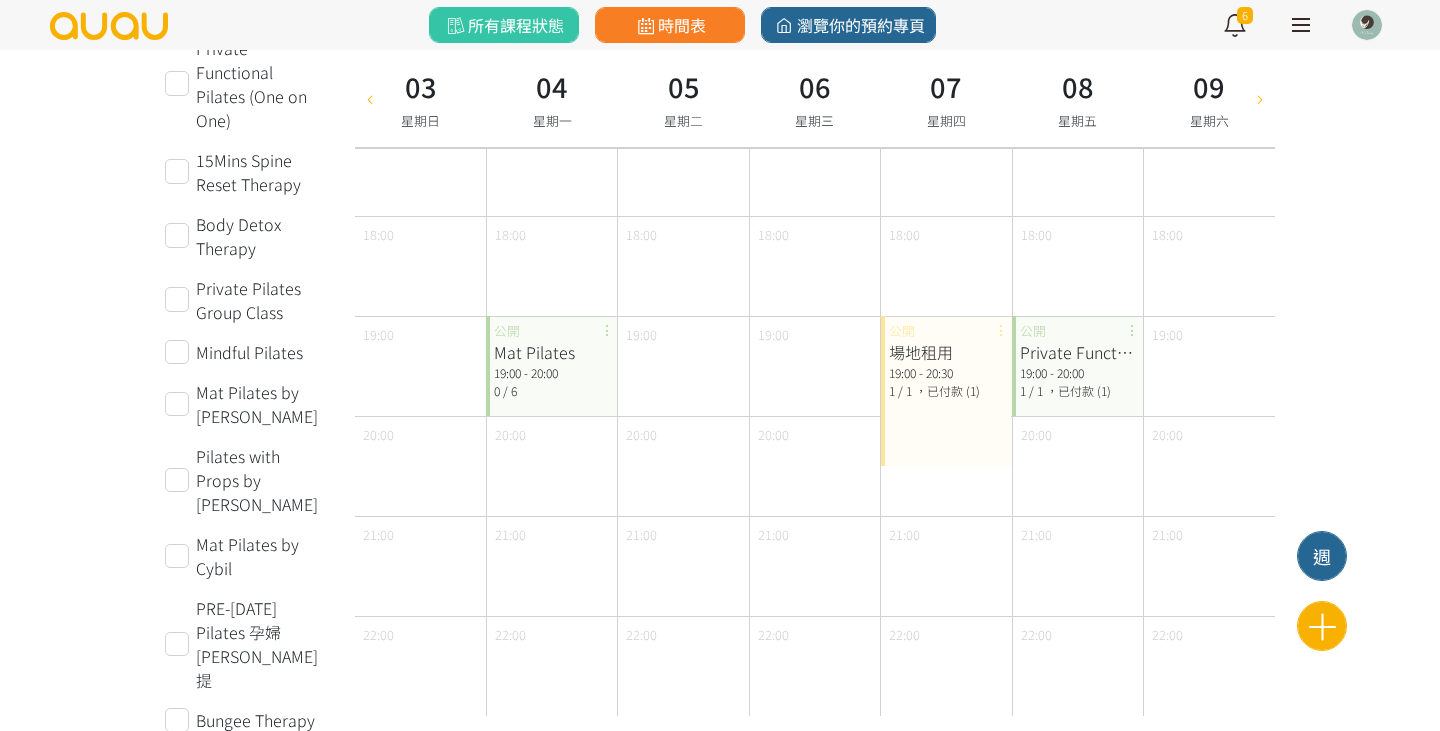 scroll, scrollTop: 0, scrollLeft: 0, axis: both 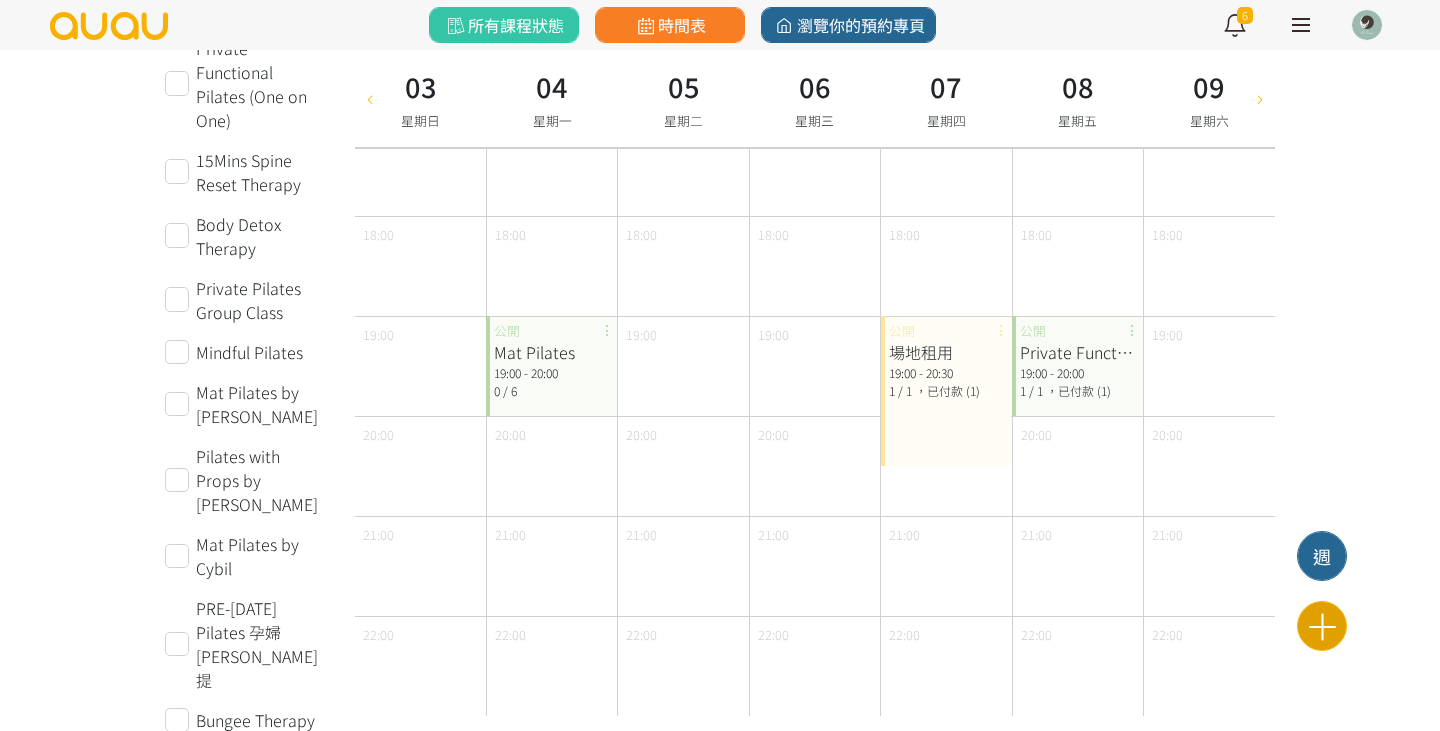 click at bounding box center [1322, 626] 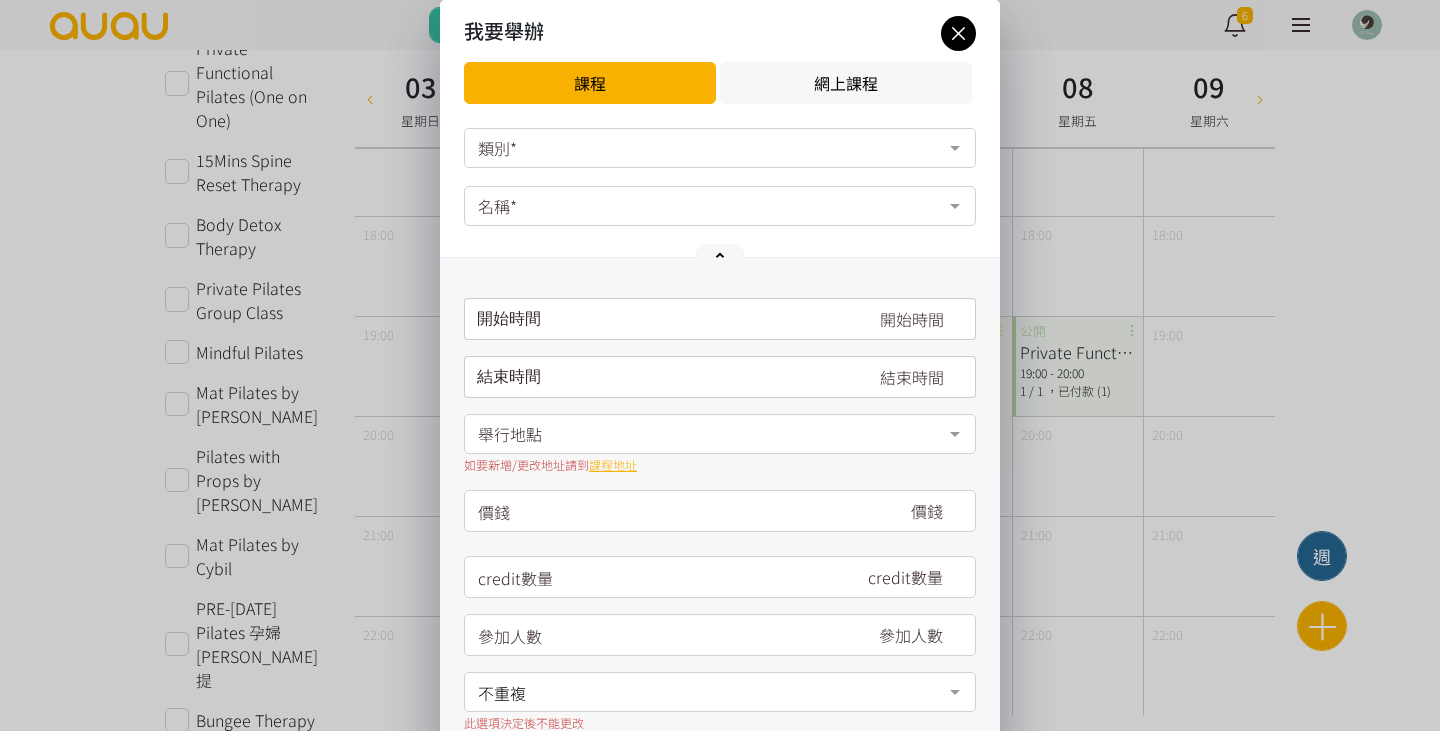 click on "類別*" at bounding box center [720, 148] 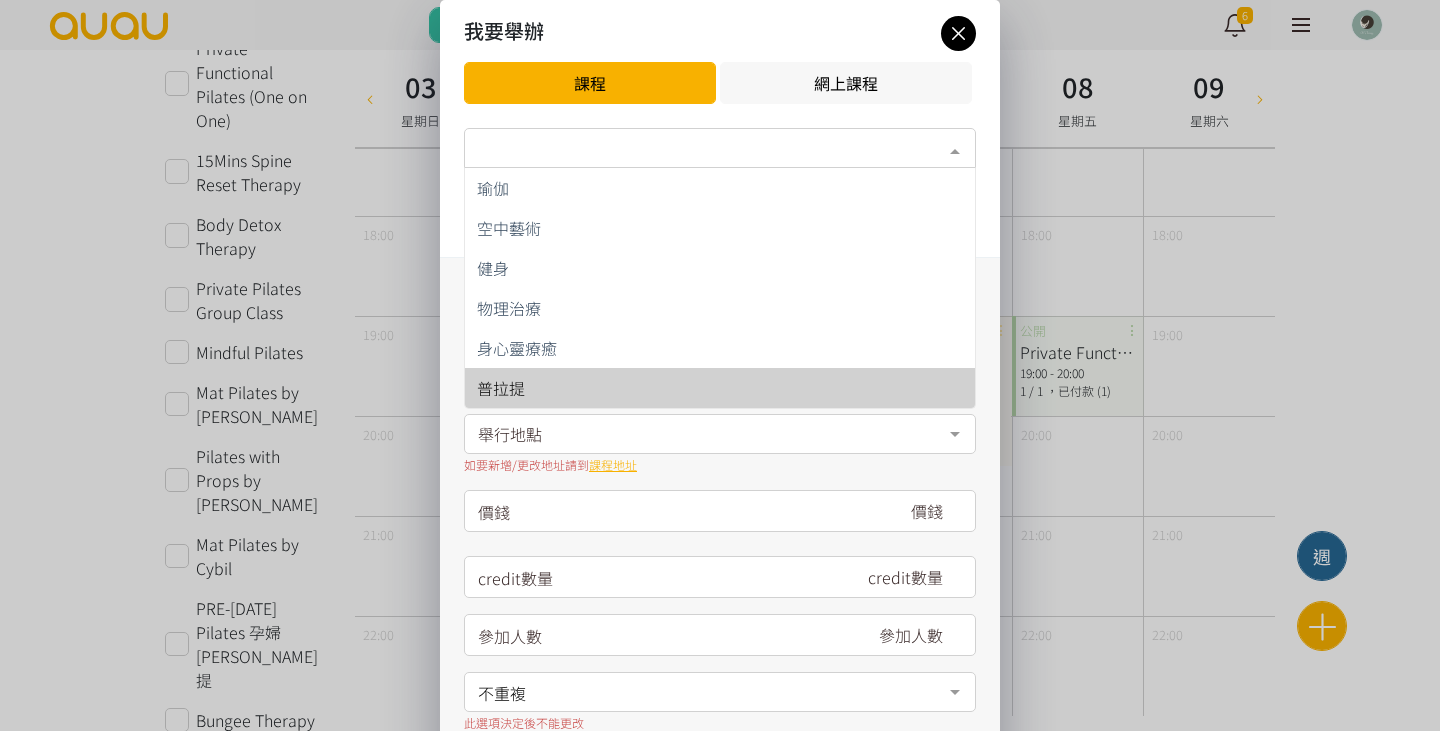 click on "普拉提" at bounding box center [720, 388] 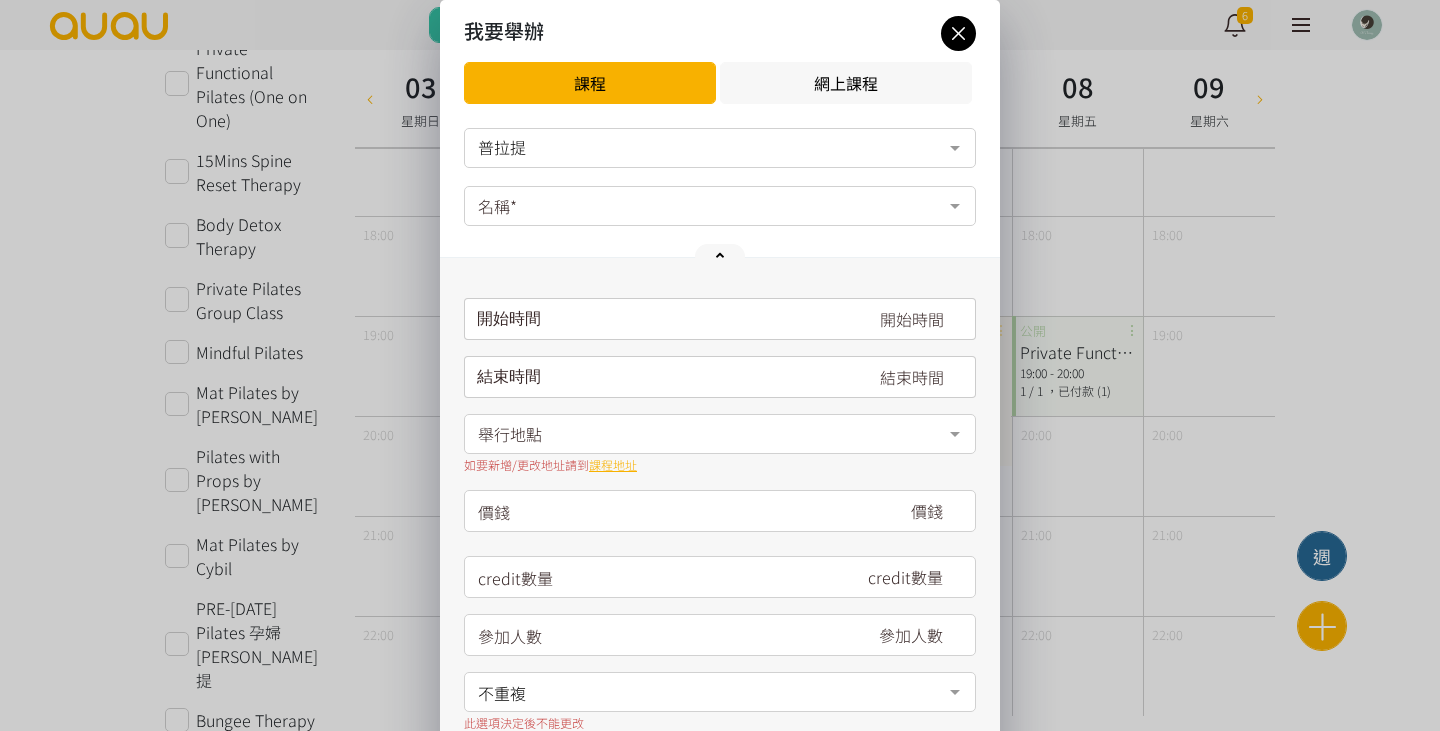 click on "名稱*" at bounding box center (720, 206) 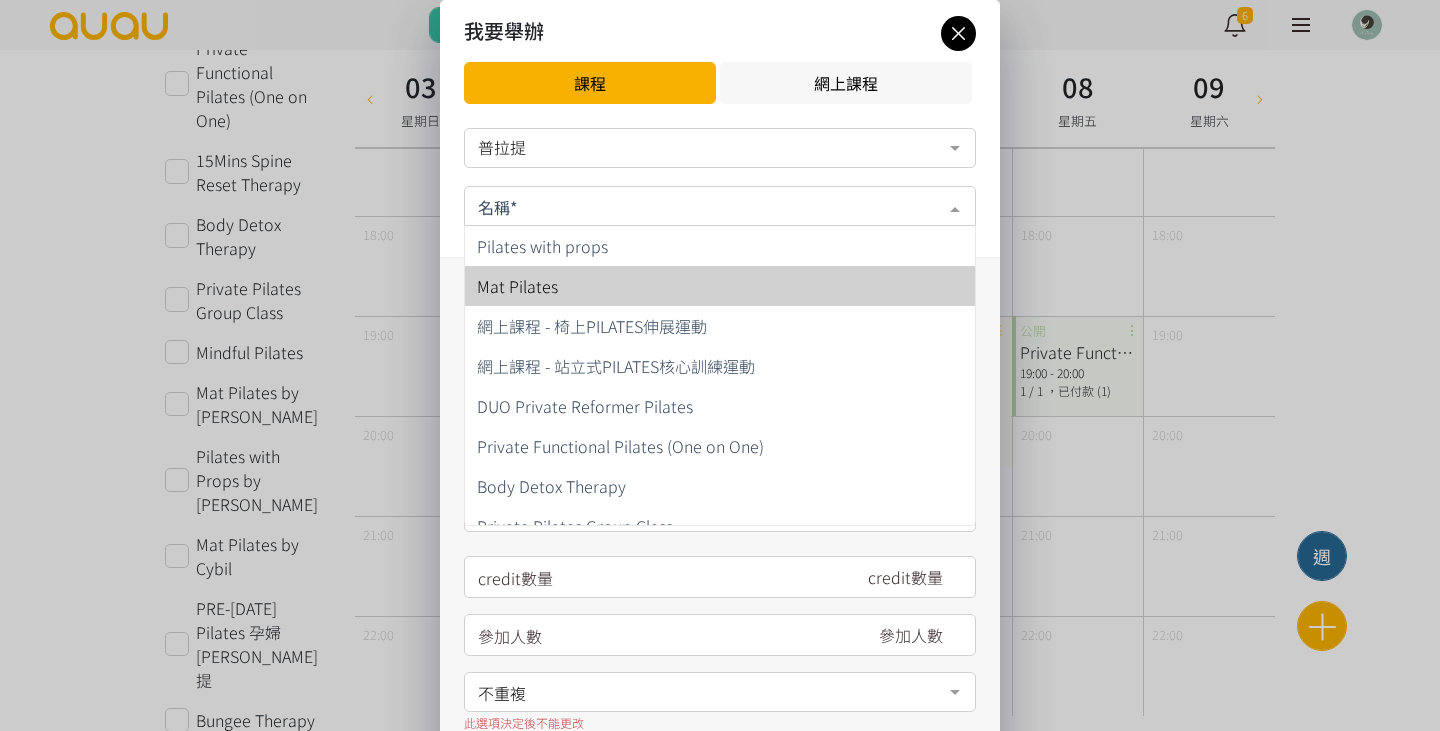 click on "Mat Pilates" at bounding box center [720, 286] 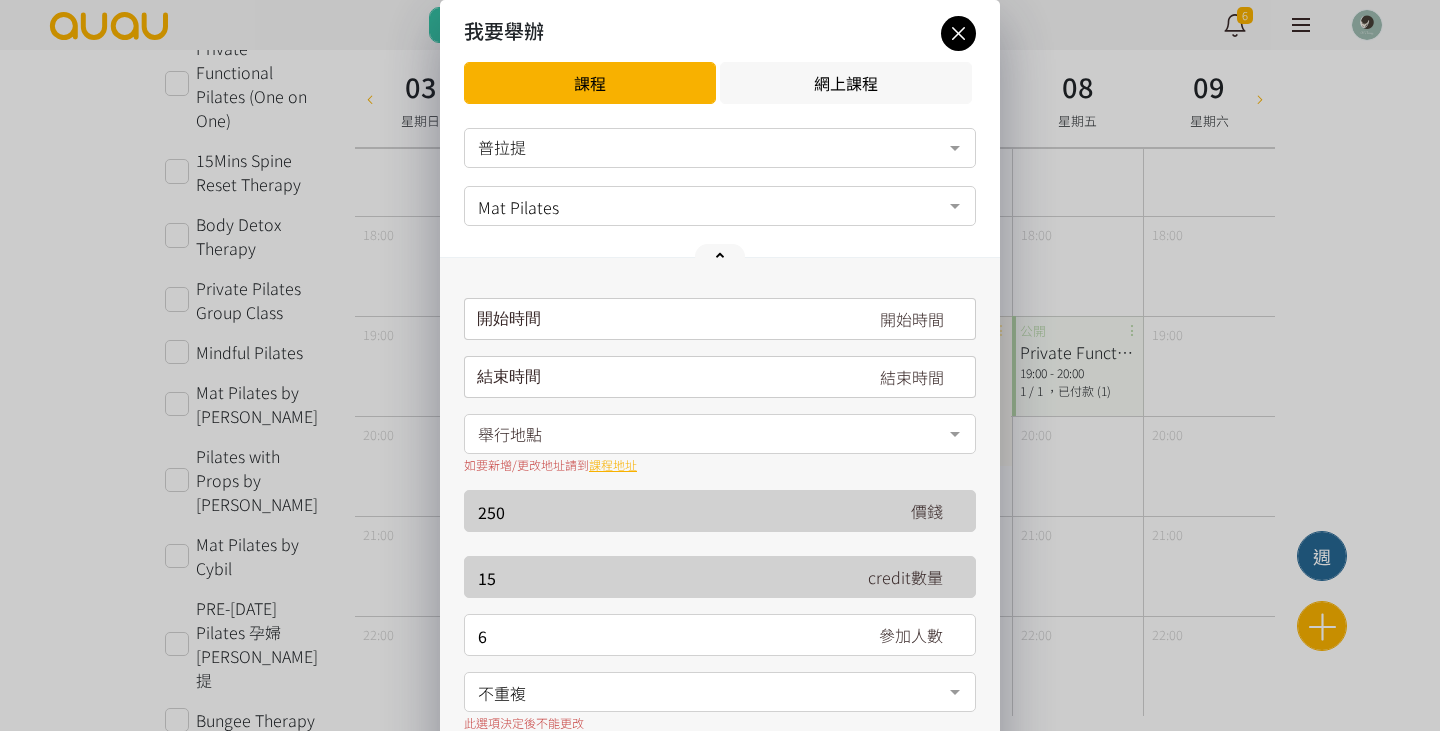 click on "開始時間
[DATE]
Sun
Mon
Tue
Wed
Thu
Fri
Sat
1
2
3
4
5
6
7
8
9
10
11
12
13
14
15
16
17
18
19
20
21
22
23
24
25
26
27
28" at bounding box center [720, 507] 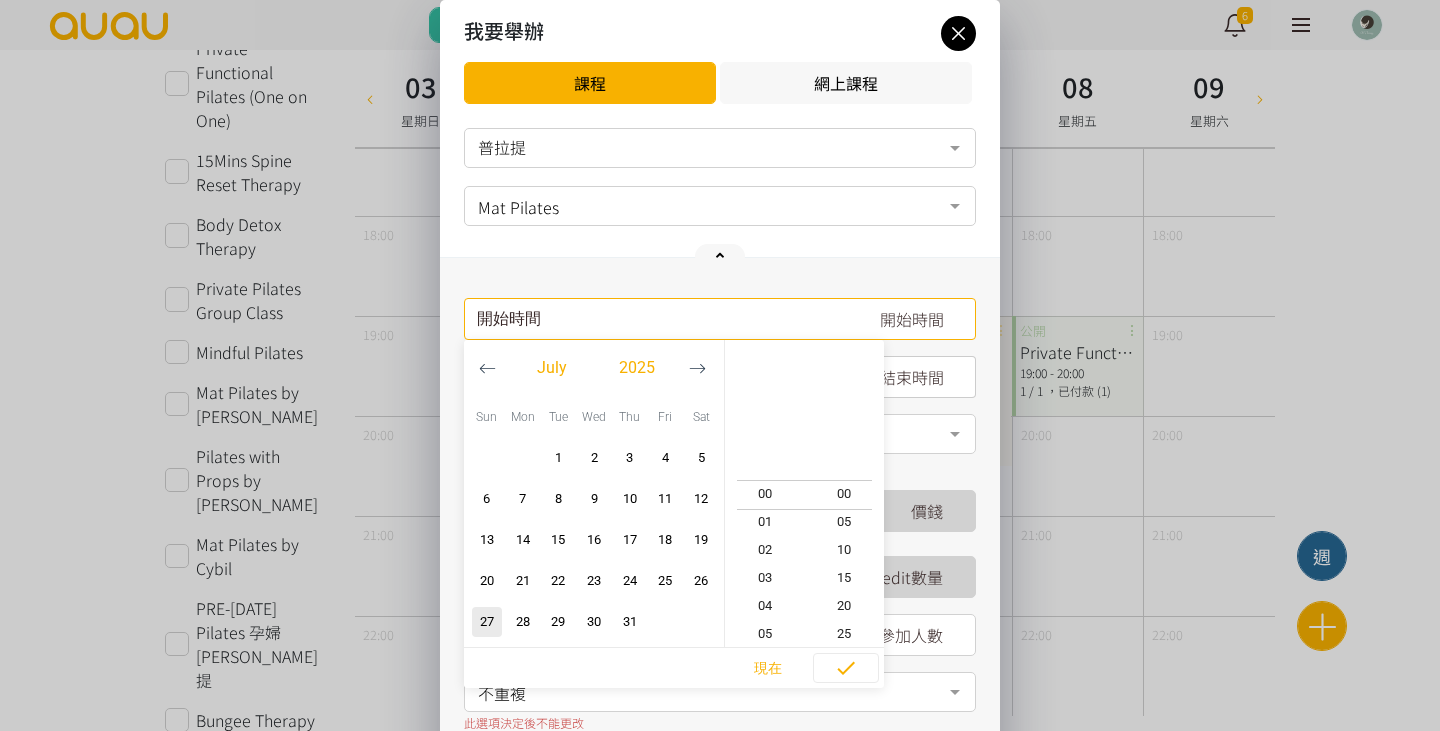 click on "請選擇時間表日期" at bounding box center (720, 319) 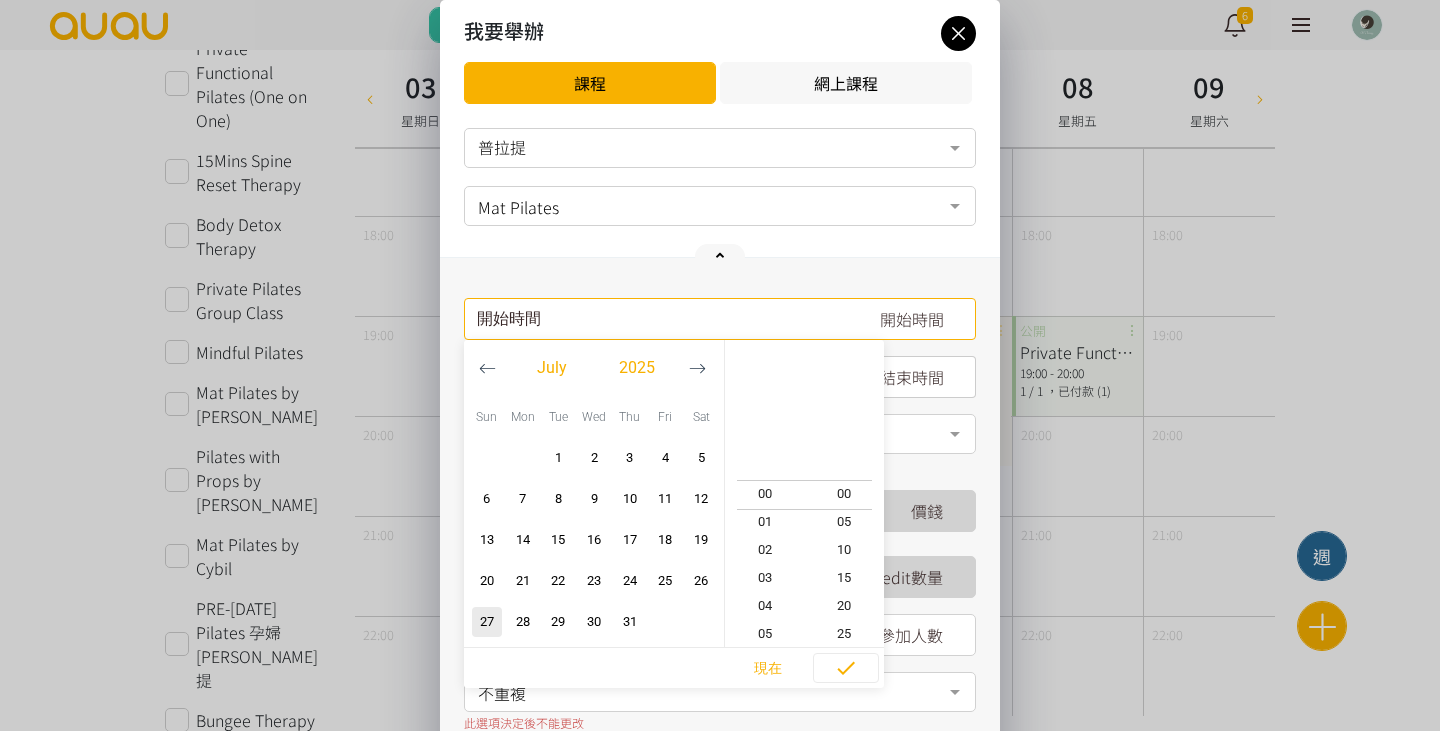 click 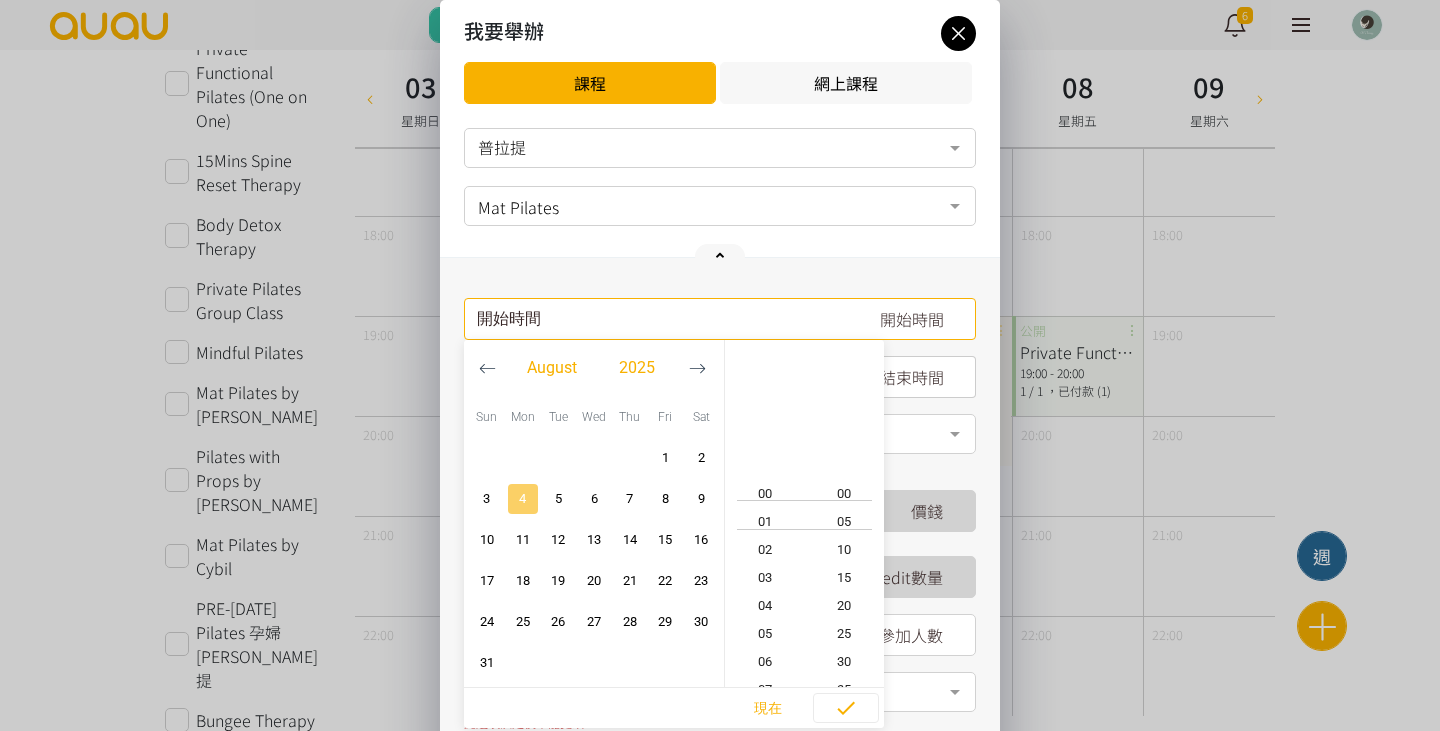 click on "4" at bounding box center (523, 499) 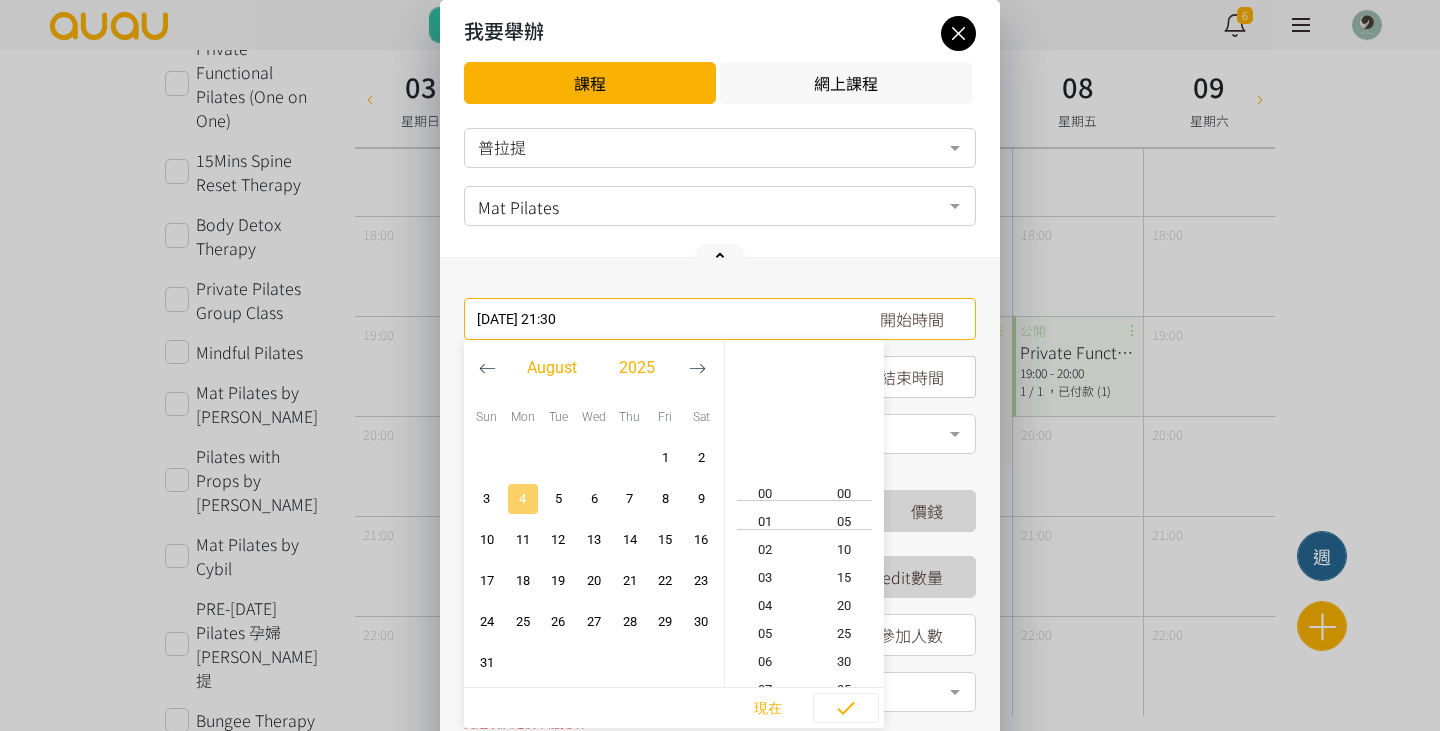 scroll, scrollTop: 588, scrollLeft: 0, axis: vertical 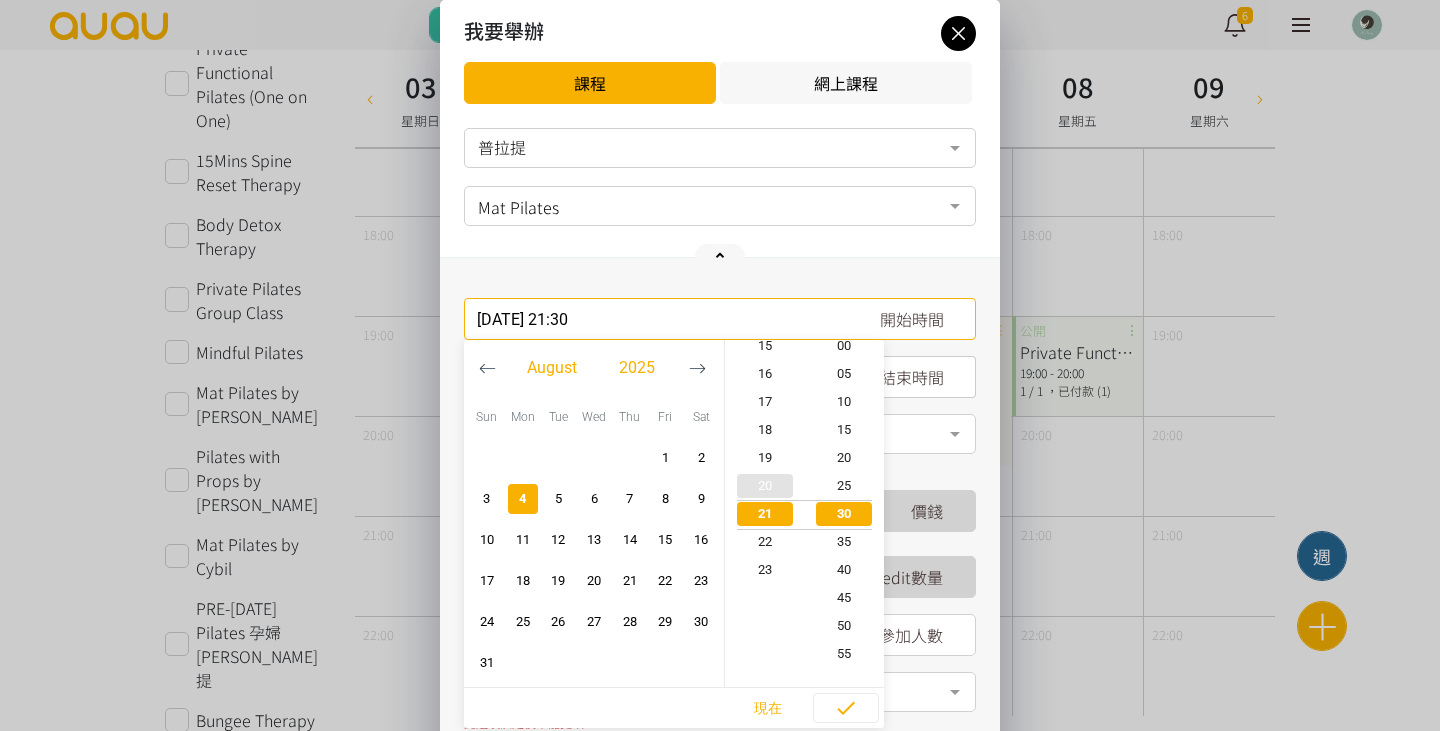 click on "20" at bounding box center [765, 486] 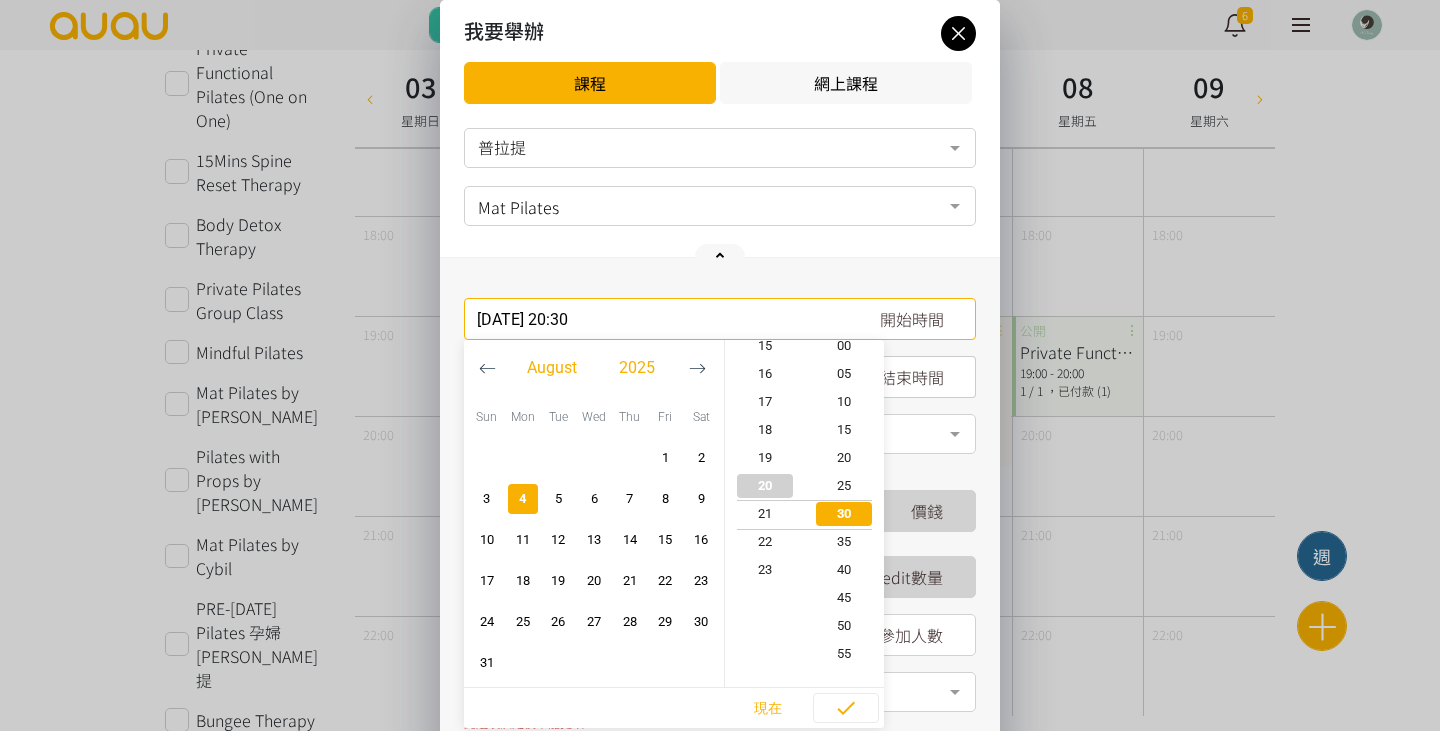 scroll, scrollTop: 560, scrollLeft: 0, axis: vertical 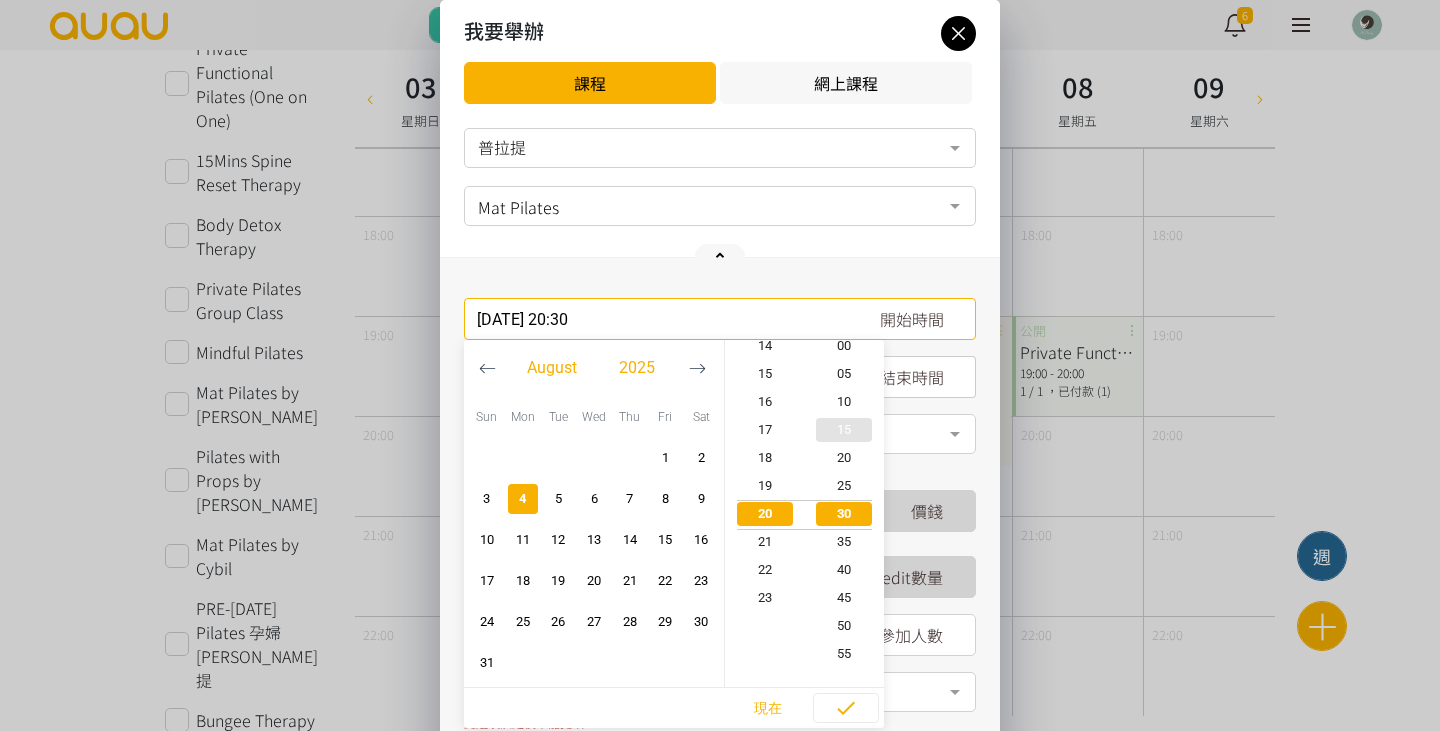 click on "15" at bounding box center [845, 430] 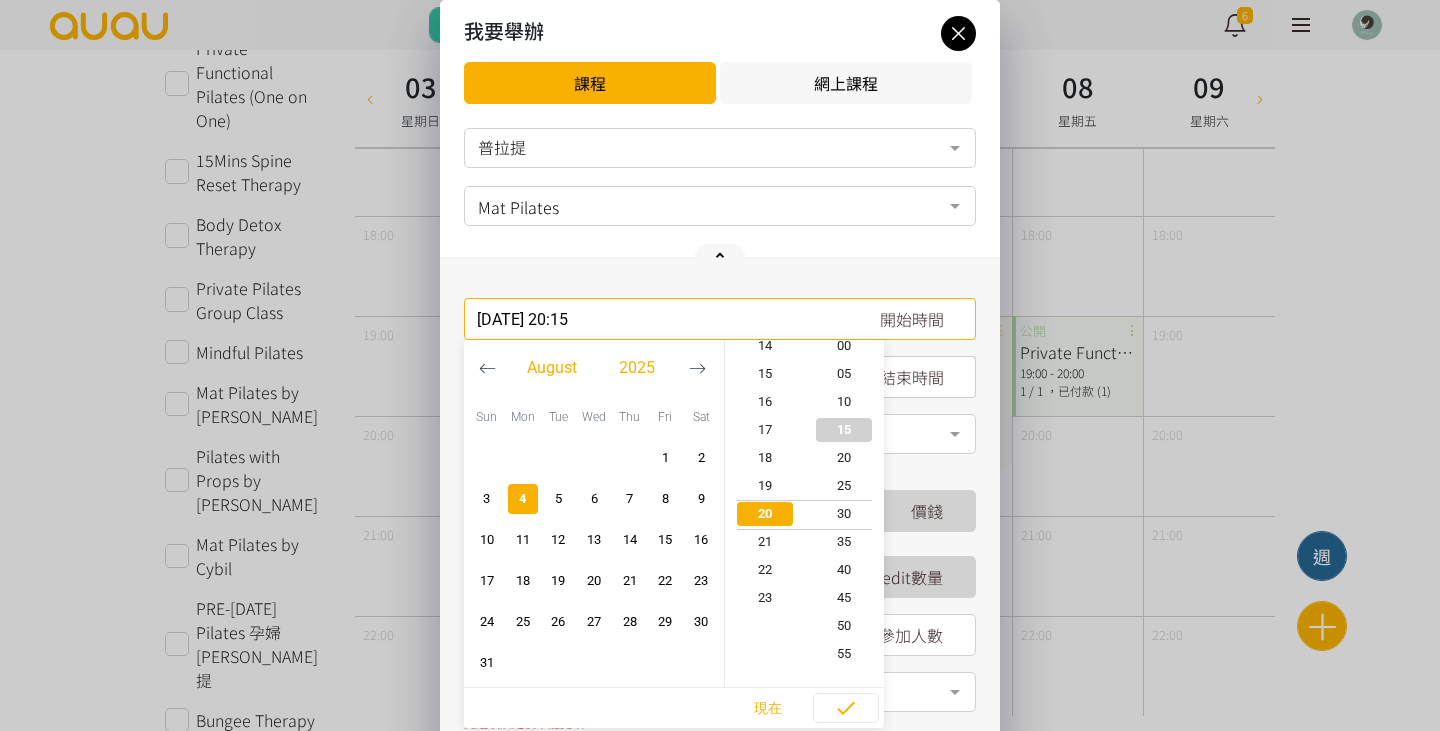 scroll, scrollTop: 560, scrollLeft: 0, axis: vertical 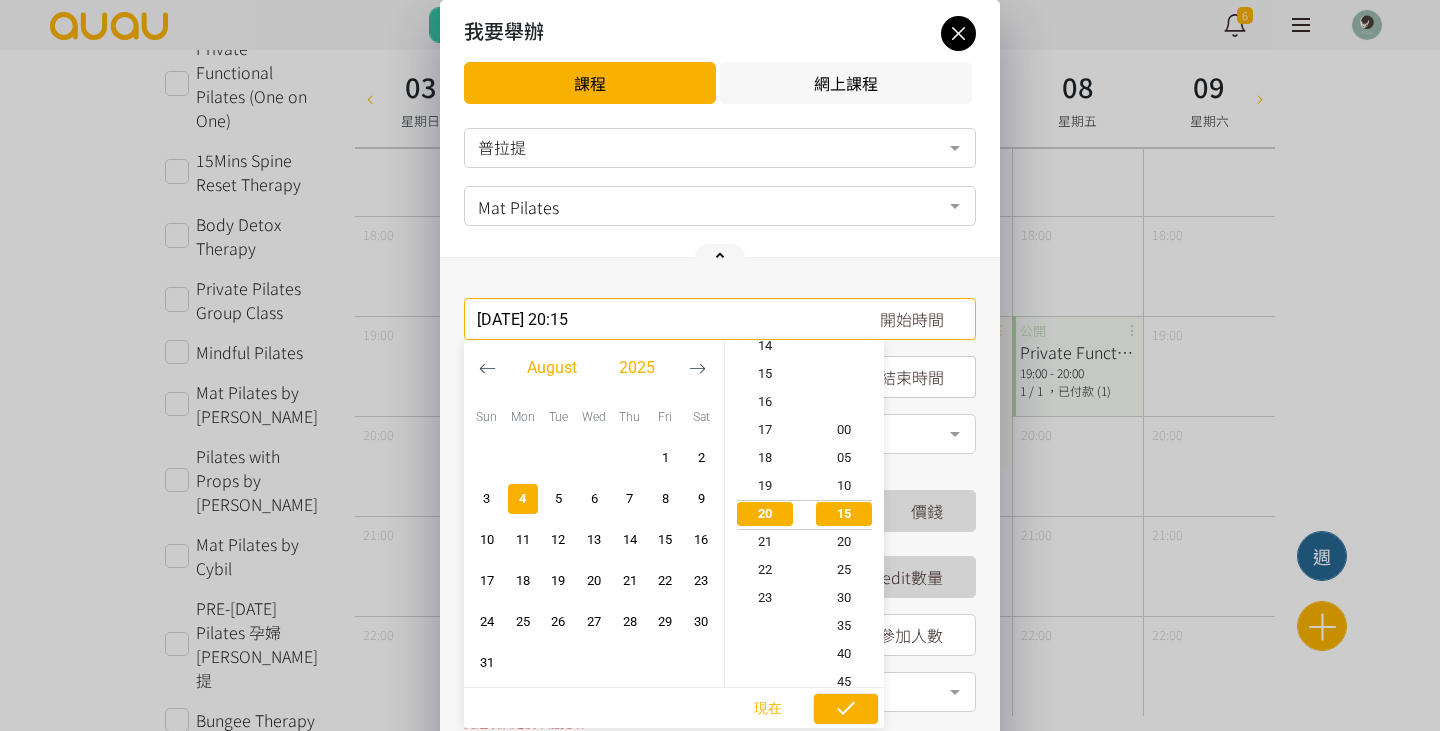 click 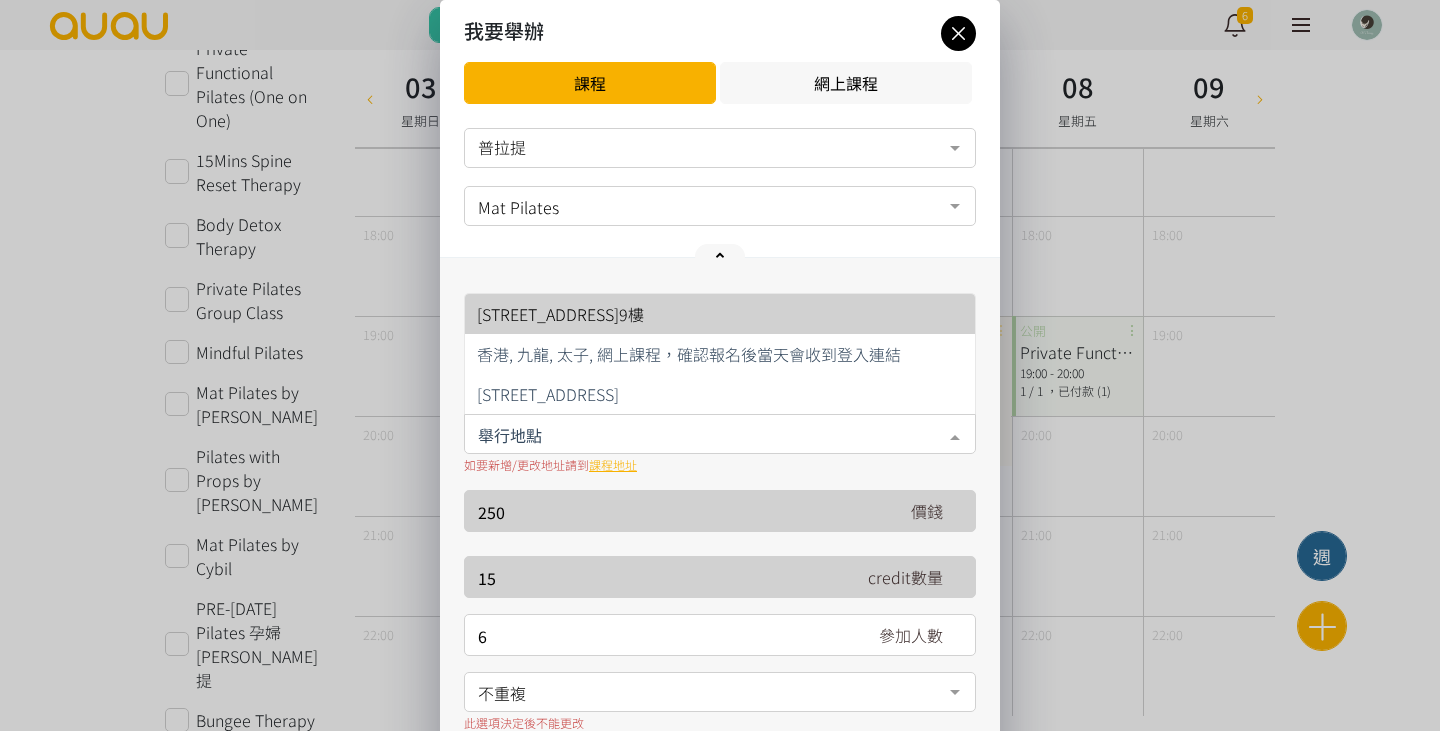click on "[STREET_ADDRESS]9樓" at bounding box center [720, 314] 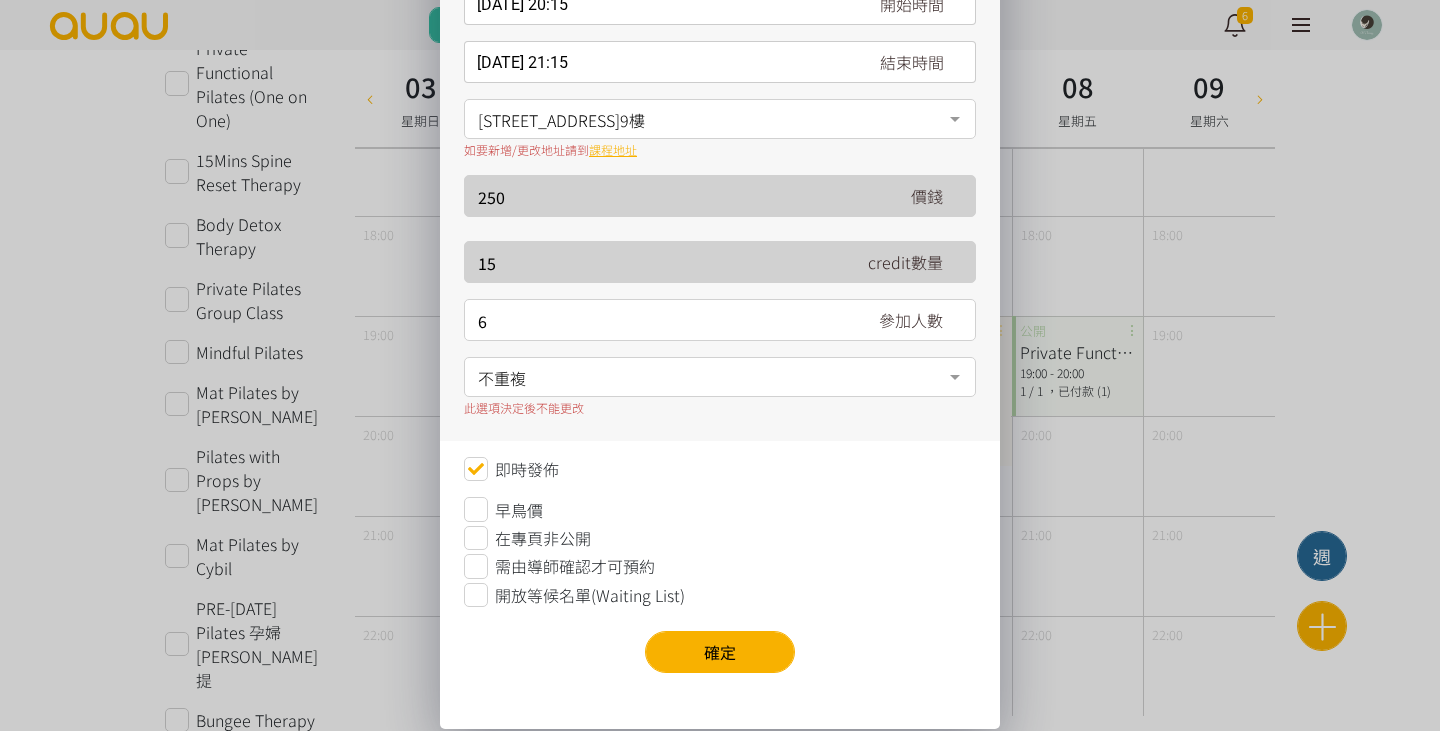 scroll, scrollTop: 315, scrollLeft: 0, axis: vertical 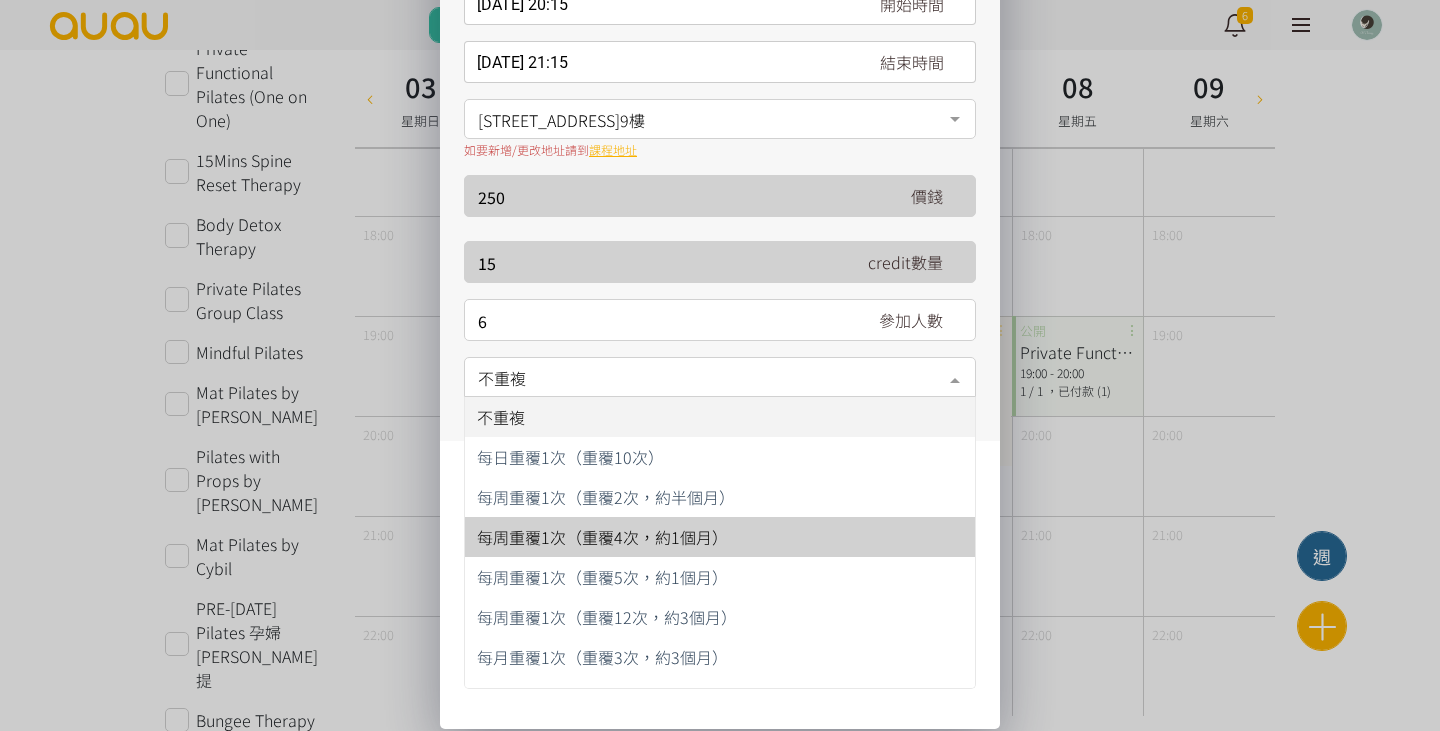 click on "每周重覆1次（重覆4次，約1個月）" at bounding box center (602, 537) 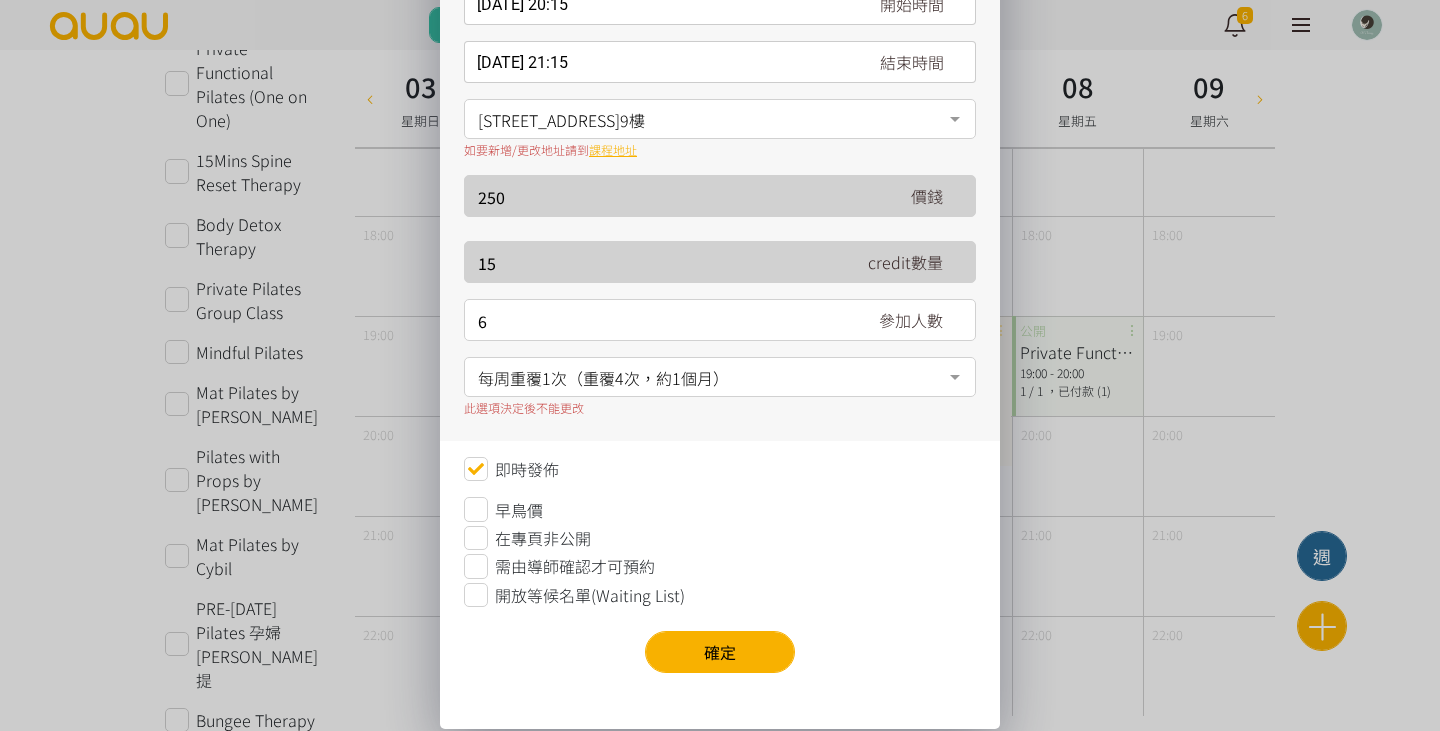 click on "普拉提         瑜伽   空中藝術   健身   物理治療   身心靈療癒   普拉提     No elements found. Consider changing the search query.   List is empty.                Mat Pilates         Pilates with props   Mat Pilates   網上課程 - 椅上PILATES伸展運動   網上課程 - 站立式PILATES核心訓練運動   DUO Private Reformer Pilates   Private Functional Pilates (One on One)   Body Detox Therapy   Private Pilates Group Class   Mindful Pilates   Mat Pilates by [PERSON_NAME] with Props by [PERSON_NAME] Pilates by Cybil   PRE-[DATE] Pilates 孕婦普拉提     No elements found. Consider changing the search query.   請填寫名稱          [DATE] 20:15
開始時間
[DATE]
Sun
Mon
Tue
Wed
Thu
Fri
Sat
1
2
3
4
5" at bounding box center (720, 243) 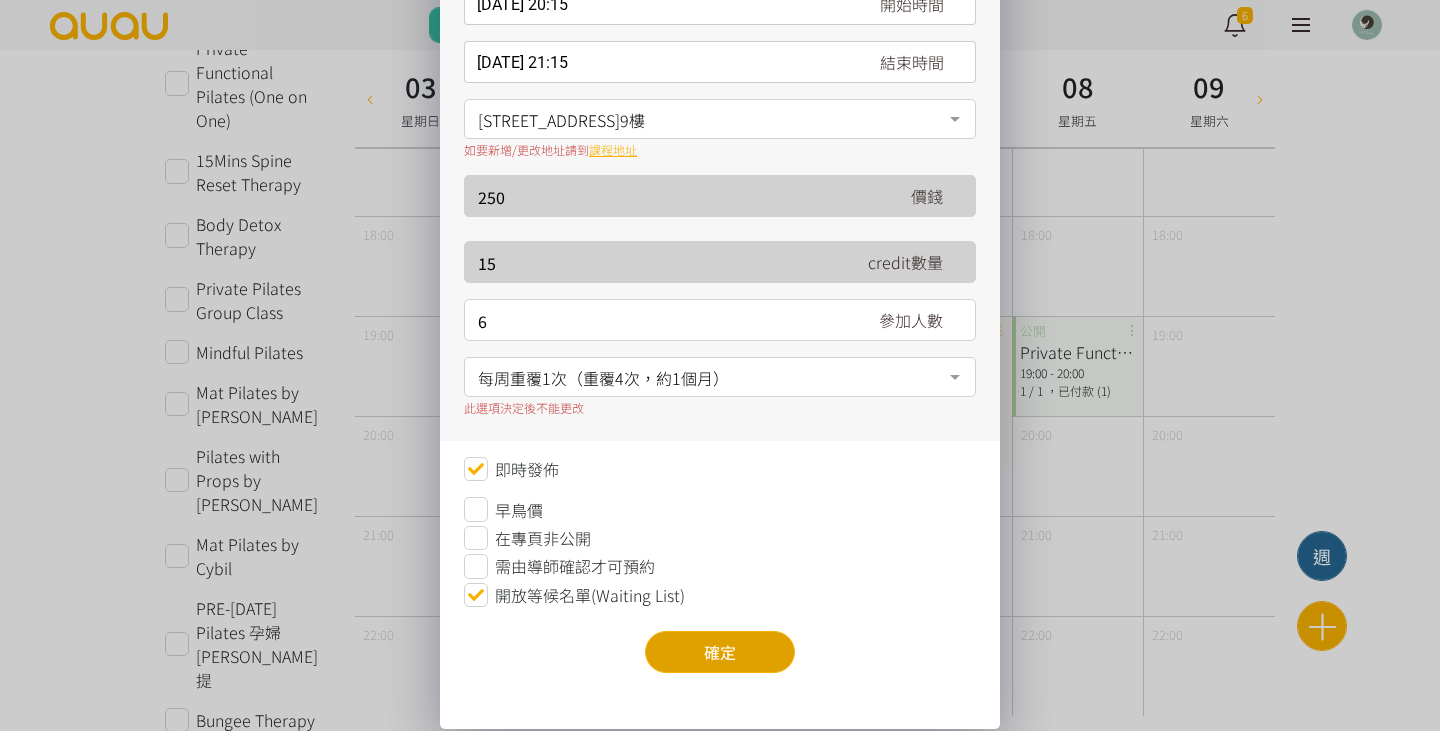 click on "確定" at bounding box center [720, 652] 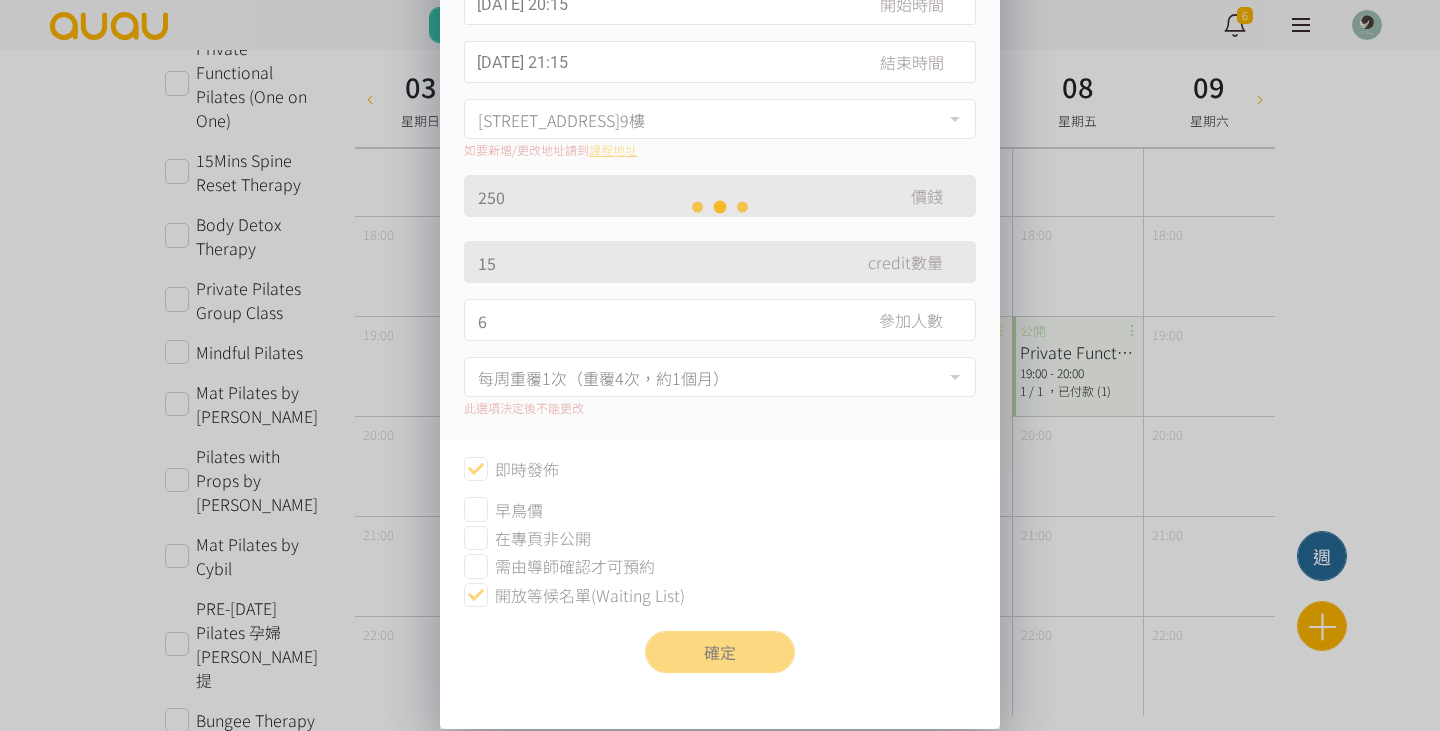 scroll, scrollTop: 0, scrollLeft: 0, axis: both 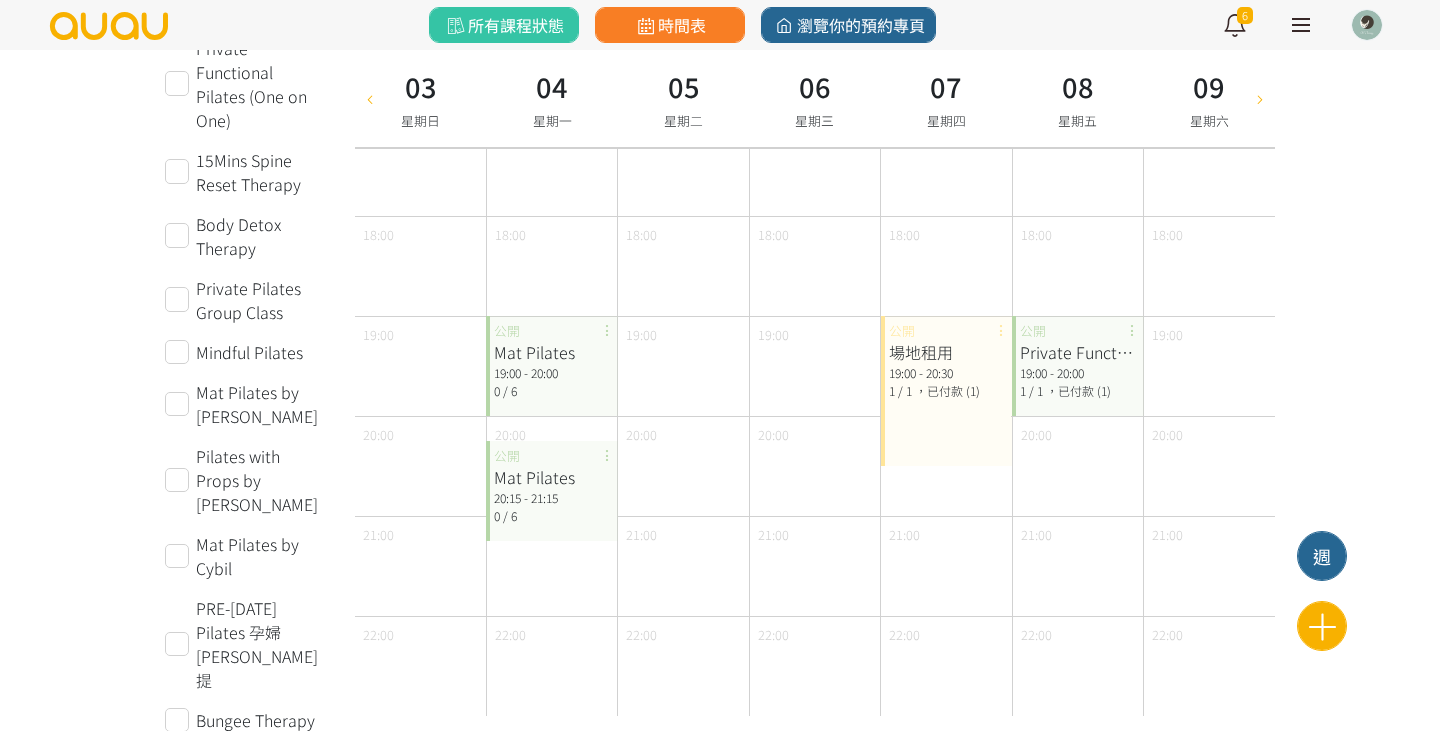 click on "21:00" at bounding box center (946, 566) 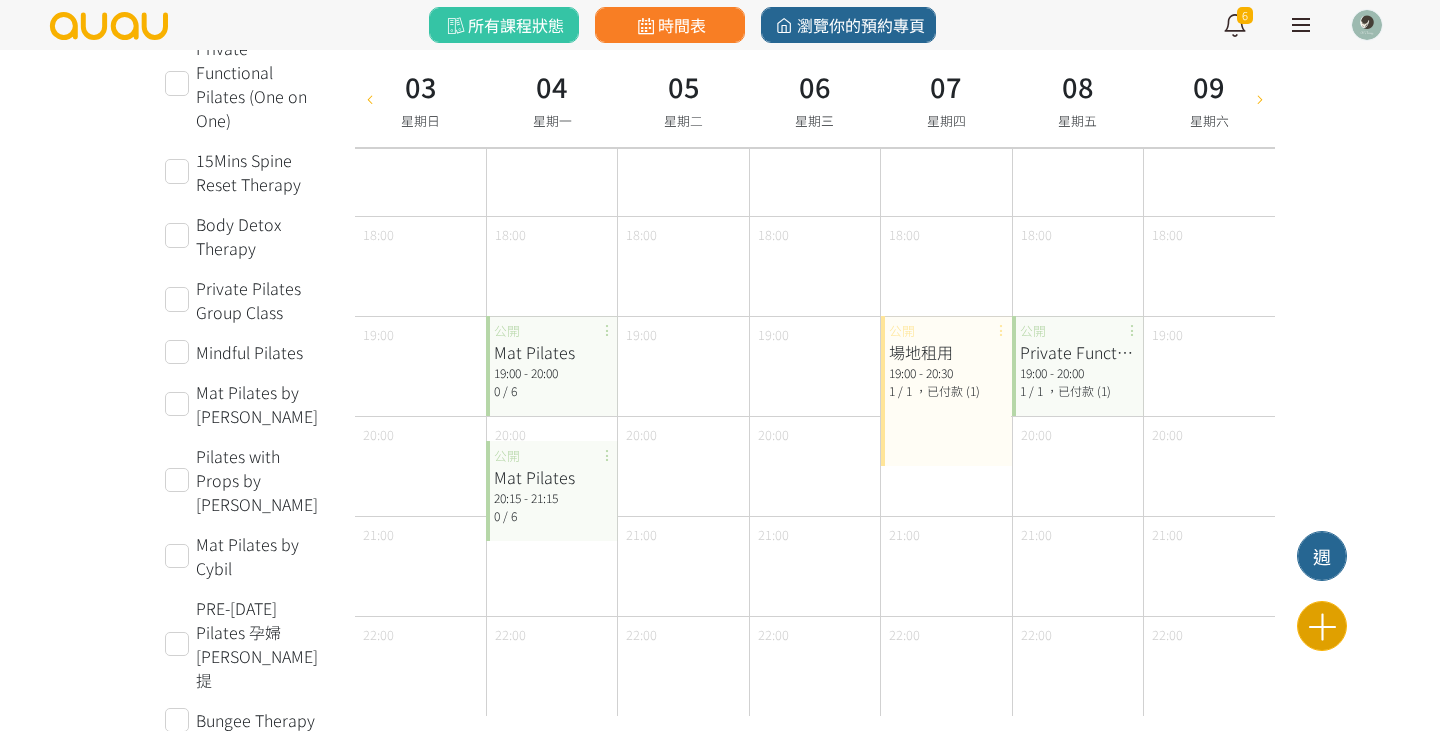 click at bounding box center [1322, 626] 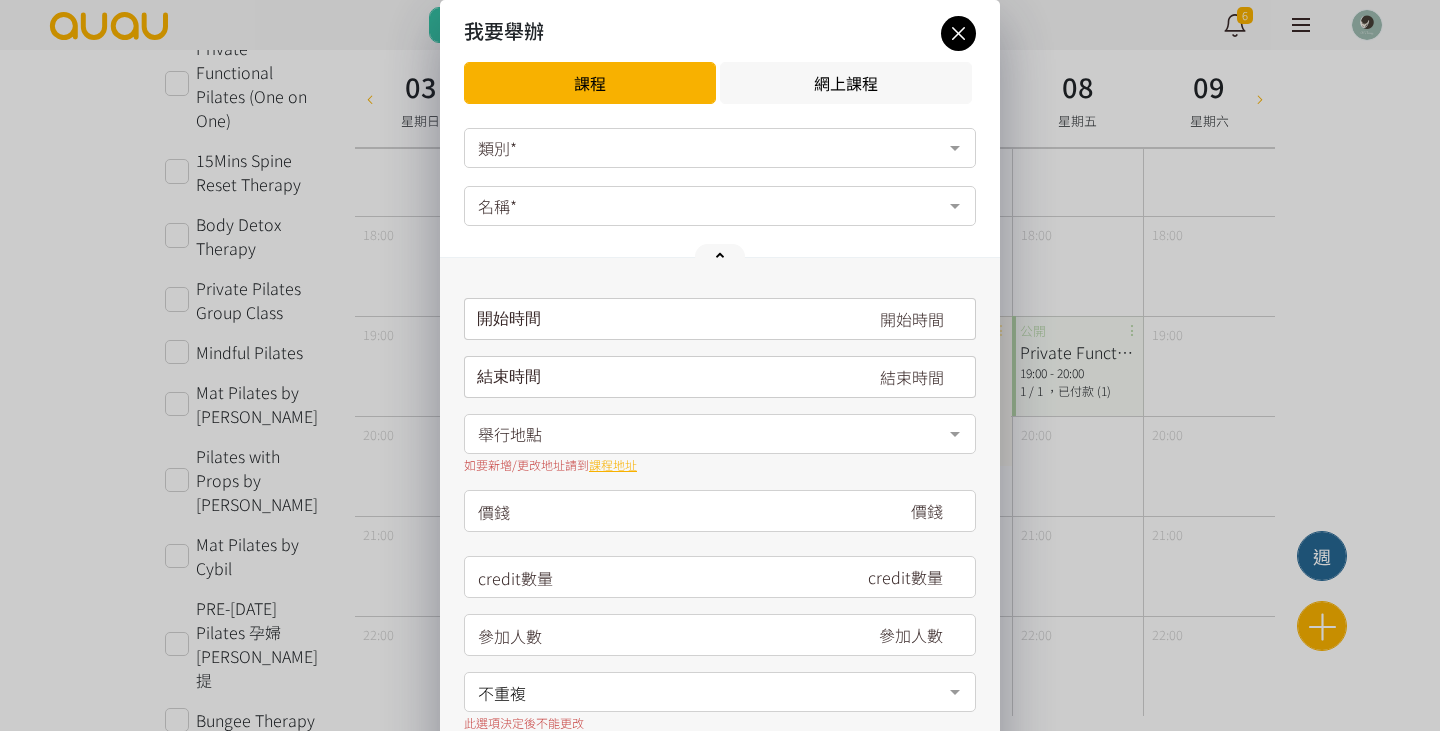click on "類別*" at bounding box center (720, 148) 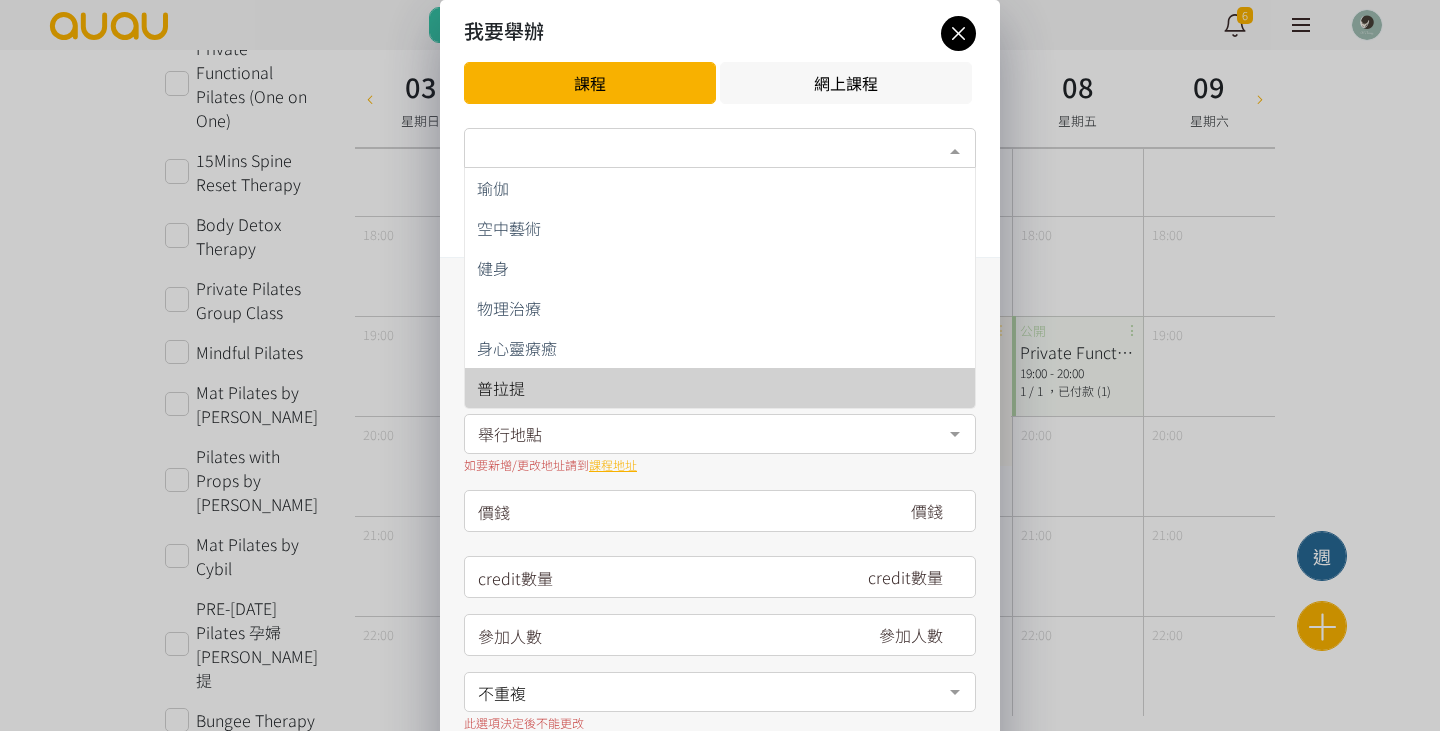 click on "普拉提" at bounding box center [501, 388] 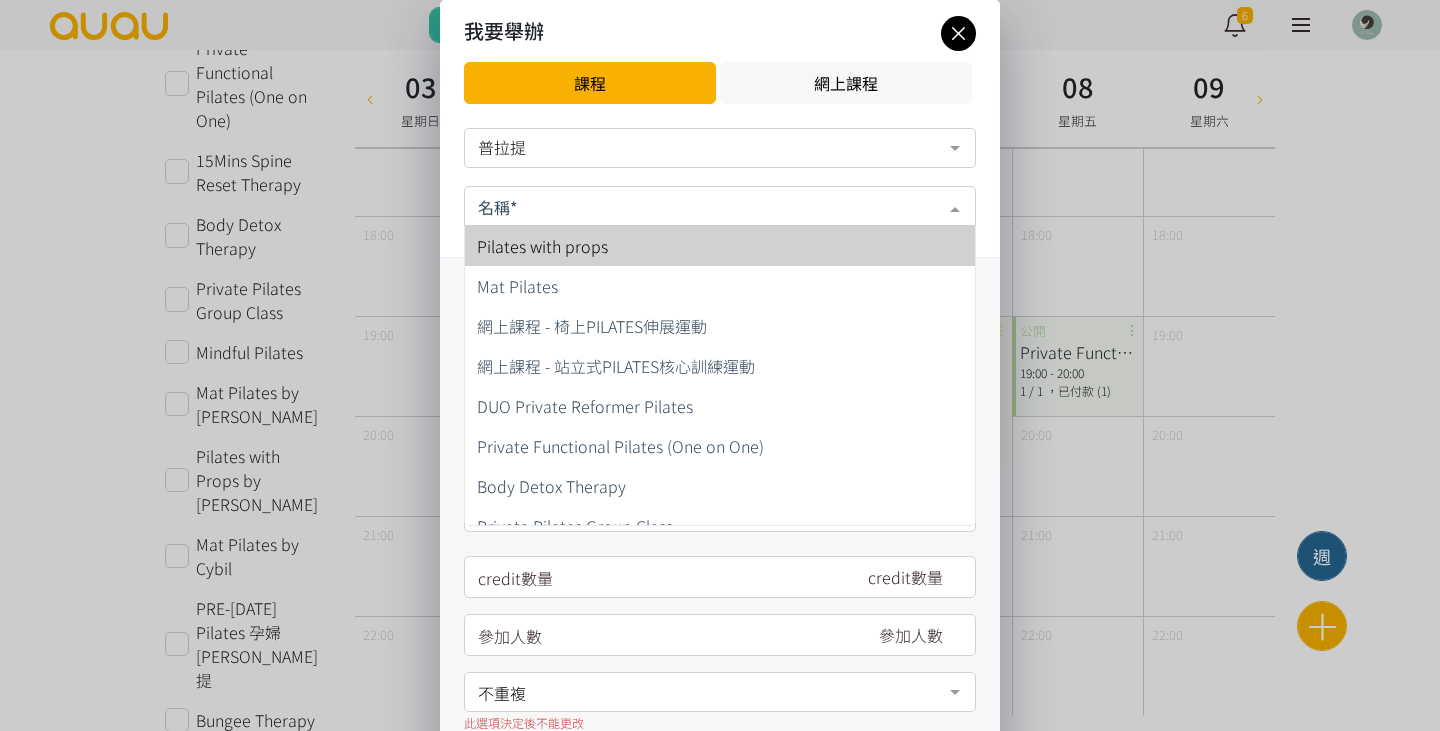 click on "Pilates with props" at bounding box center [542, 246] 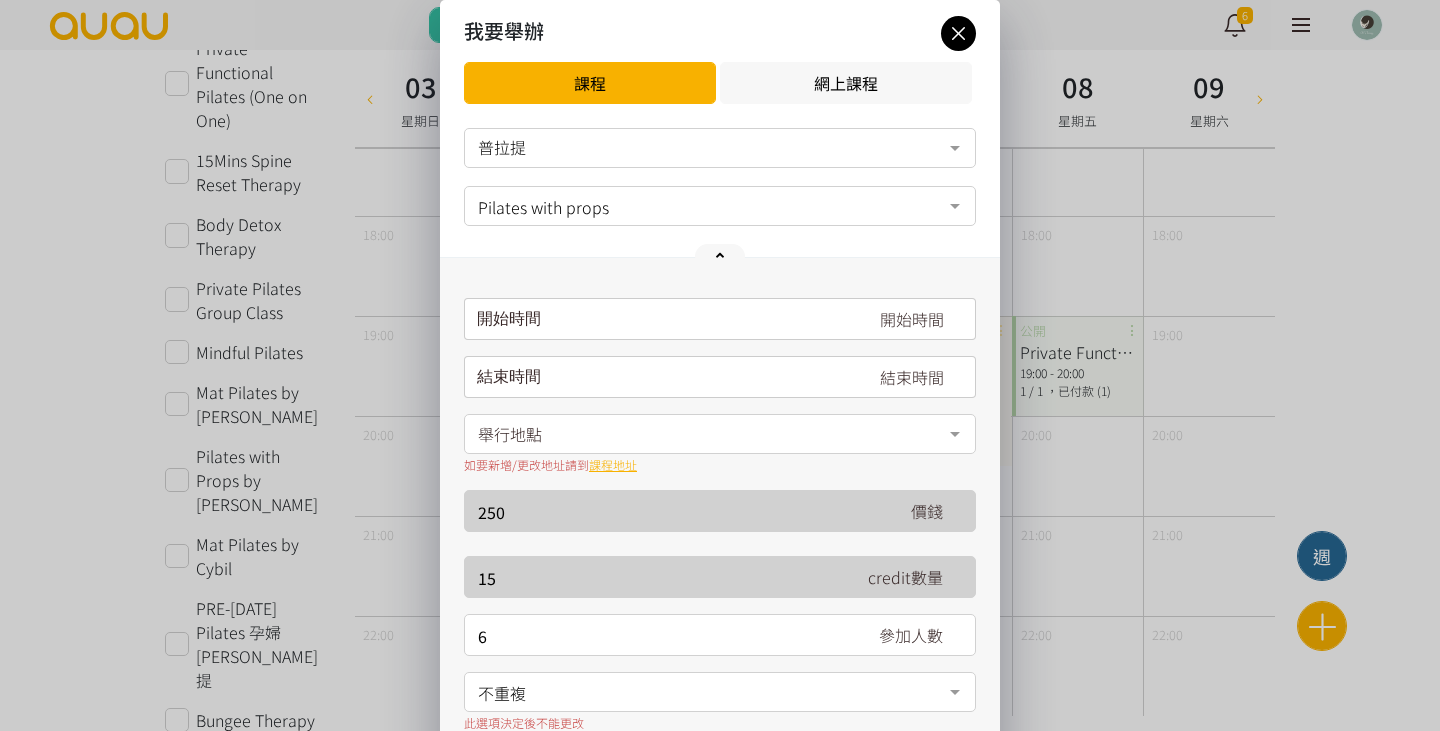 click on "請選擇時間表日期" at bounding box center [720, 319] 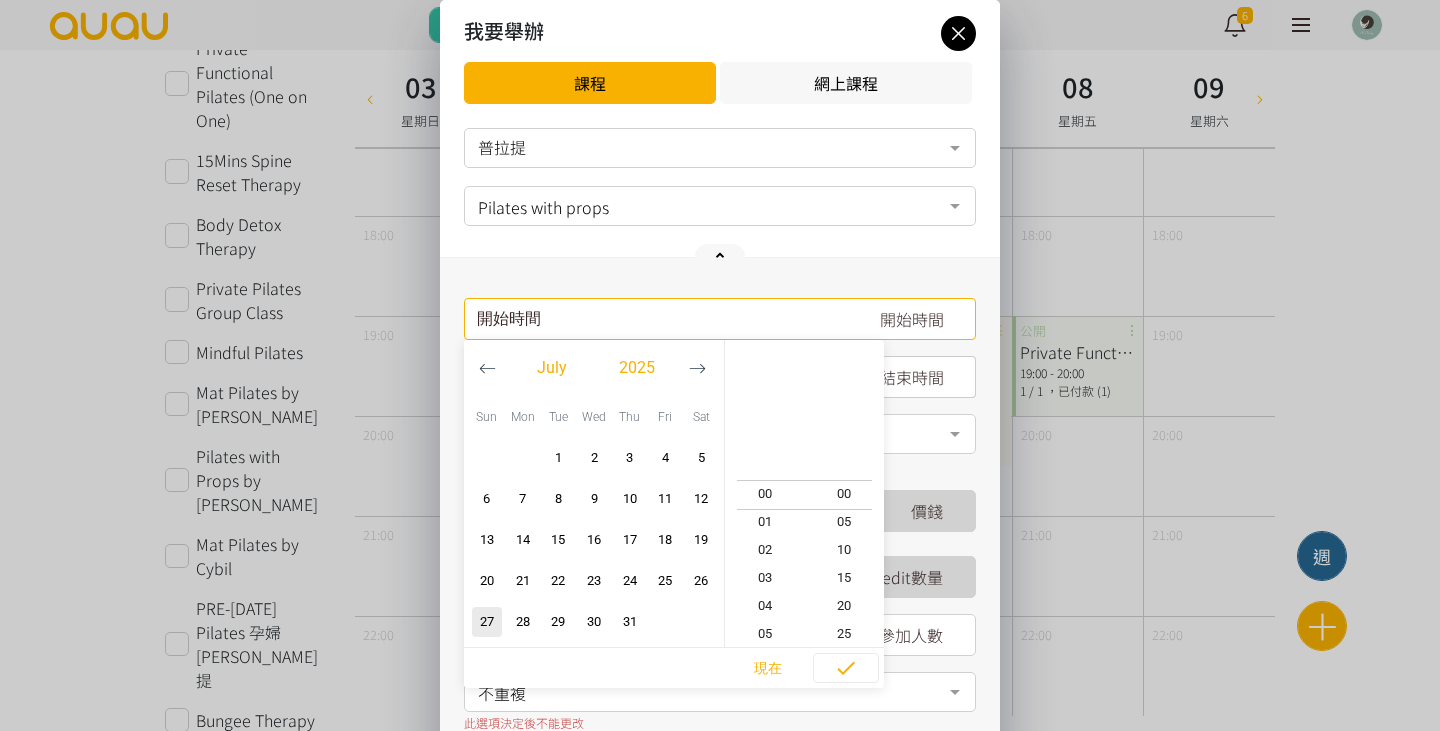 click at bounding box center [697, 368] 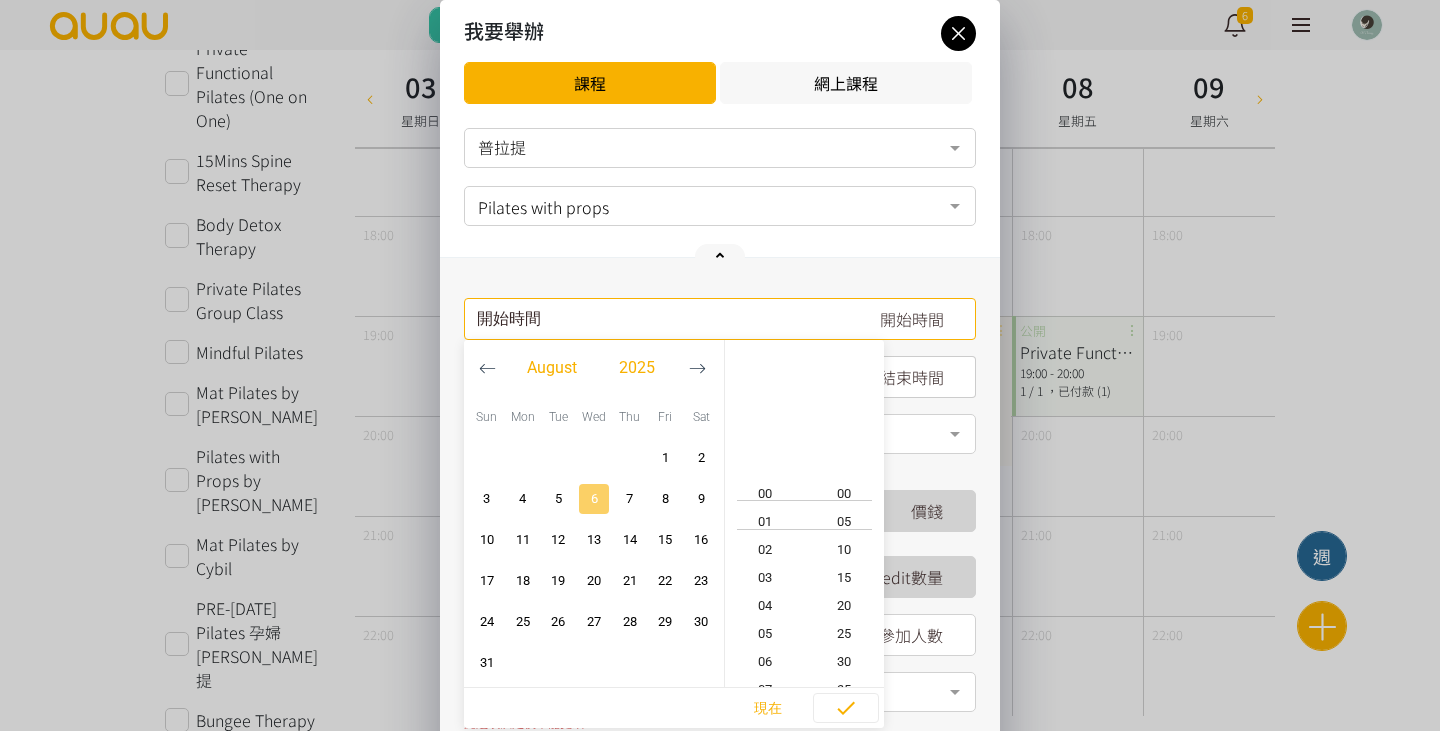 click on "6" at bounding box center (594, 499) 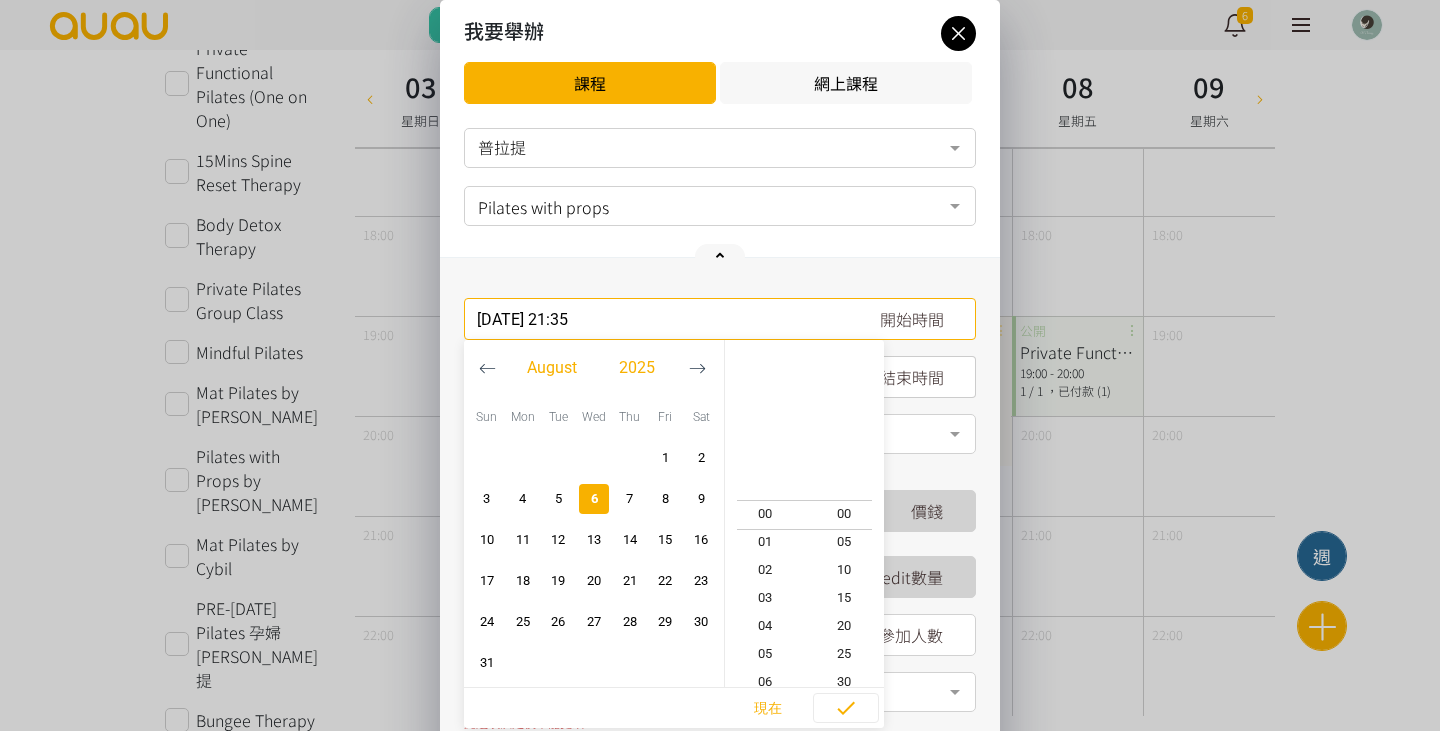 scroll, scrollTop: 588, scrollLeft: 0, axis: vertical 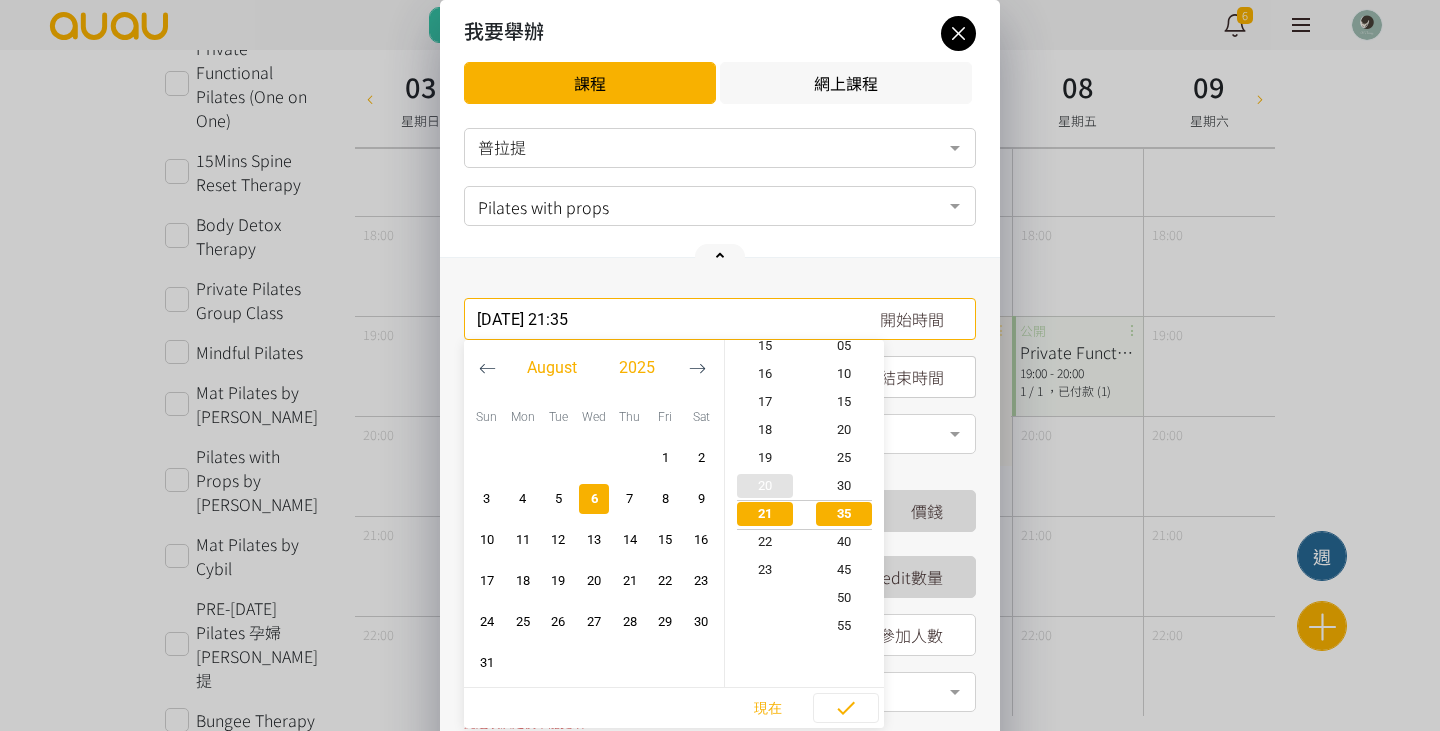 click on "20" at bounding box center [765, 486] 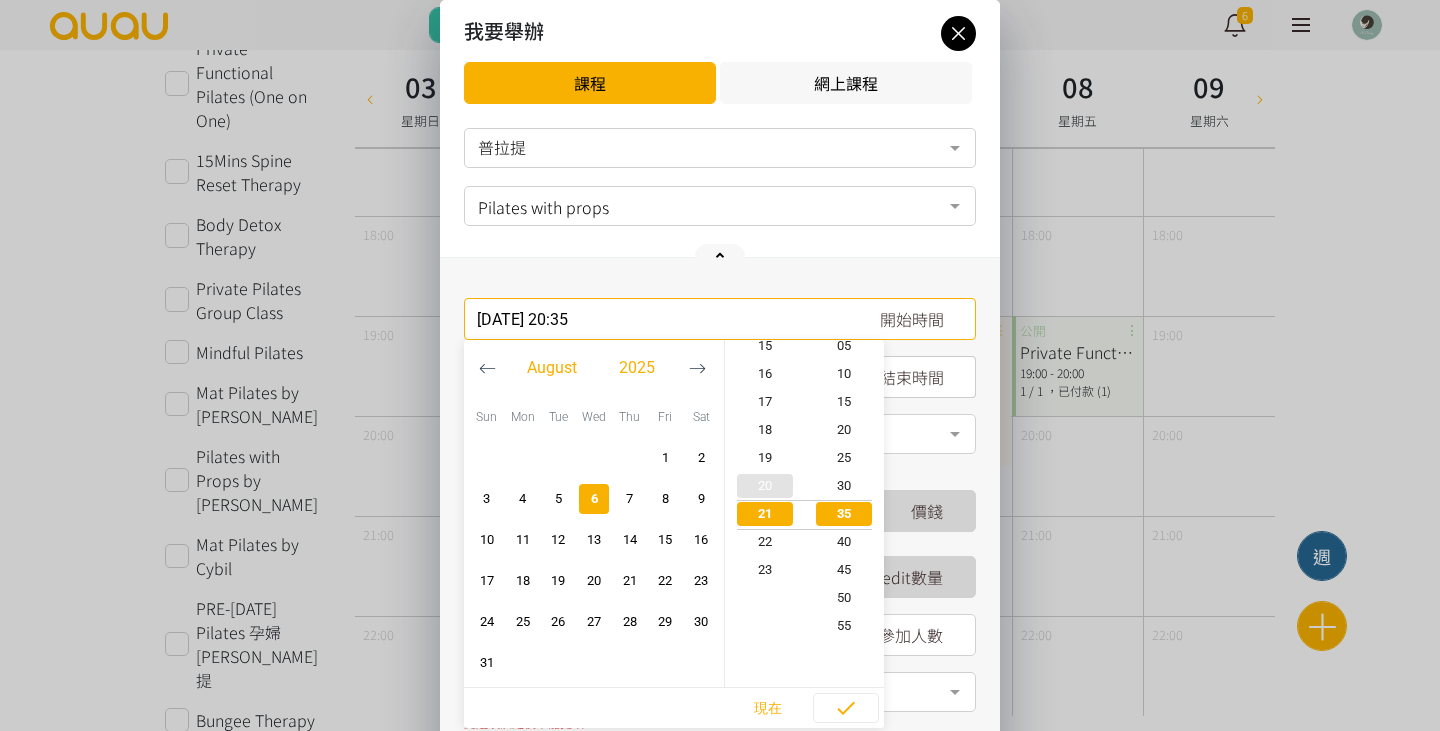 scroll, scrollTop: 560, scrollLeft: 0, axis: vertical 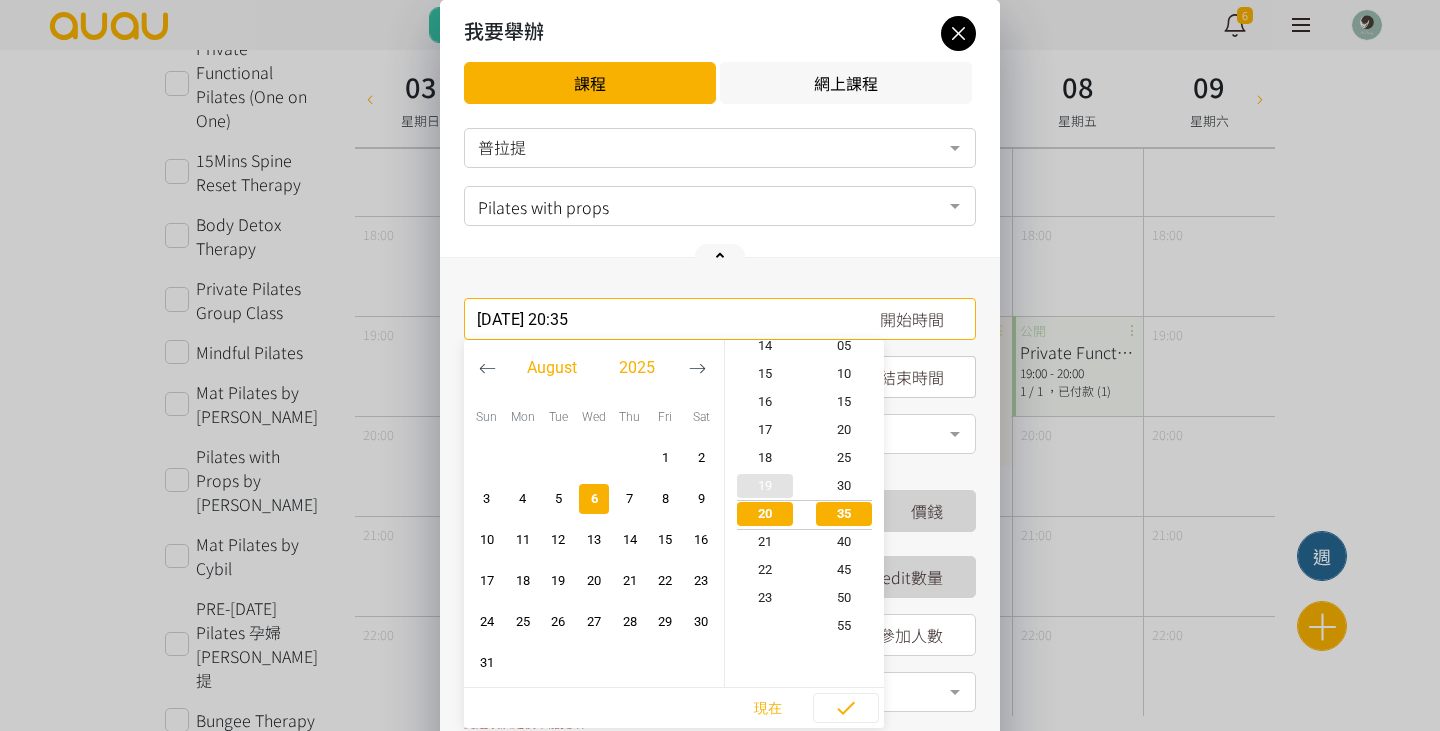 click on "19" at bounding box center [765, 486] 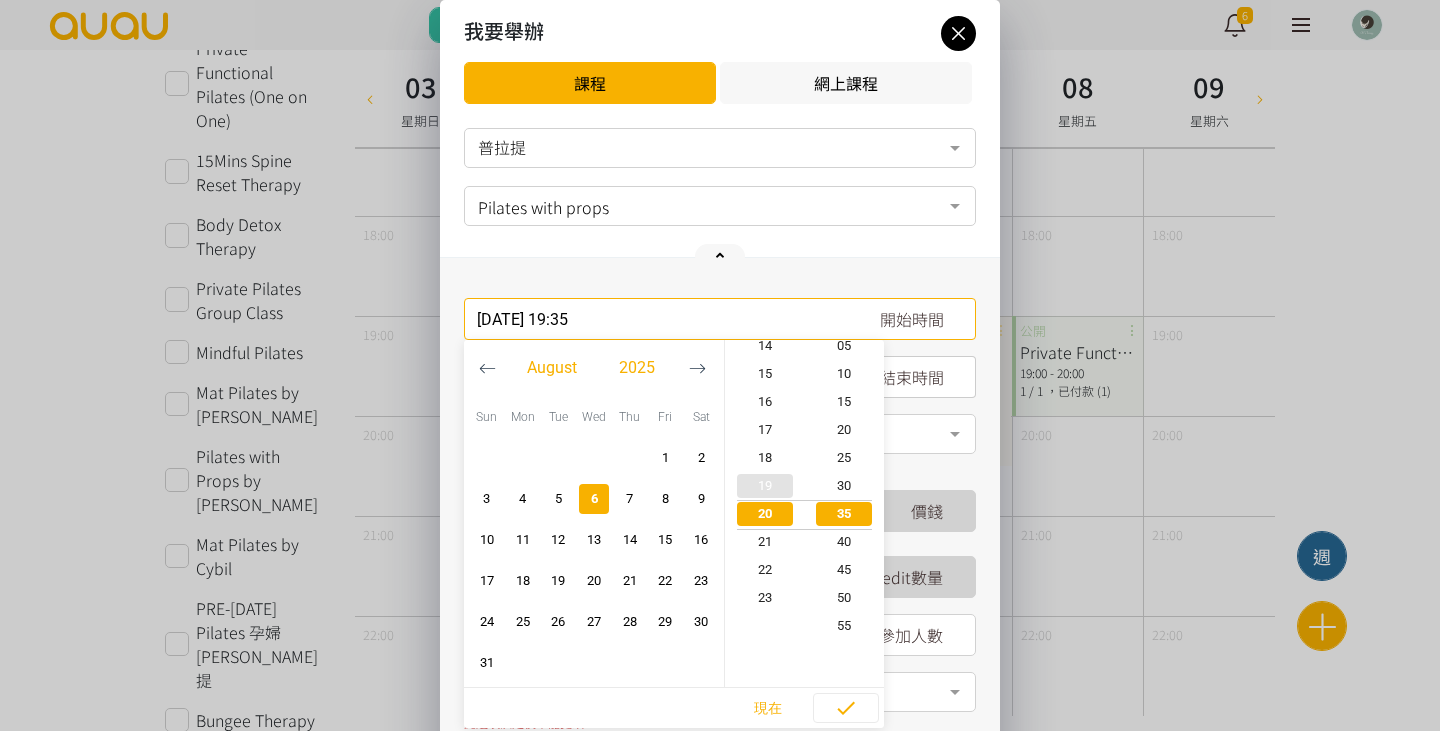 scroll, scrollTop: 532, scrollLeft: 0, axis: vertical 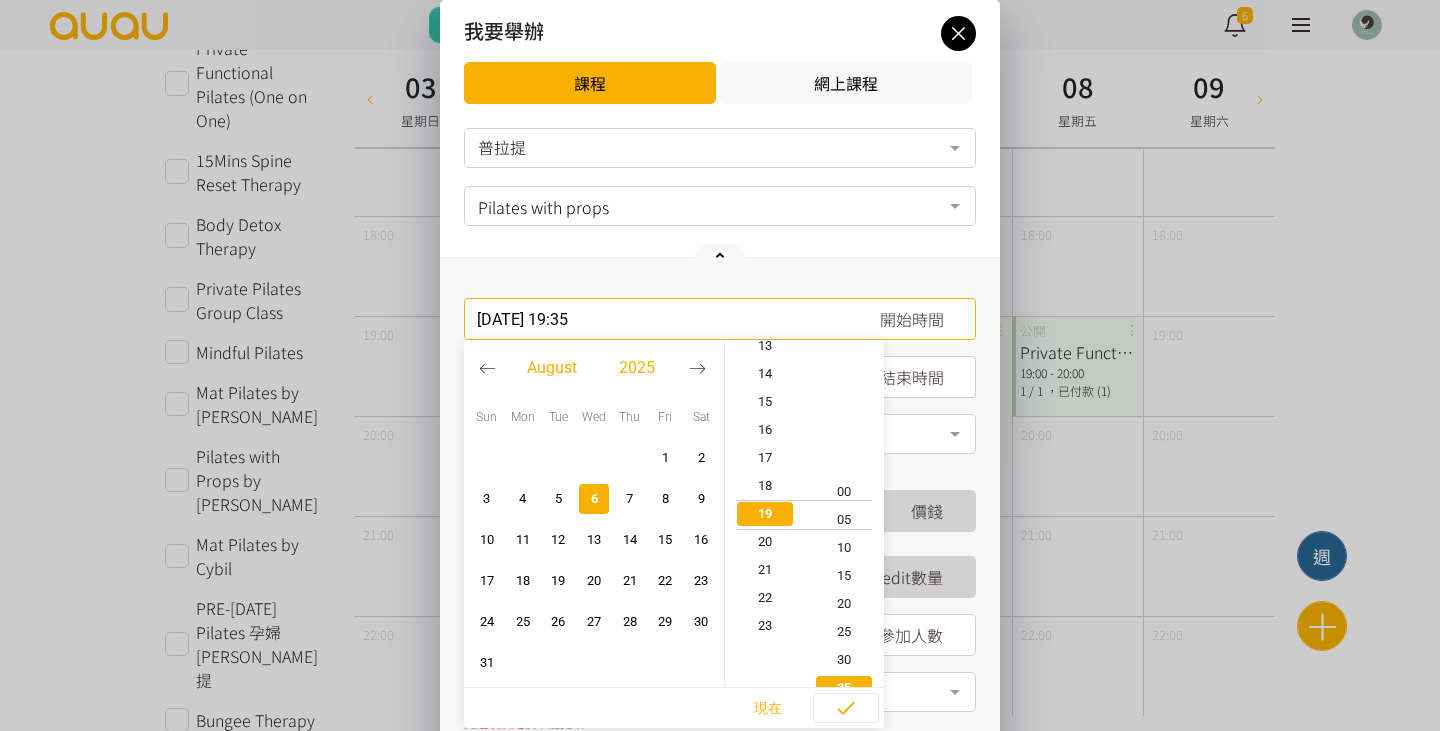 type on "[DATE] 19:05" 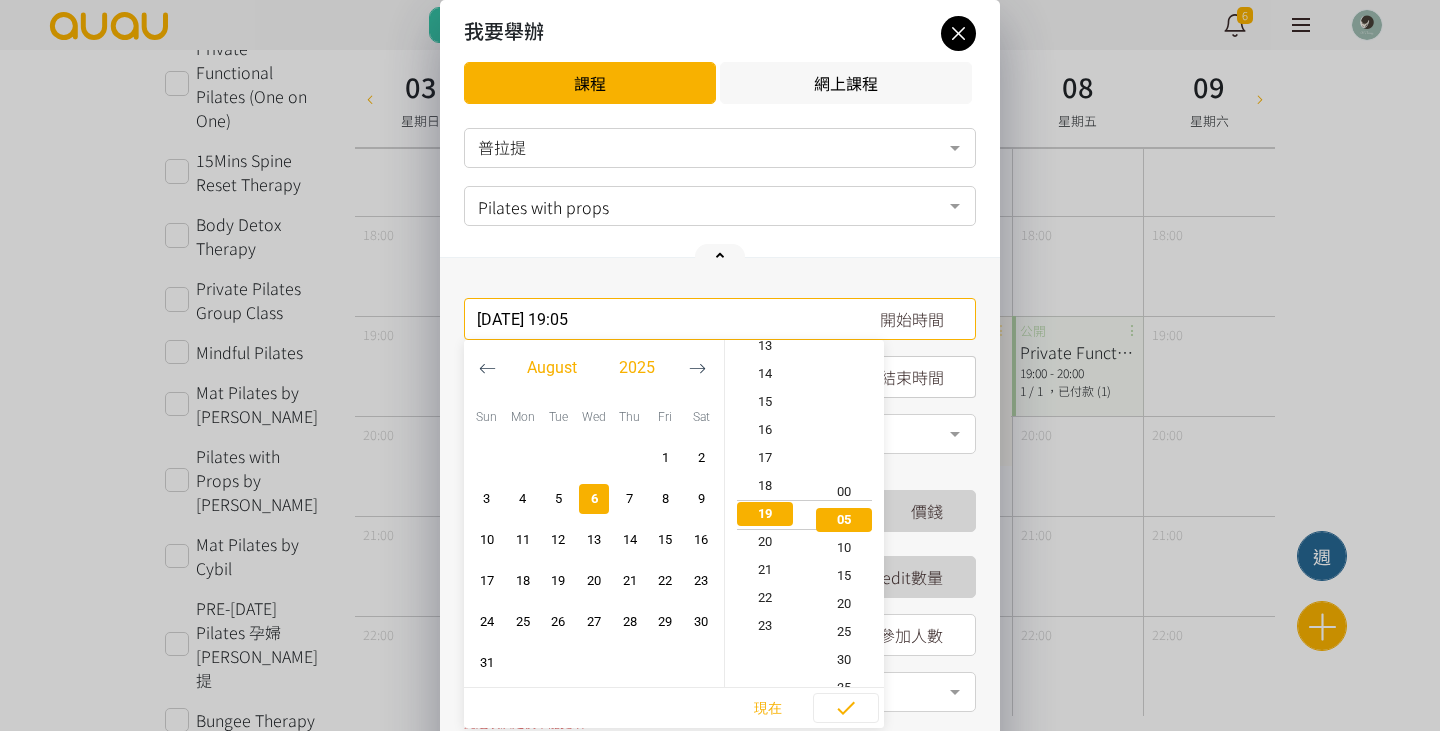 scroll, scrollTop: 532, scrollLeft: 0, axis: vertical 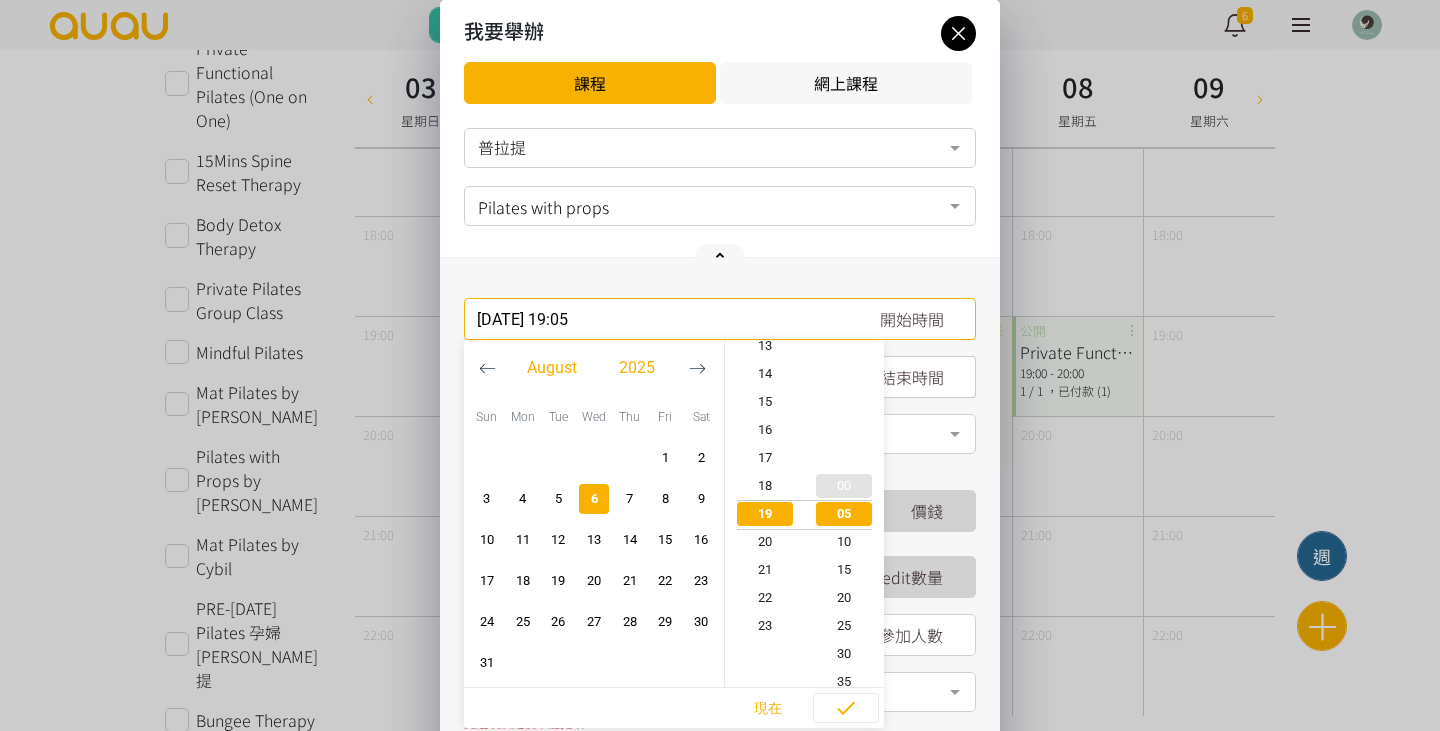 click on "00" at bounding box center [845, 486] 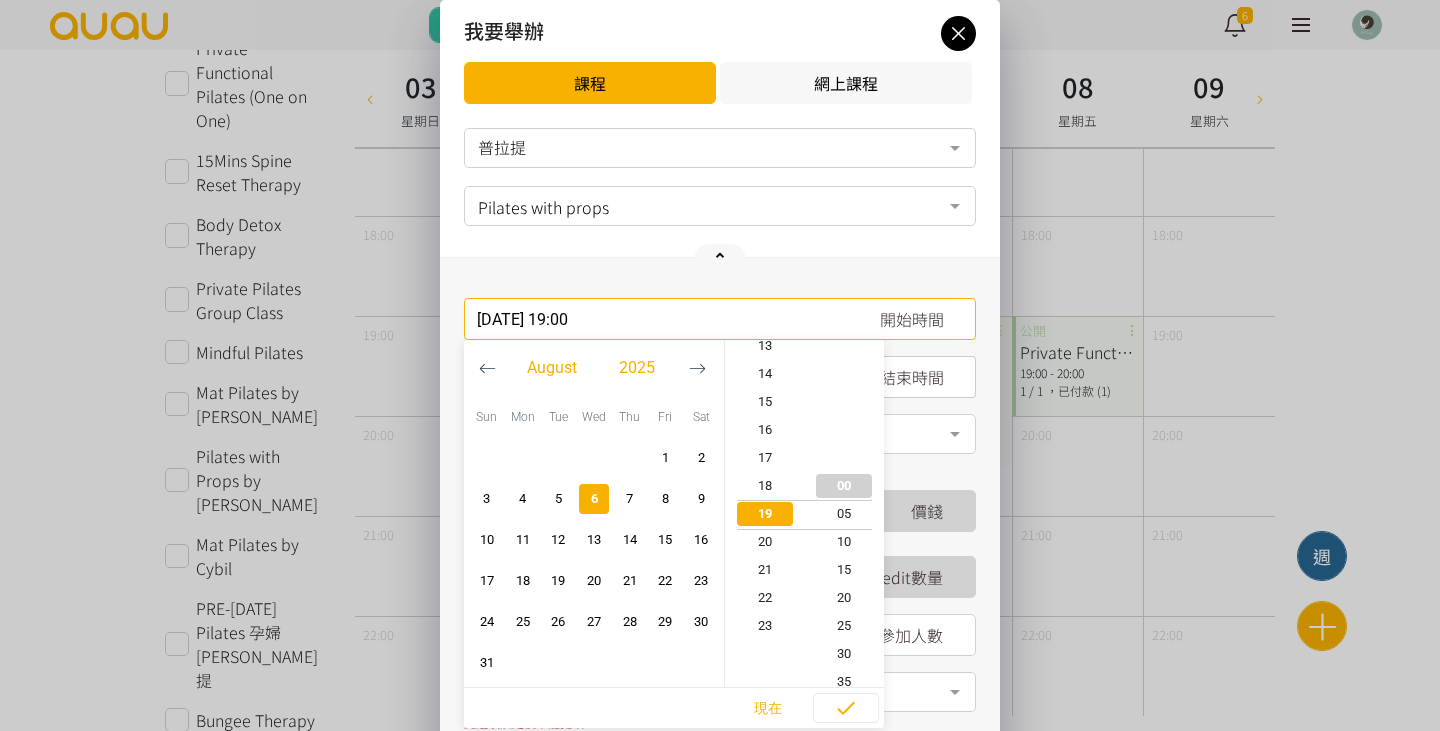 scroll, scrollTop: 532, scrollLeft: 0, axis: vertical 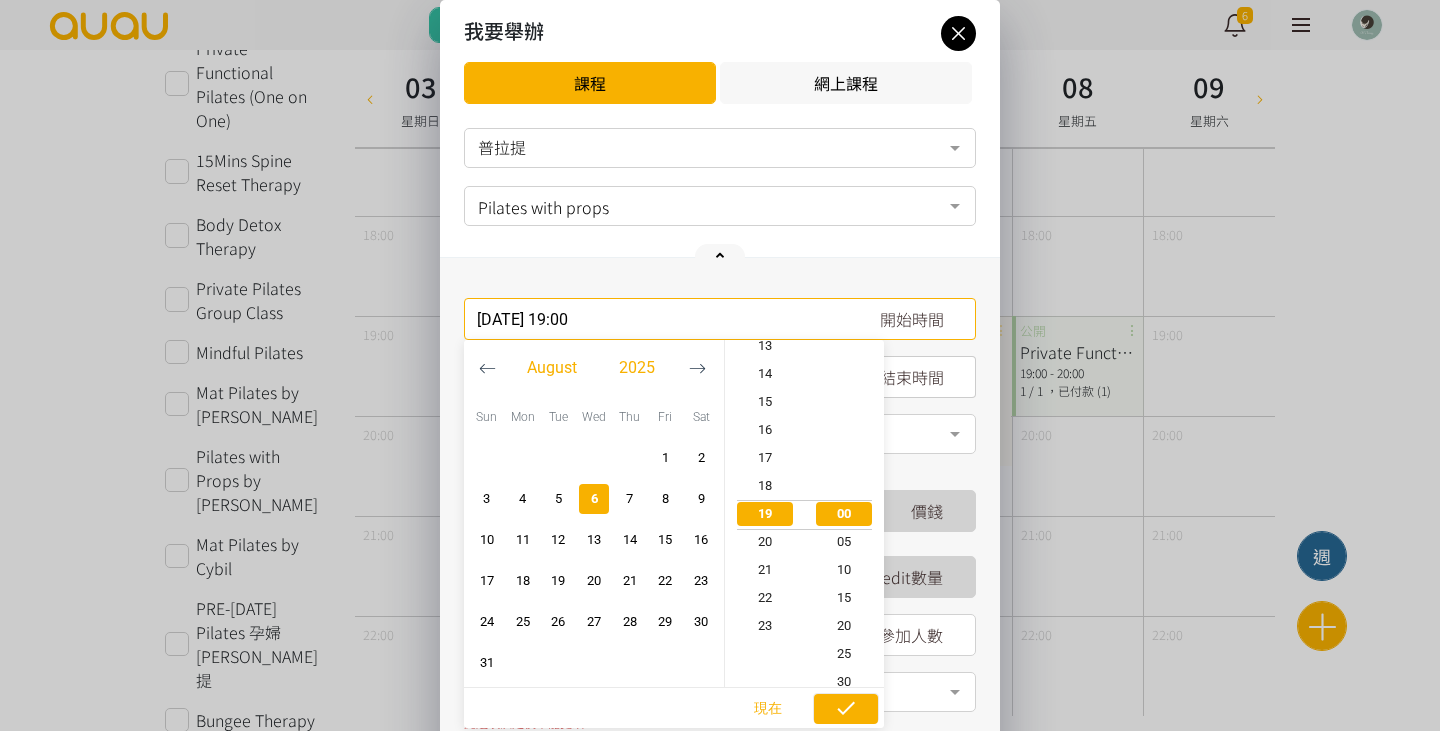 click 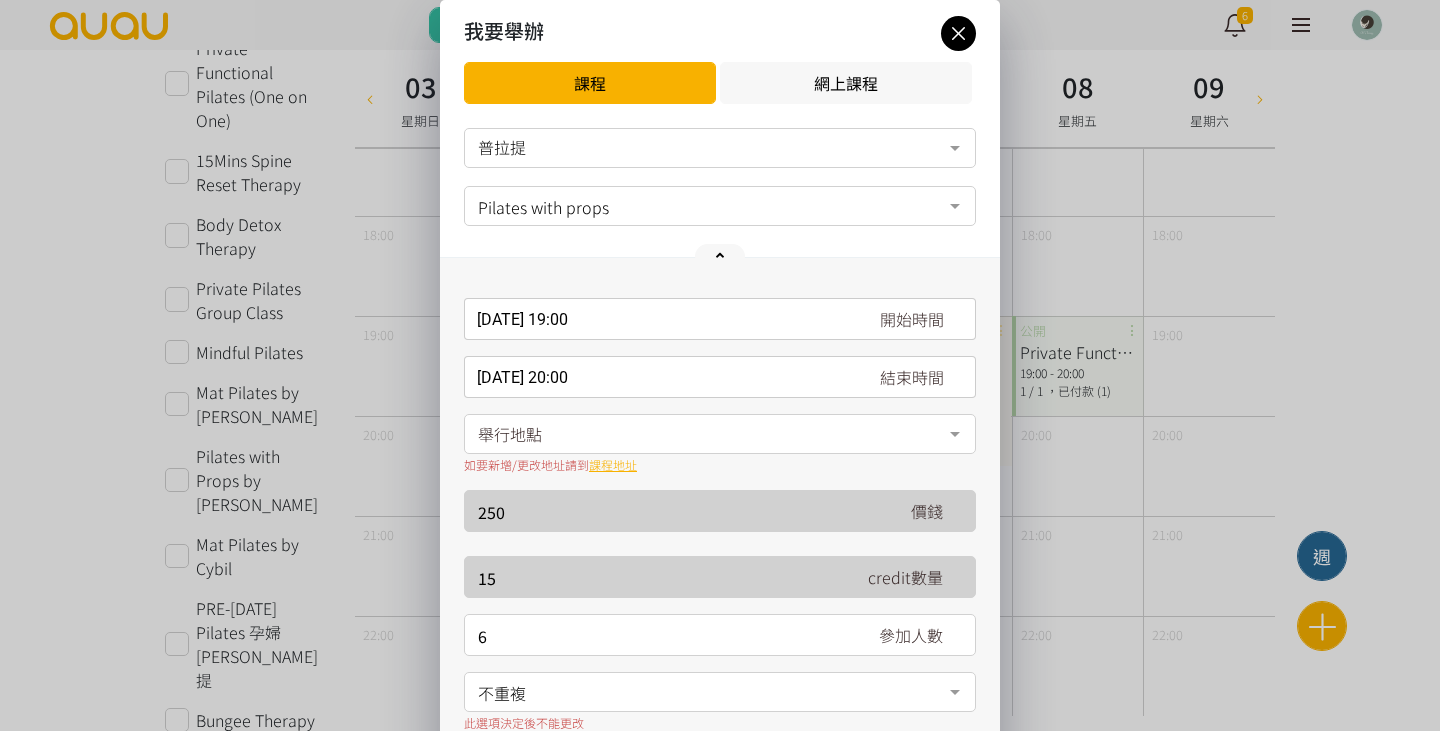 click on "舉行地點" at bounding box center [720, 434] 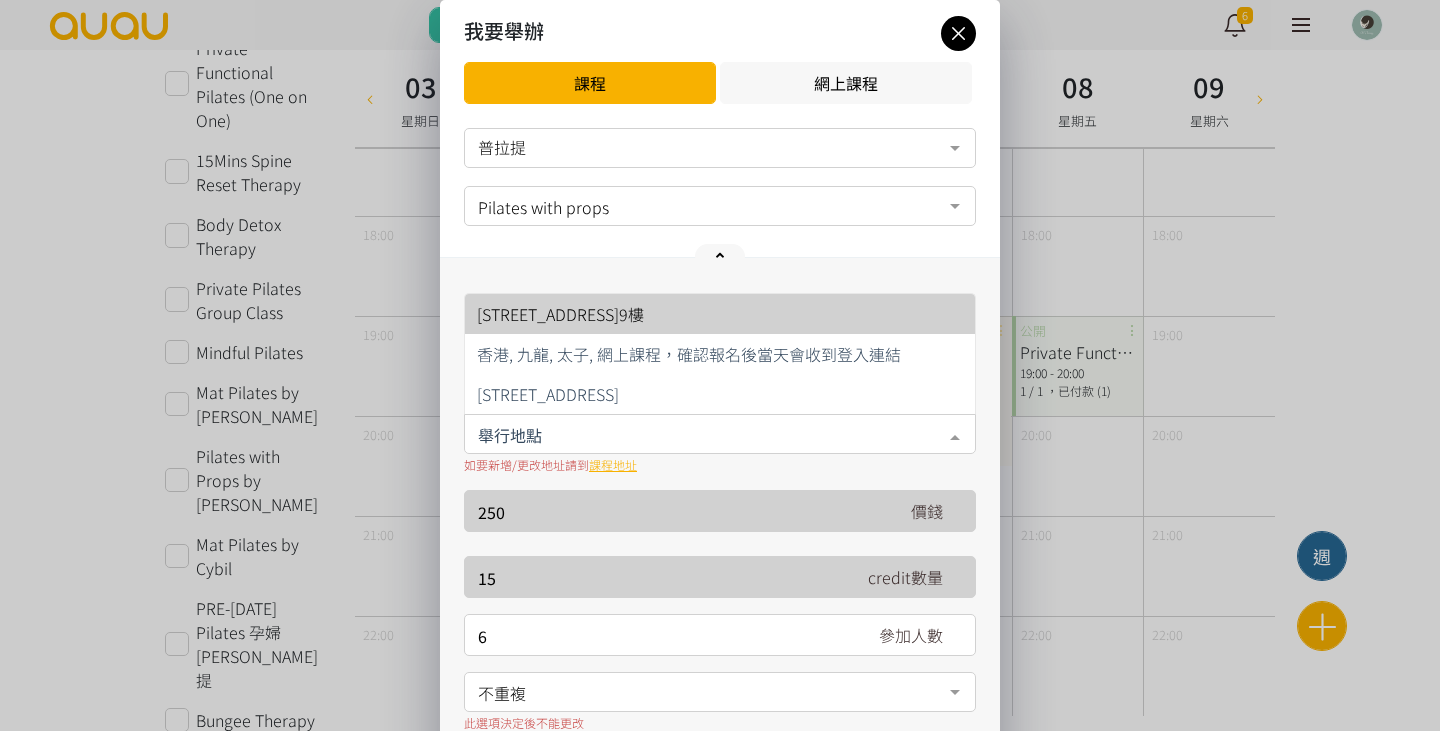 click on "[STREET_ADDRESS]9樓" at bounding box center (560, 314) 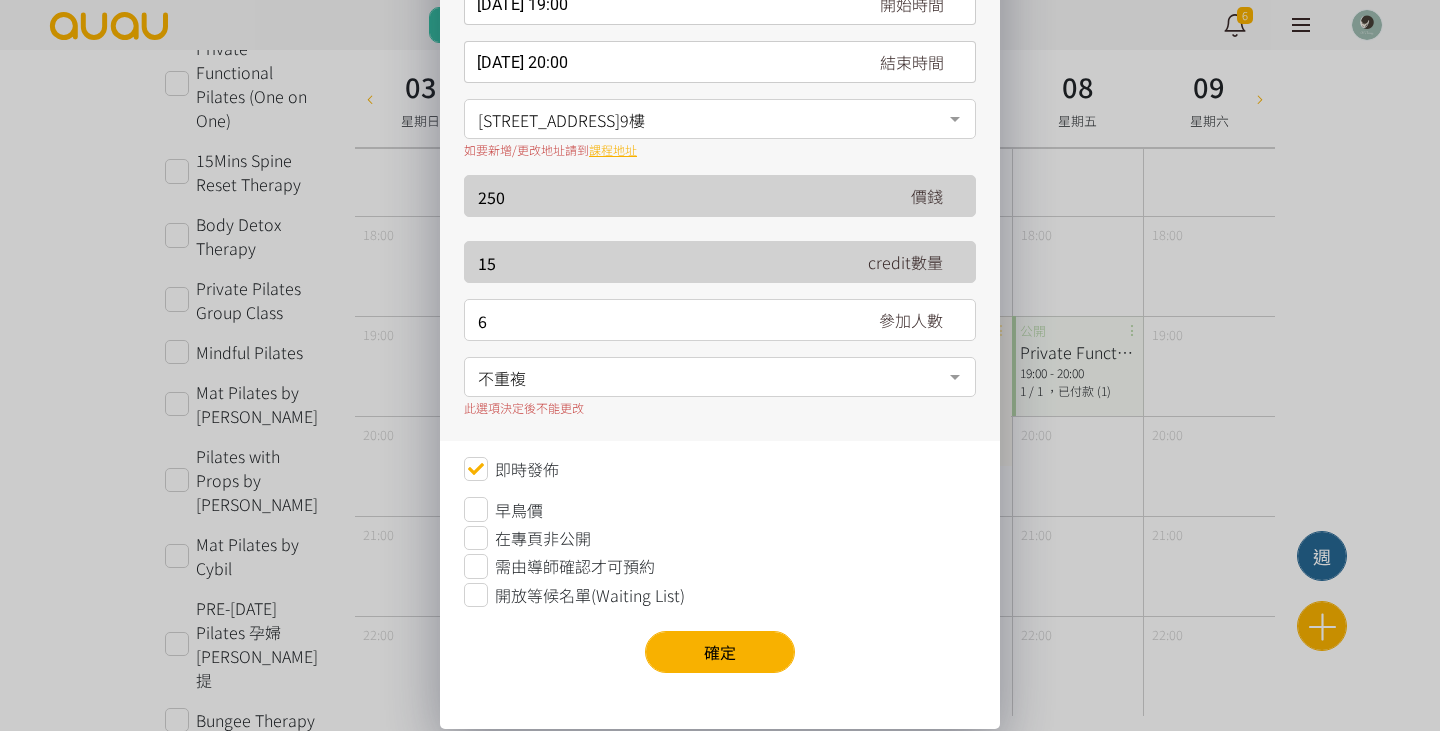 scroll, scrollTop: 315, scrollLeft: 0, axis: vertical 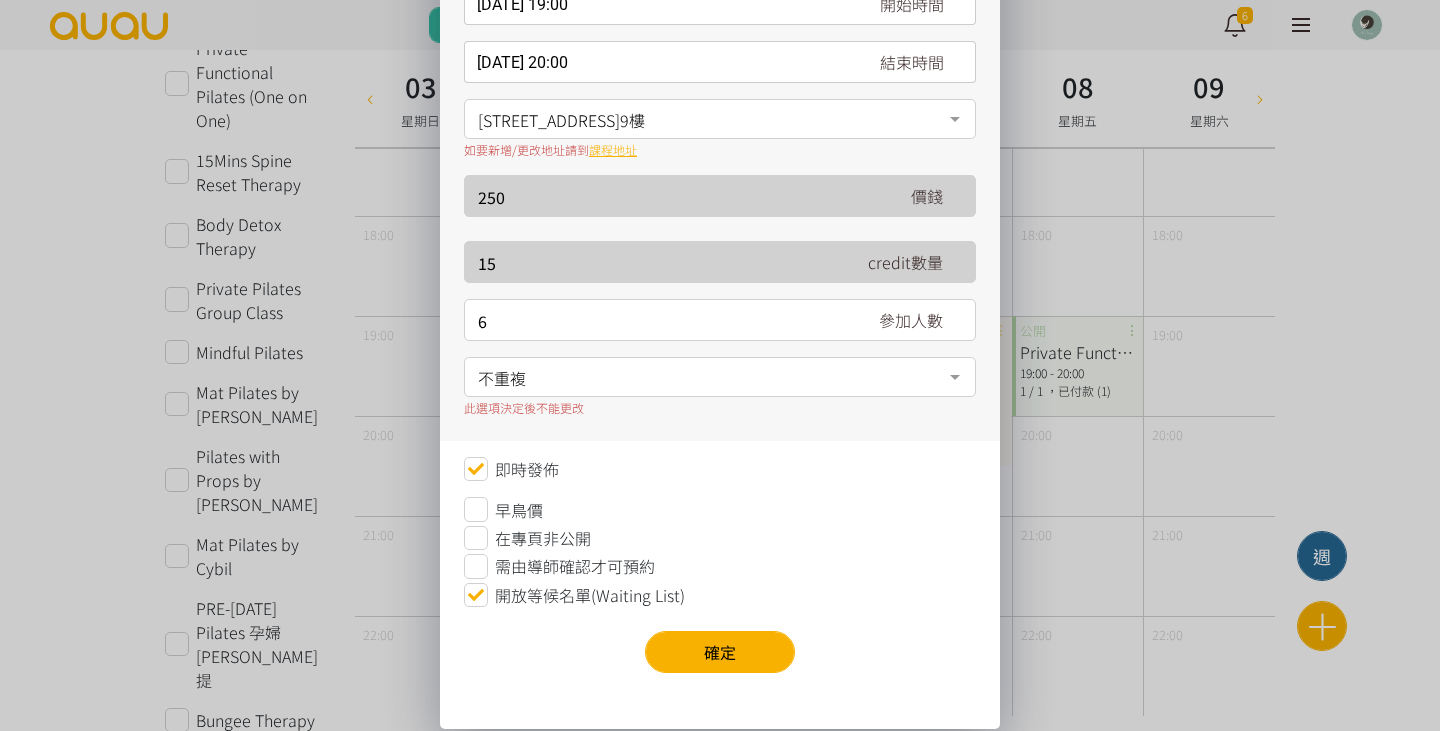 click on "不重複" at bounding box center (720, 375) 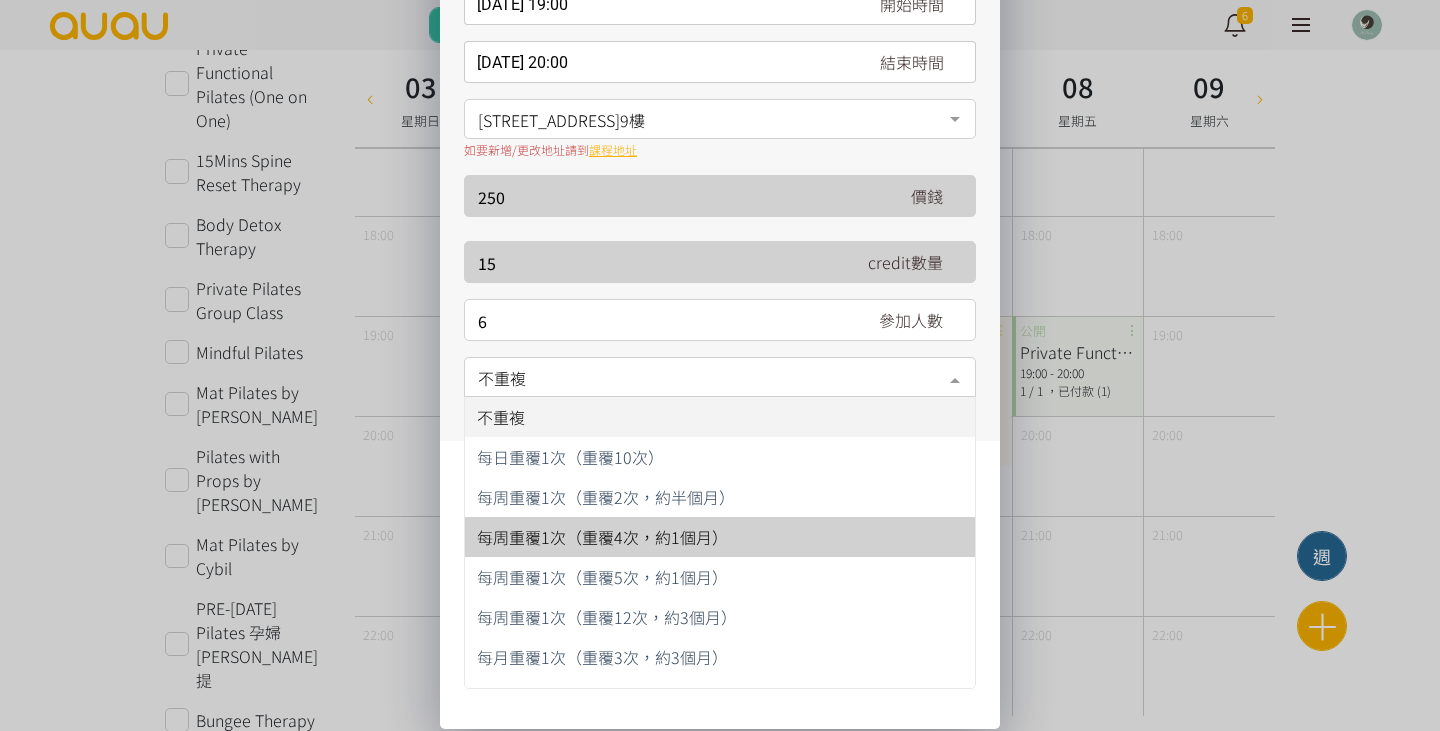 click on "每周重覆1次（重覆4次，約1個月）" at bounding box center (602, 537) 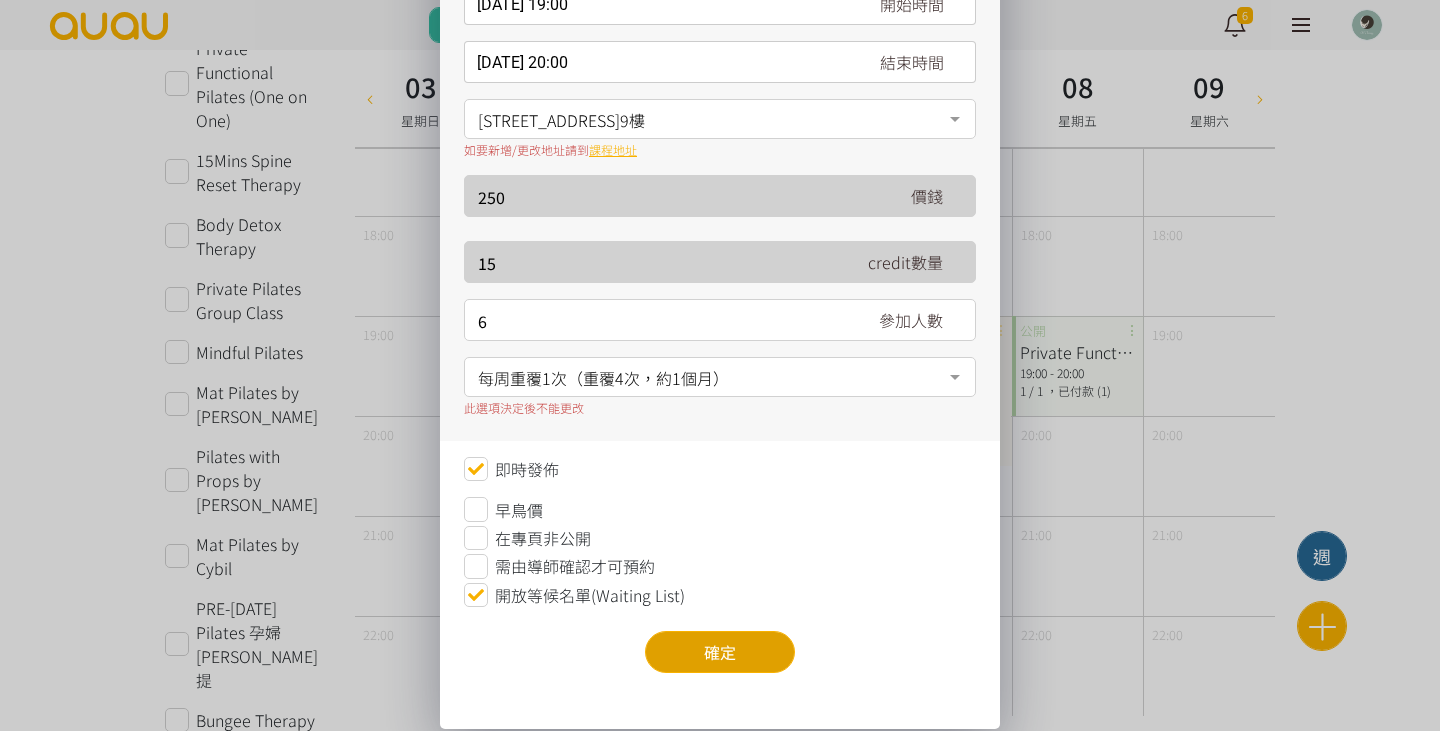 click on "確定" at bounding box center (720, 652) 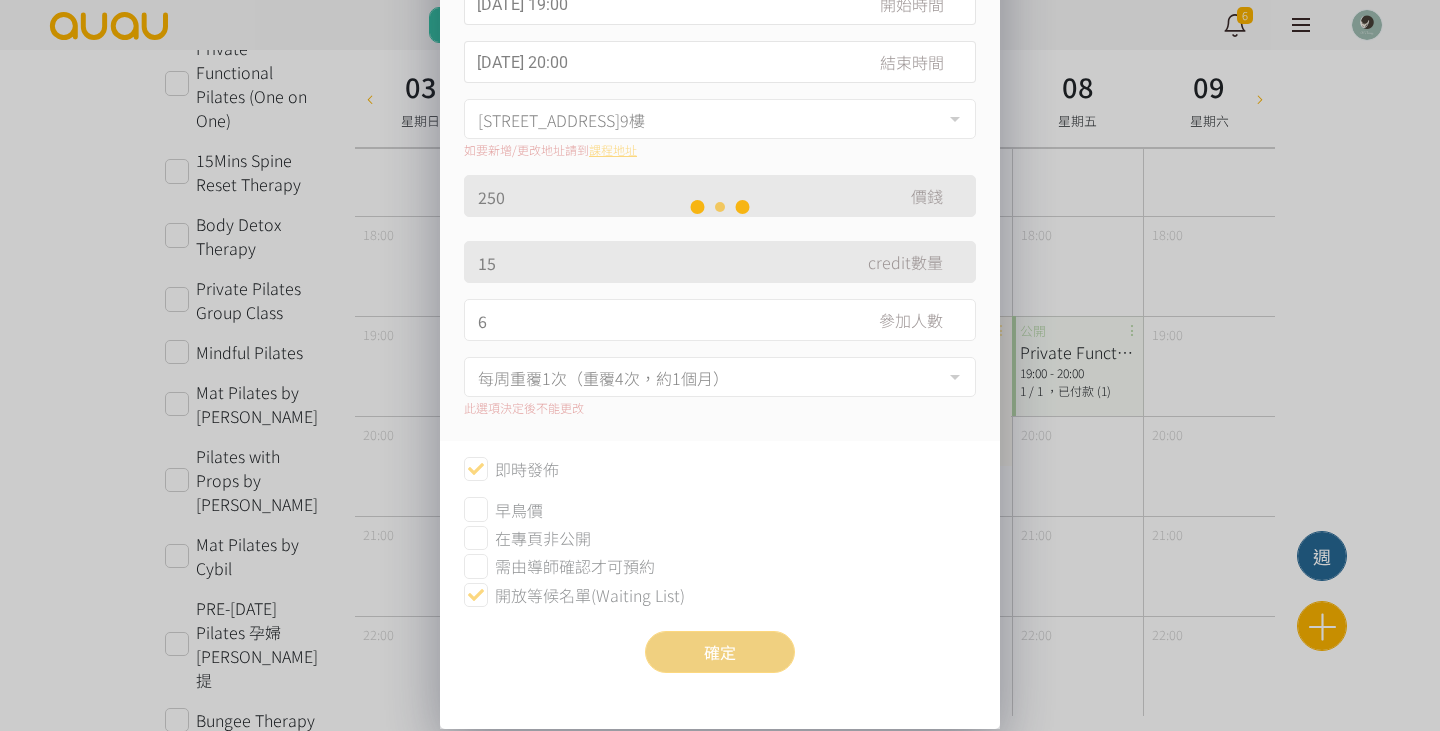 scroll, scrollTop: 0, scrollLeft: 0, axis: both 